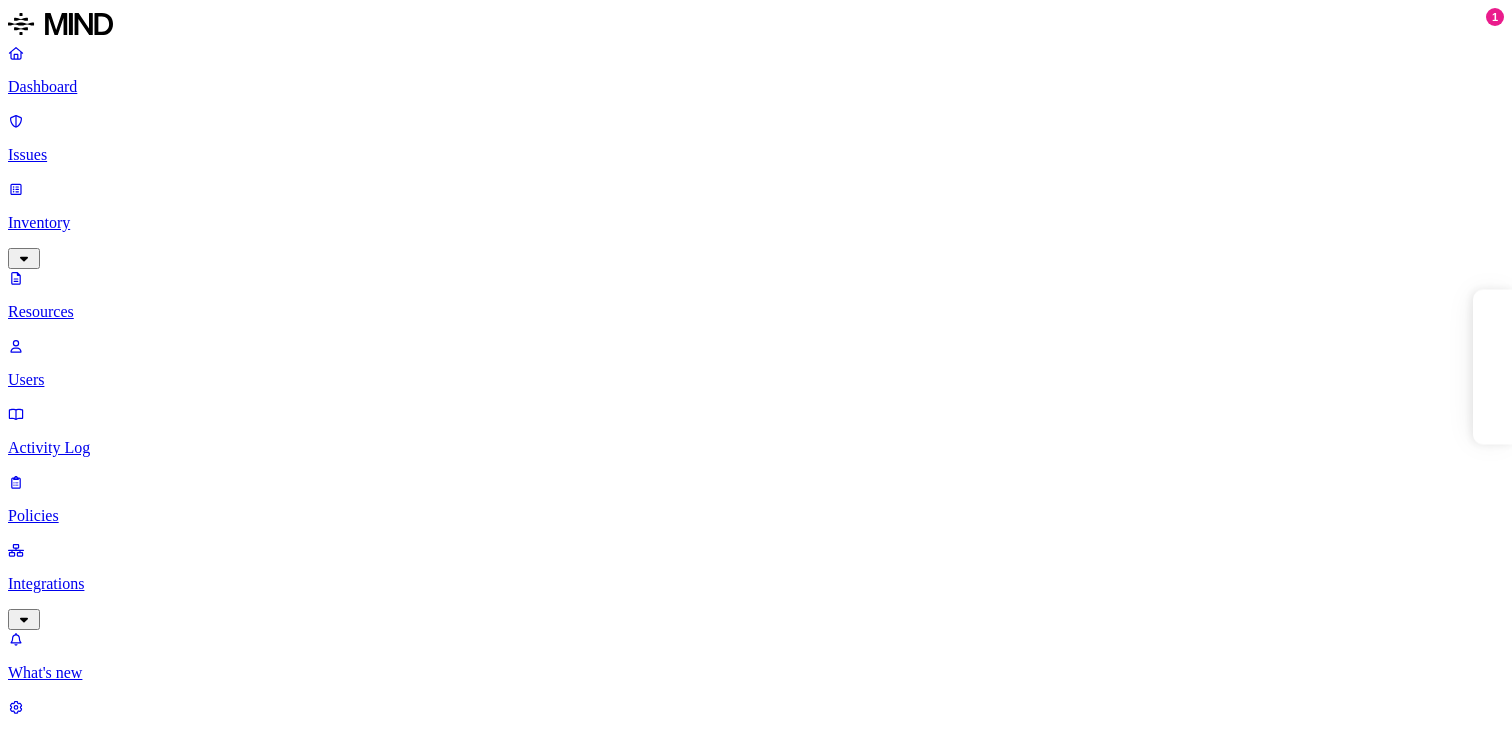 scroll, scrollTop: 0, scrollLeft: 0, axis: both 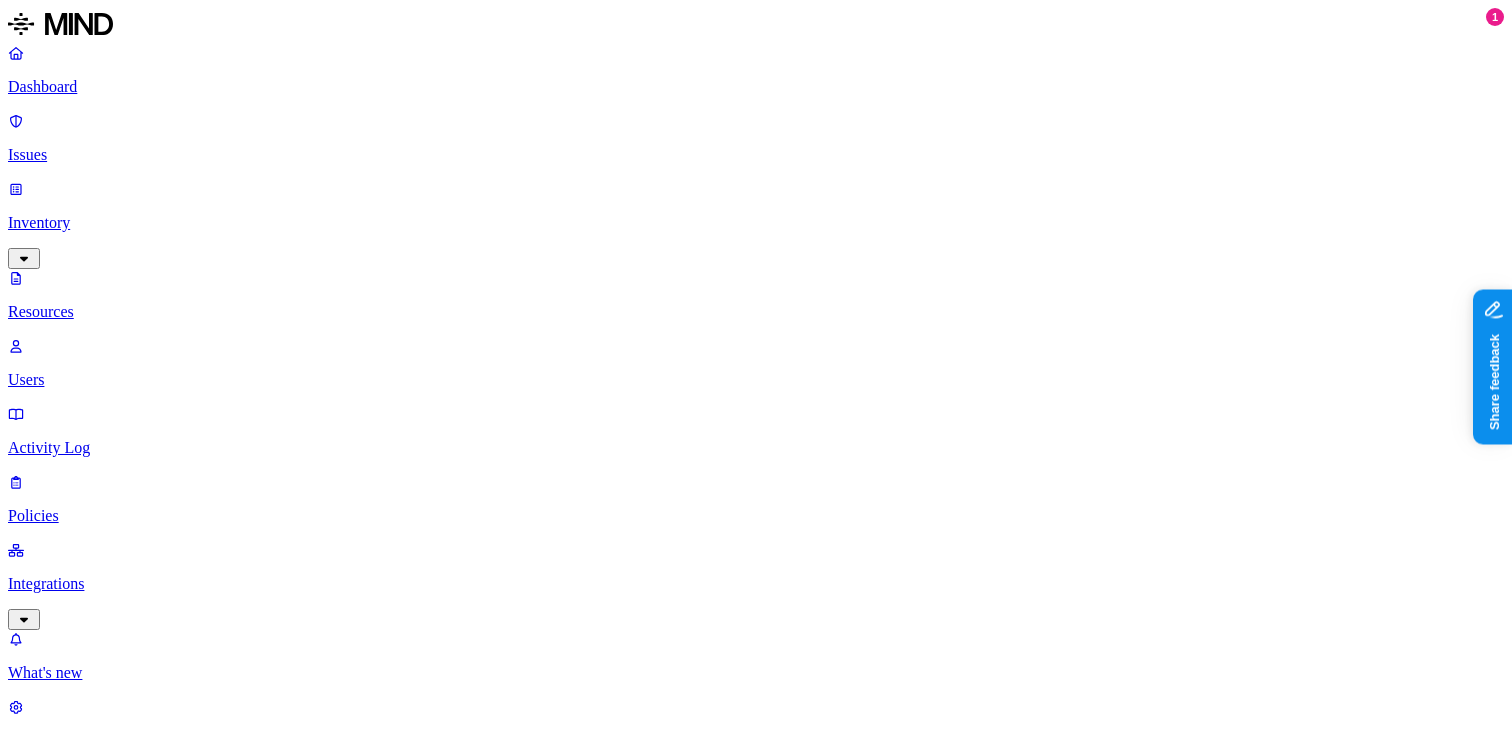 click at bounding box center (756, 26) 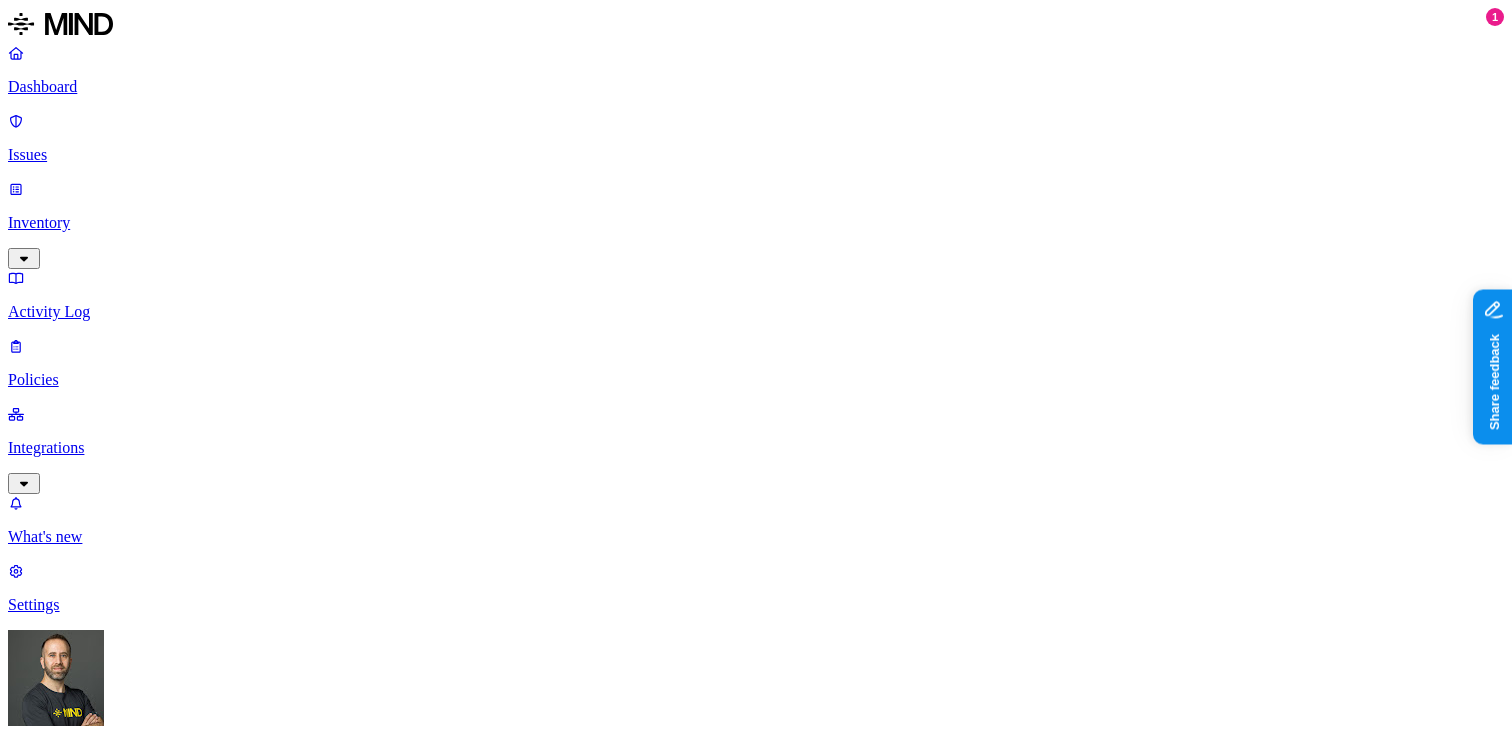 click on "Inventory" at bounding box center (756, 223) 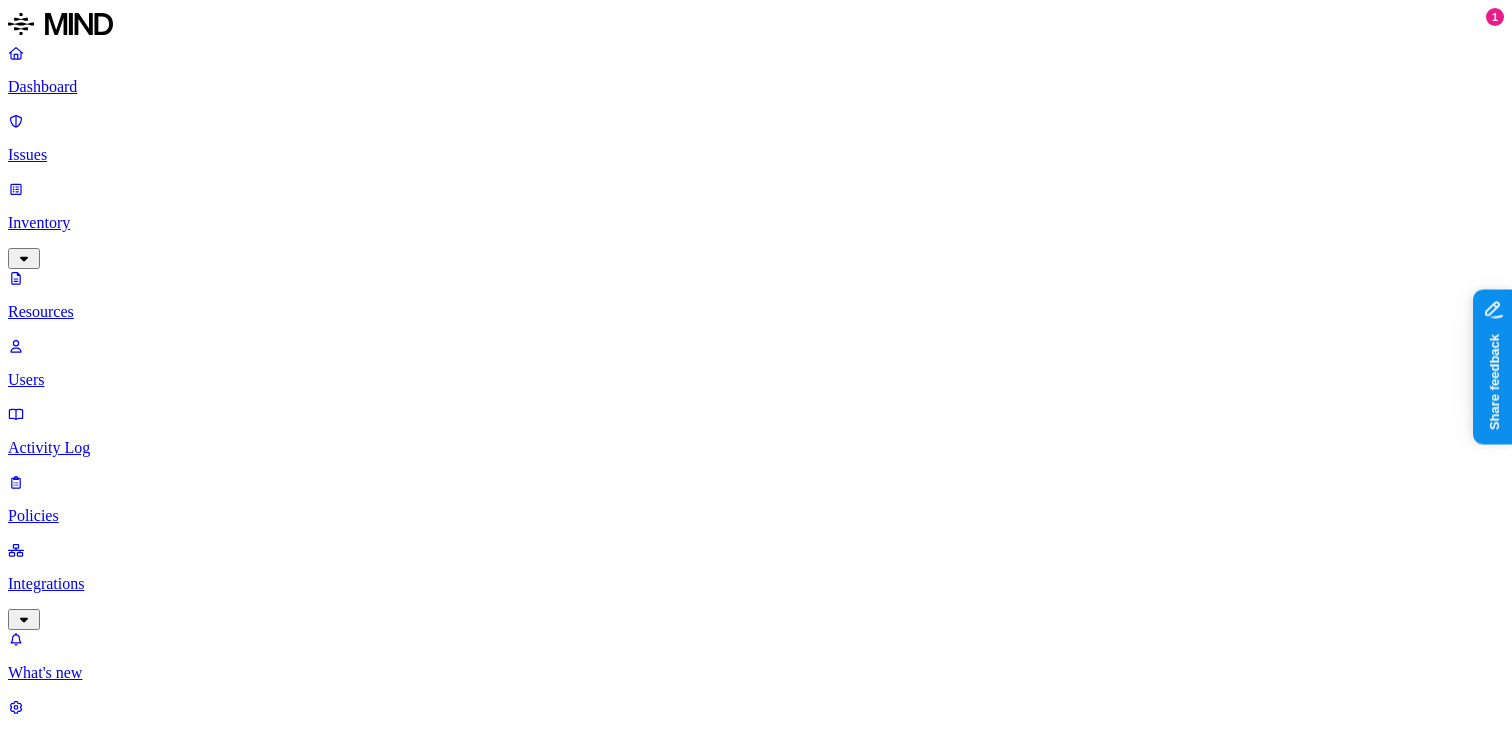 click on "Kind" at bounding box center [29, 1069] 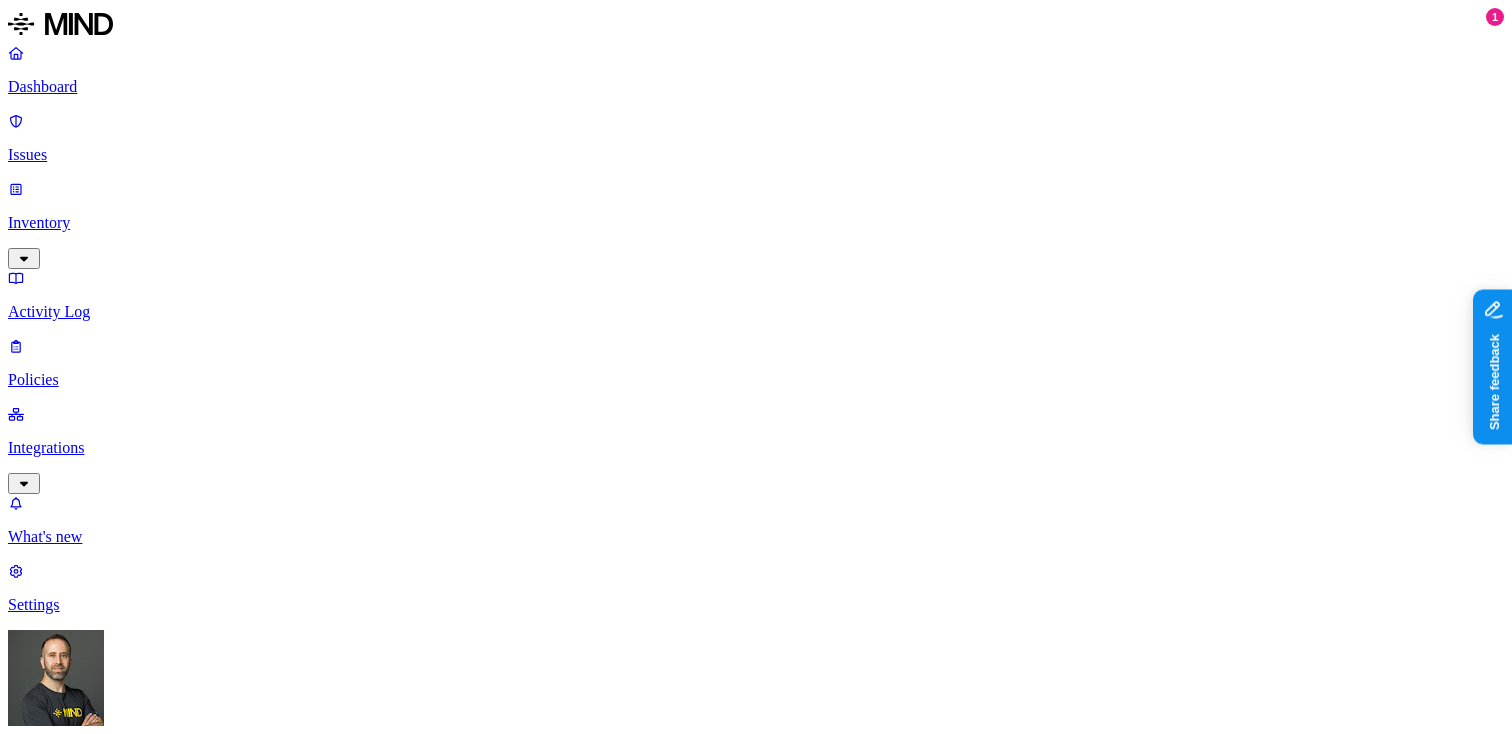 click on "Dashboard Issues Inventory Activity Log Policies Integrations What's new 1 Settings Tom Mayblum APTIM Dashboard 0 Discovery Detection Prevention Last update: Jul 3, 2025, 11:10 PM Scanned resources 3.17M Resources by integration 3.17M APTIM O365 Integration PII 589K Person Name 472K Email address 360K Phone number 301K Address 239K SSN 6.22K Date of birth 2.4K PCI 516 Credit card 514 Secrets 3.24K Password 3.08K AWS credentials 72 Encryption Key 72 OpenAI API Key 17 GCP credentials 3 Azure credentials 1 Other 65.8K Source code 65.1K CUI 769 Top resources with sensitive data Resource Sensitive records Owner Last access Store Support Contacts - FACILITIES FOLKS.xlsx Email address 5000 Person Name 492 Address 5000 Phone number 5000 Greco, Amanda L. Jun 24, 2025, 04:52 AM Accounts Contacts and Leads and Contacts.xlsx Email address 5000 Person Name 709 Address 5000 Phone number 2490 Pfeiffer, Scott Past SEE Customers.csv Email address 5000 Individual Taxpayer Identification 2 Person Name 1944 5000 4755 1" at bounding box center (756, 1586) 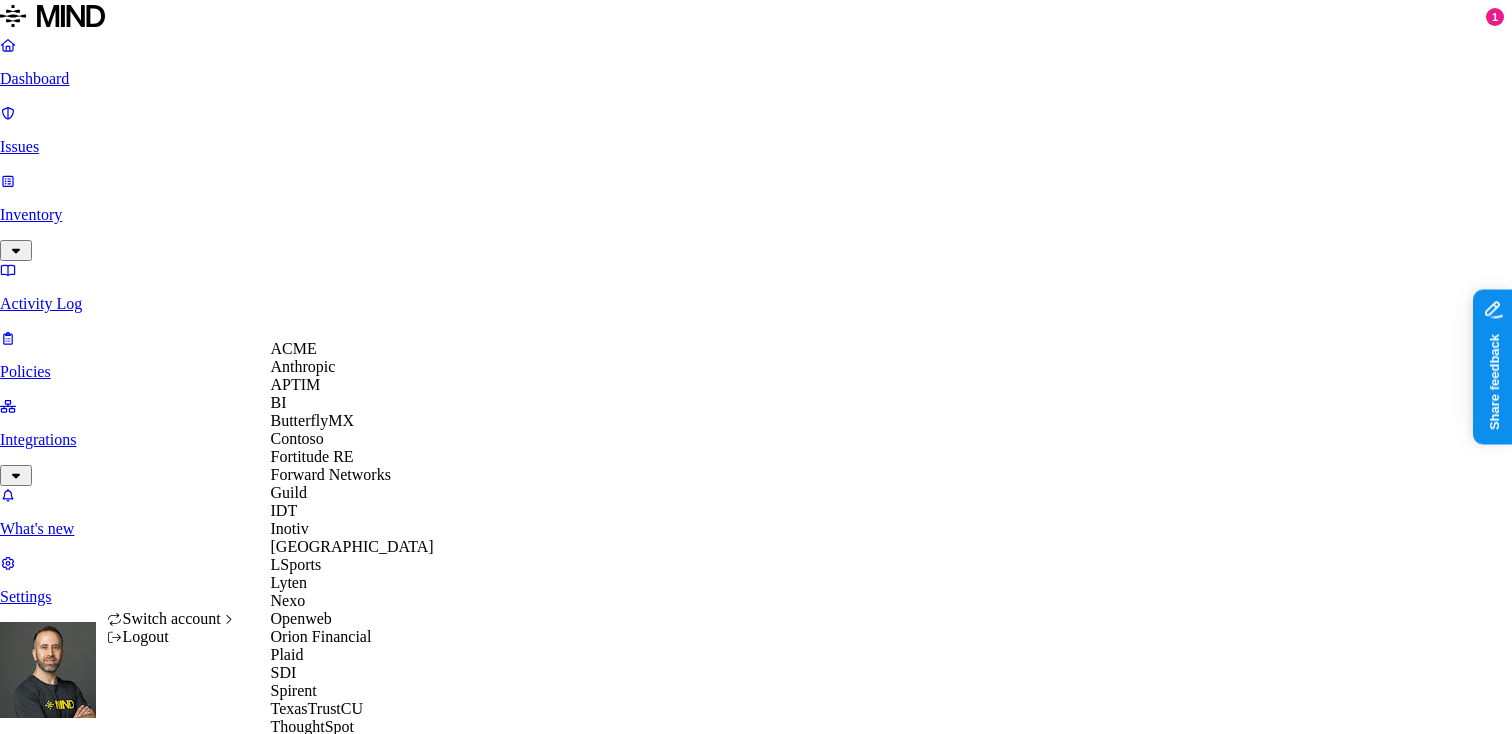 click on "ACME" at bounding box center (352, 349) 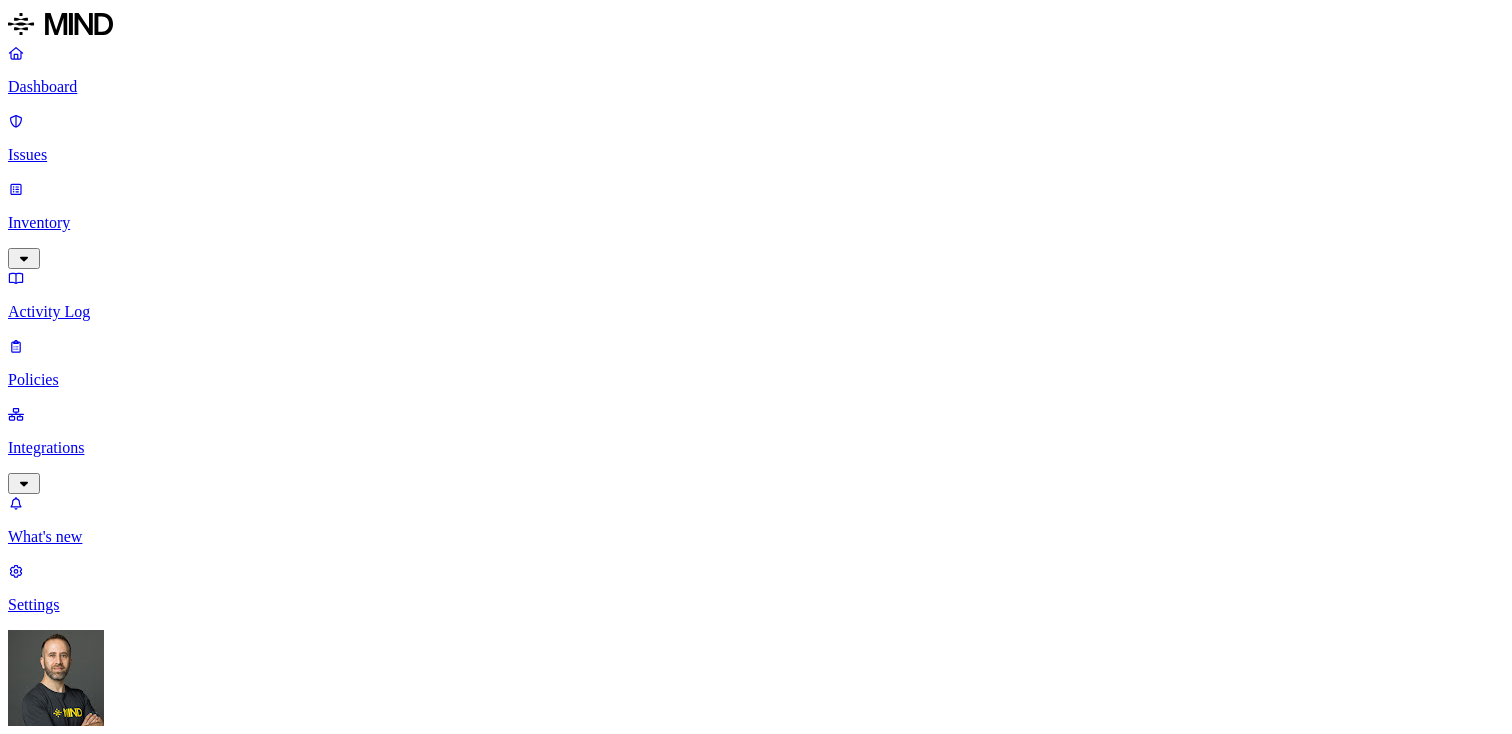 scroll, scrollTop: 0, scrollLeft: 0, axis: both 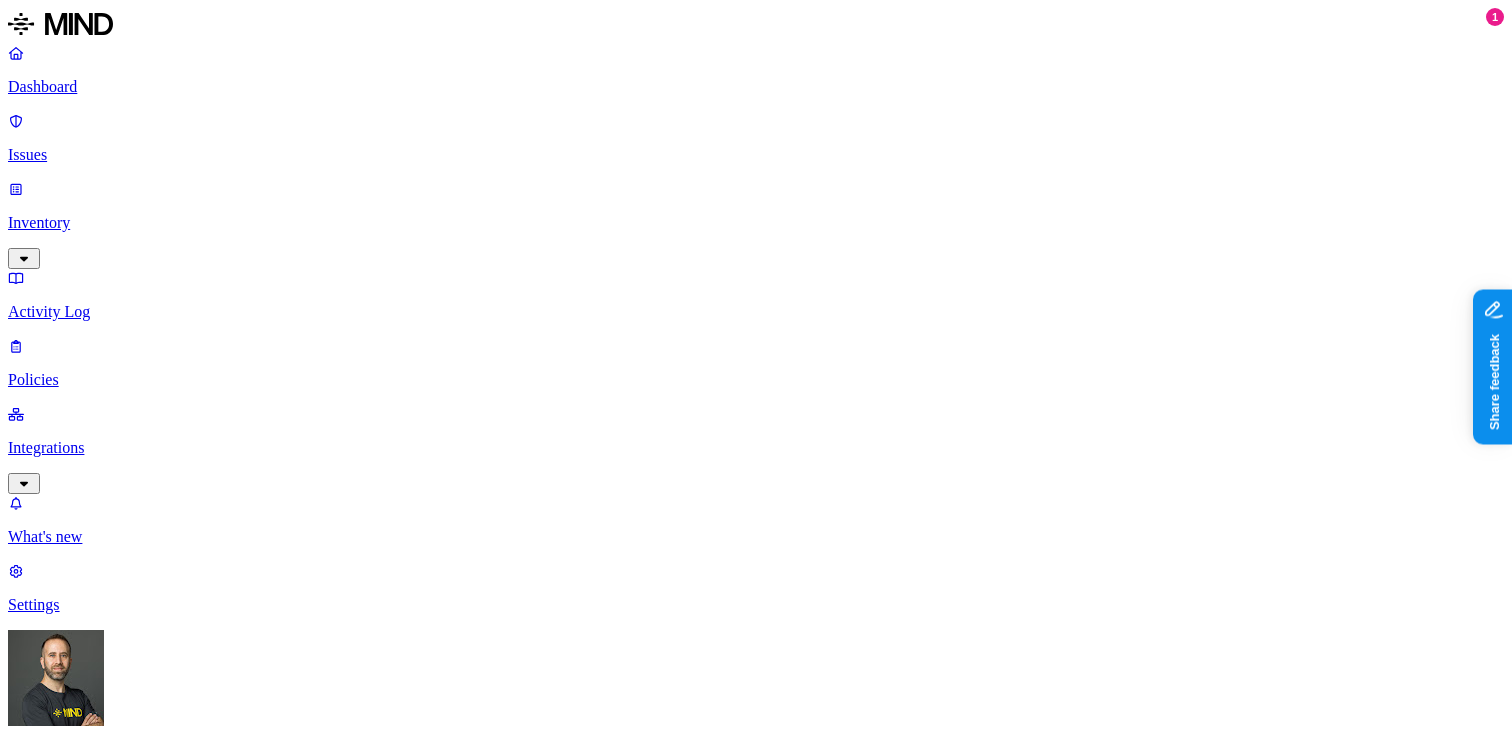 click on "Policies" at bounding box center [756, 380] 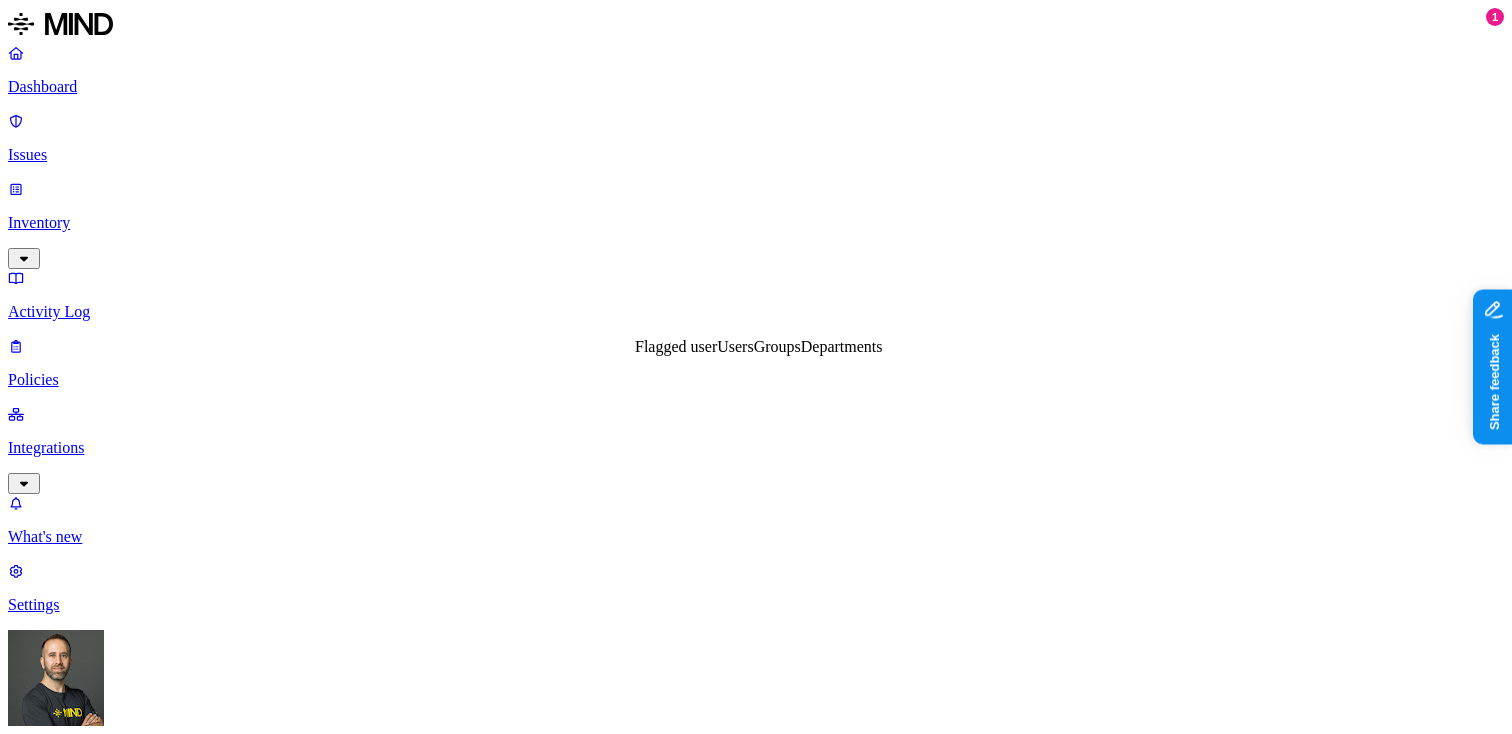 click on "Groups" at bounding box center [777, 346] 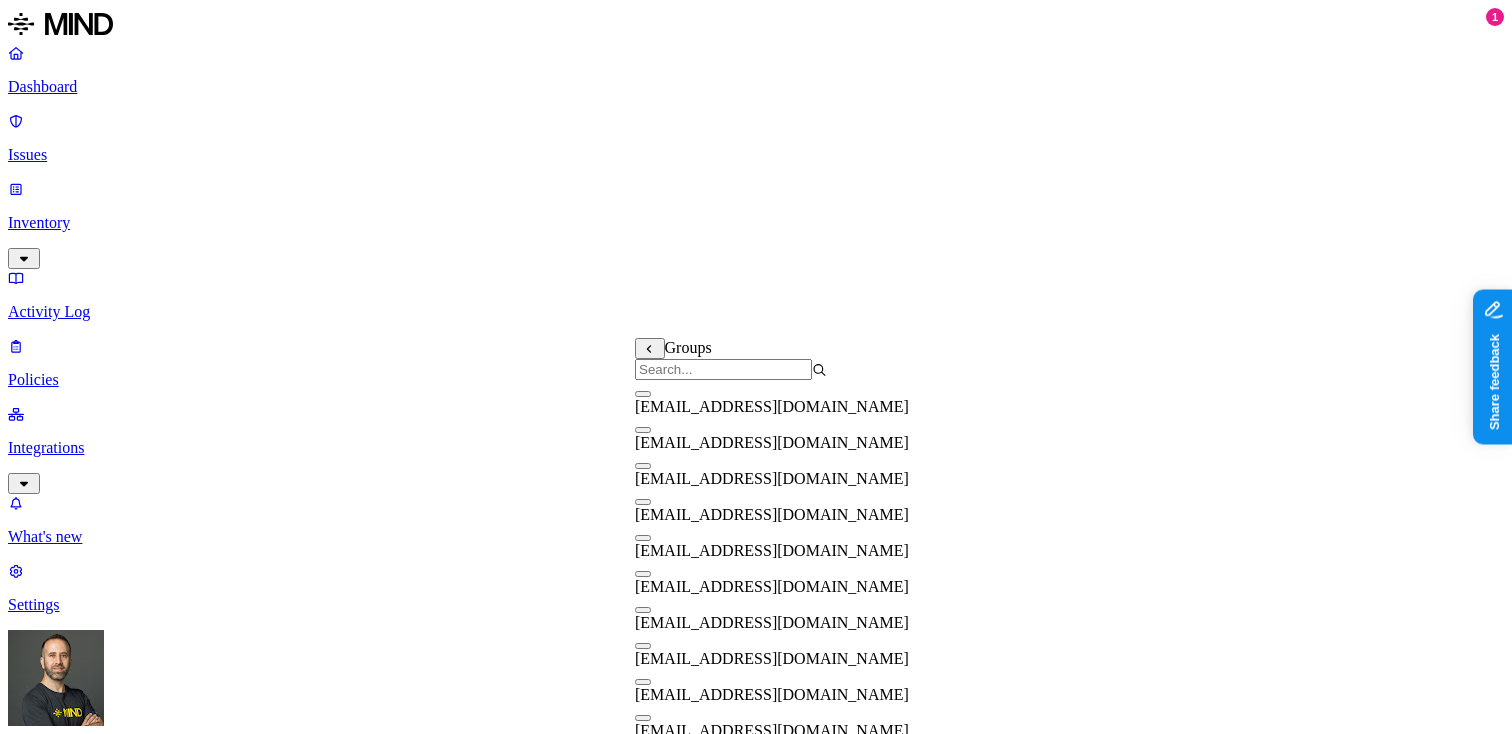 scroll, scrollTop: 66, scrollLeft: 0, axis: vertical 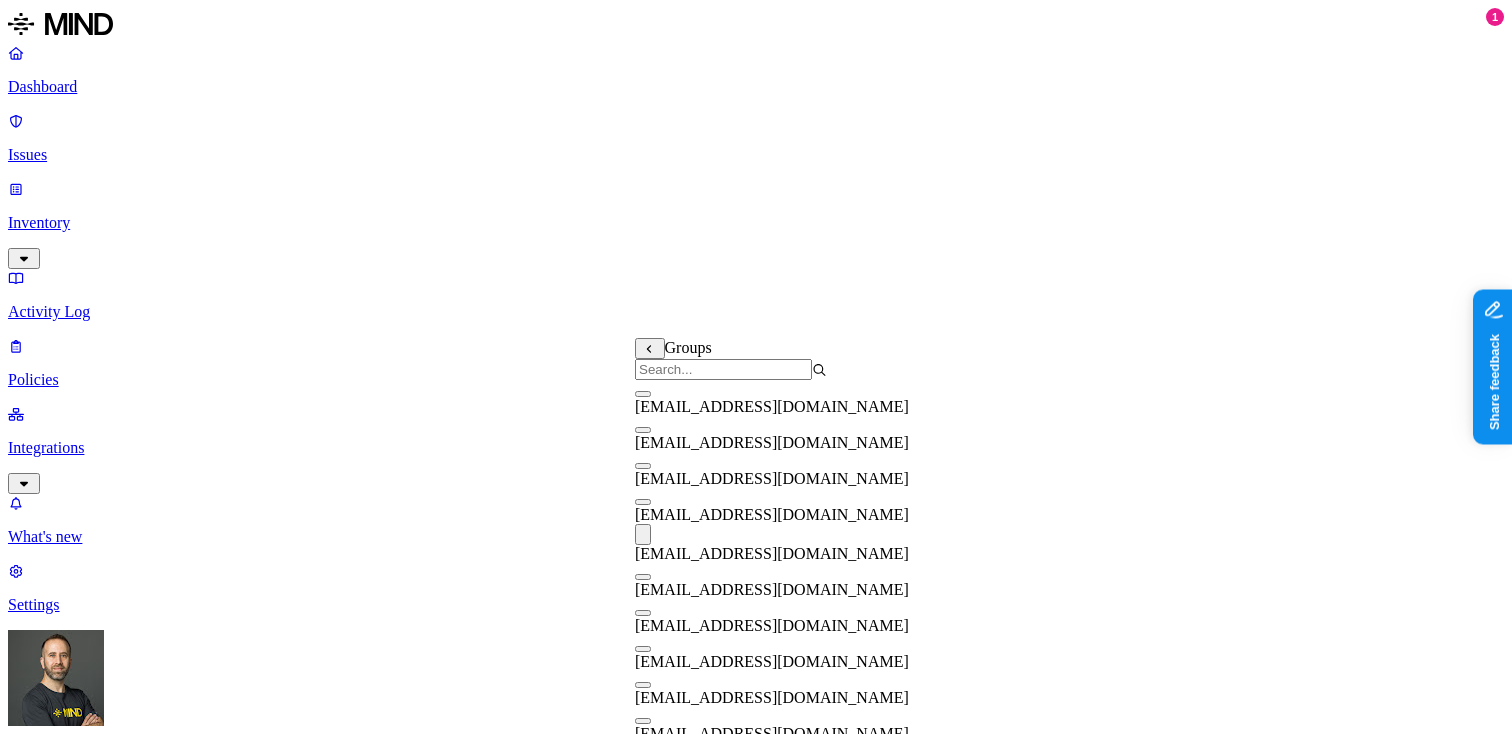 click on "DATA Any UPLOAD Anywhere BY USER Anyone" at bounding box center [756, 1493] 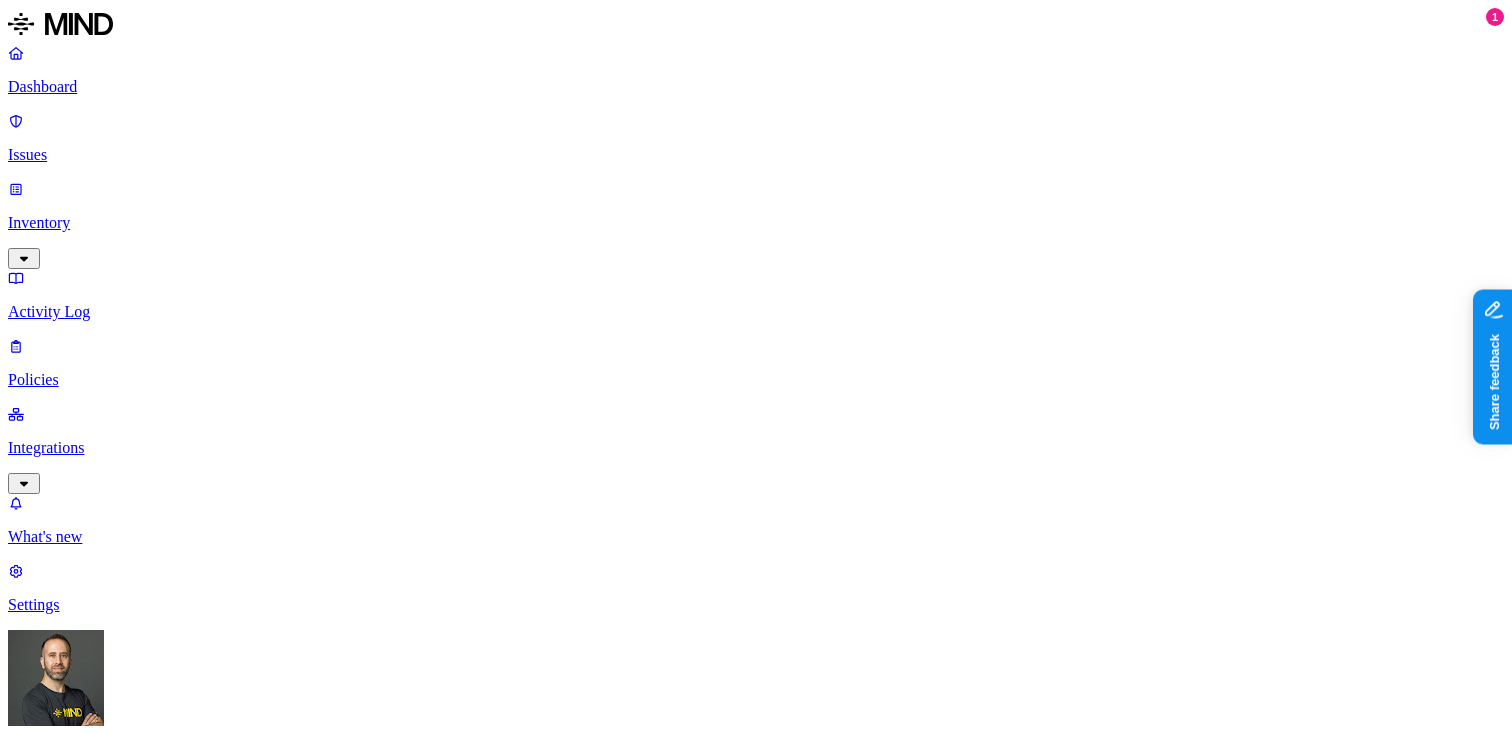 scroll, scrollTop: 516, scrollLeft: 0, axis: vertical 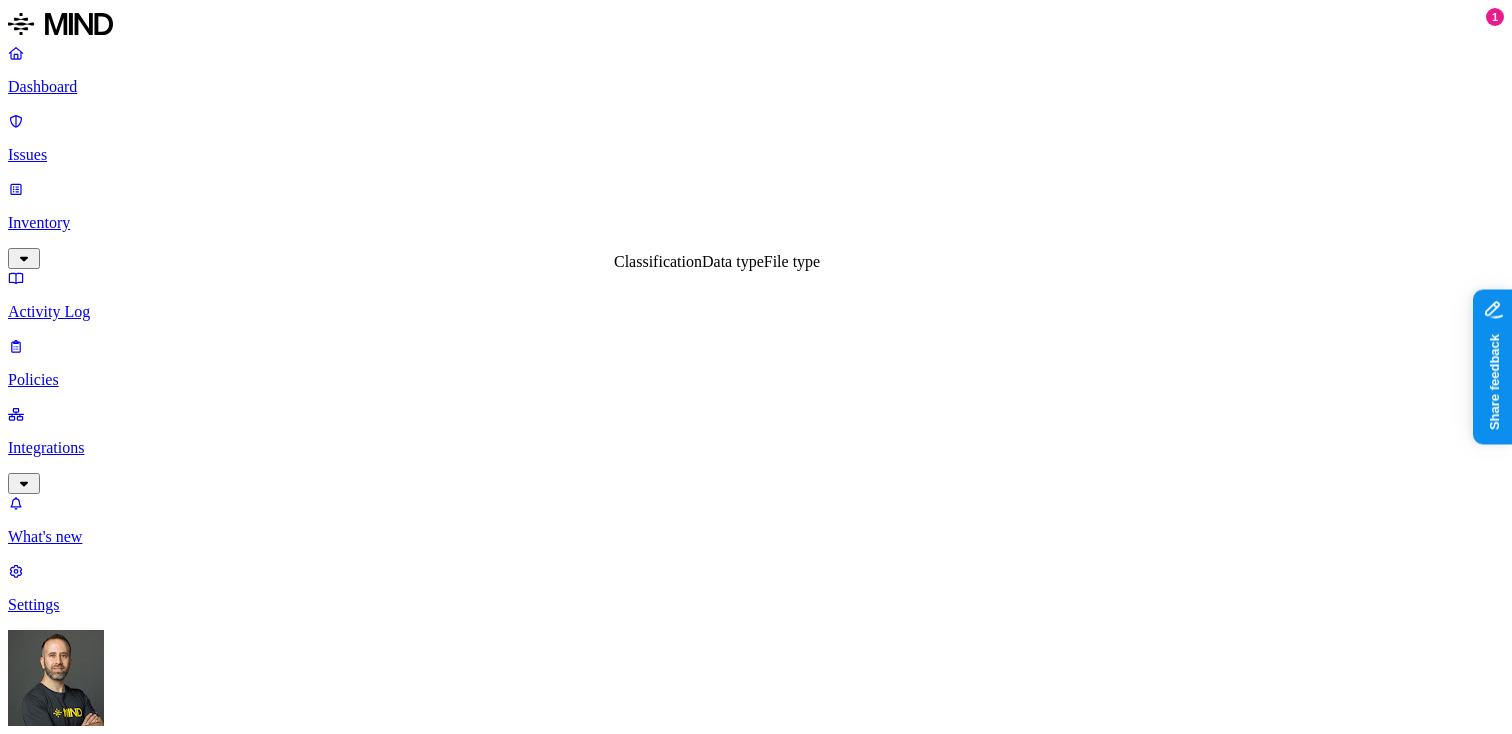 click on "Data type" at bounding box center [733, 261] 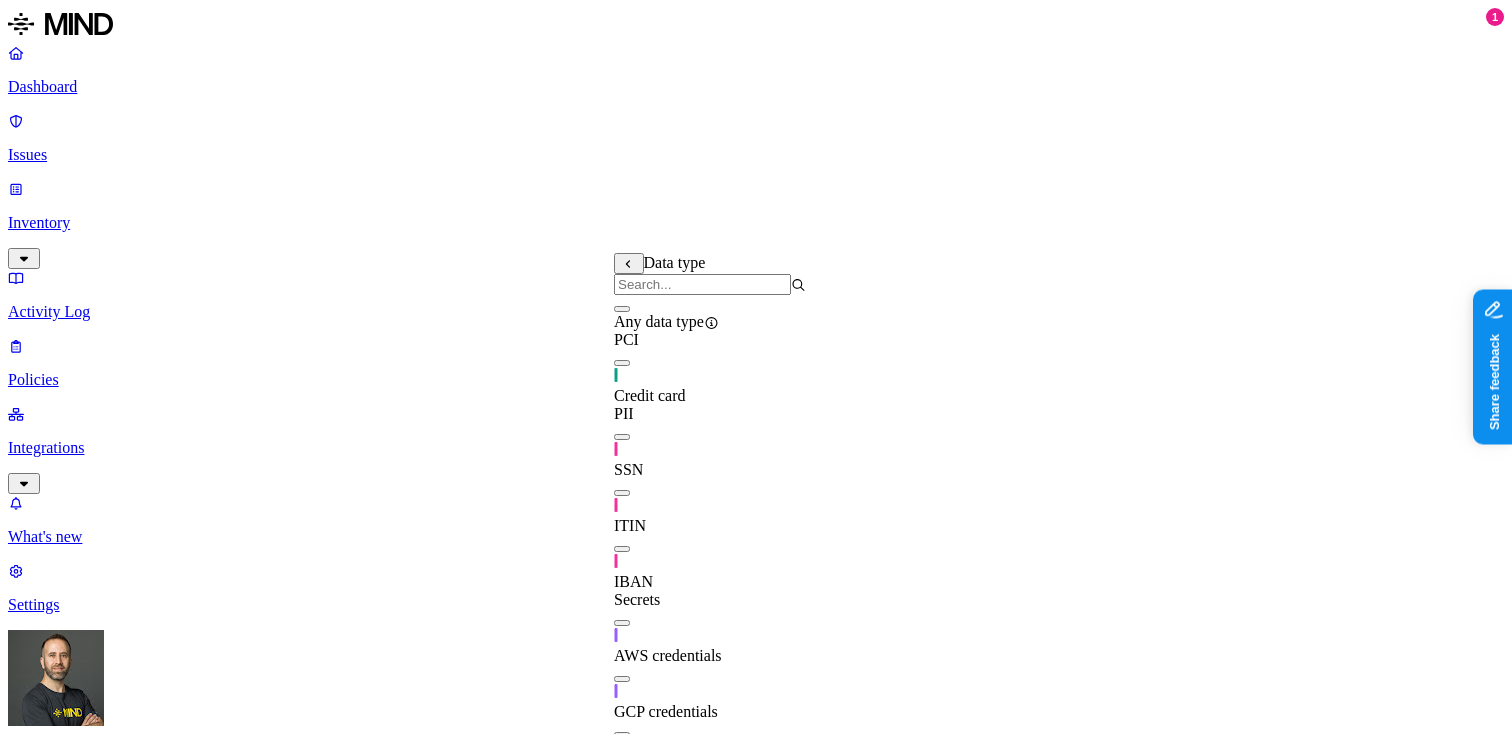 scroll, scrollTop: 23, scrollLeft: 0, axis: vertical 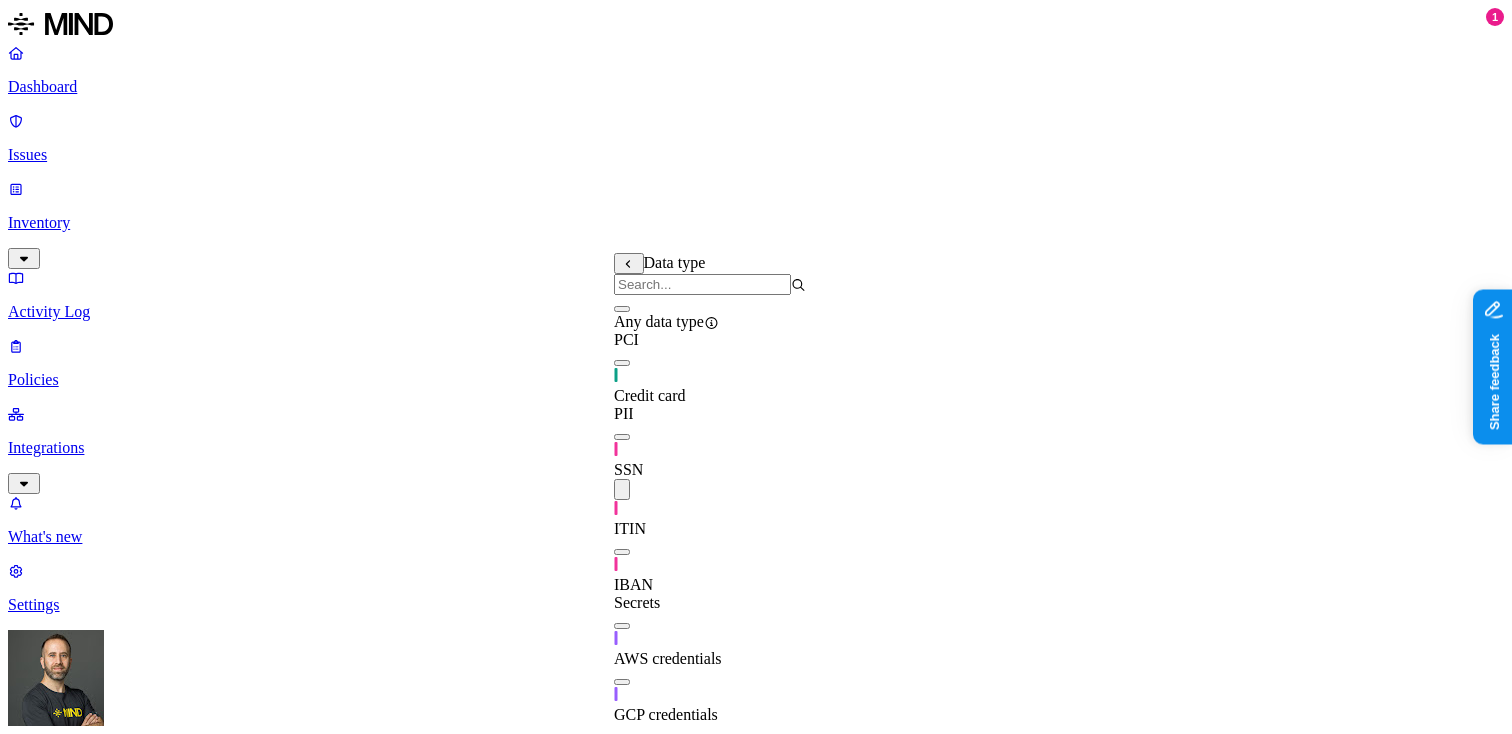click on "DATA Any UPLOAD Anywhere BY USER WHERE Groups is everyone@acme.tannin.io" at bounding box center (756, 1531) 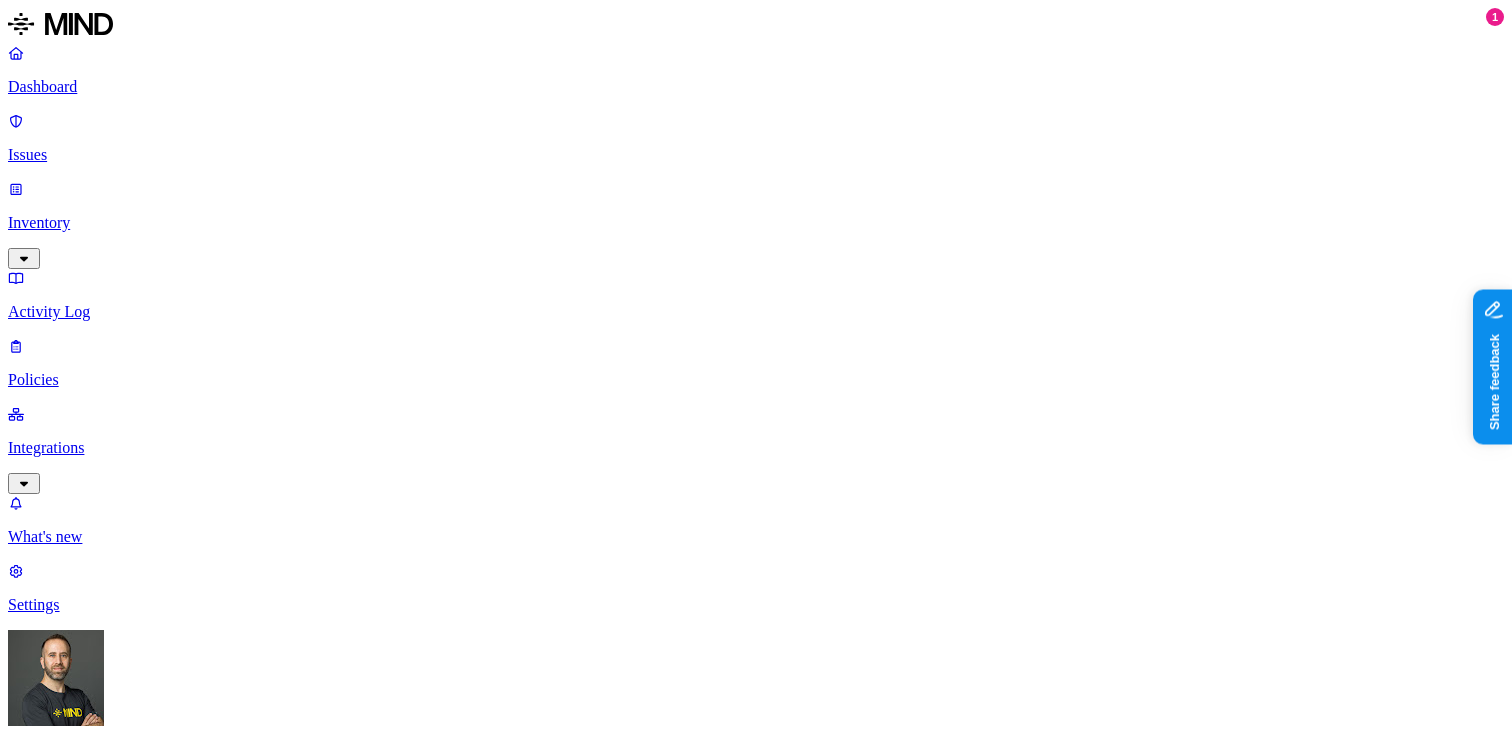 click 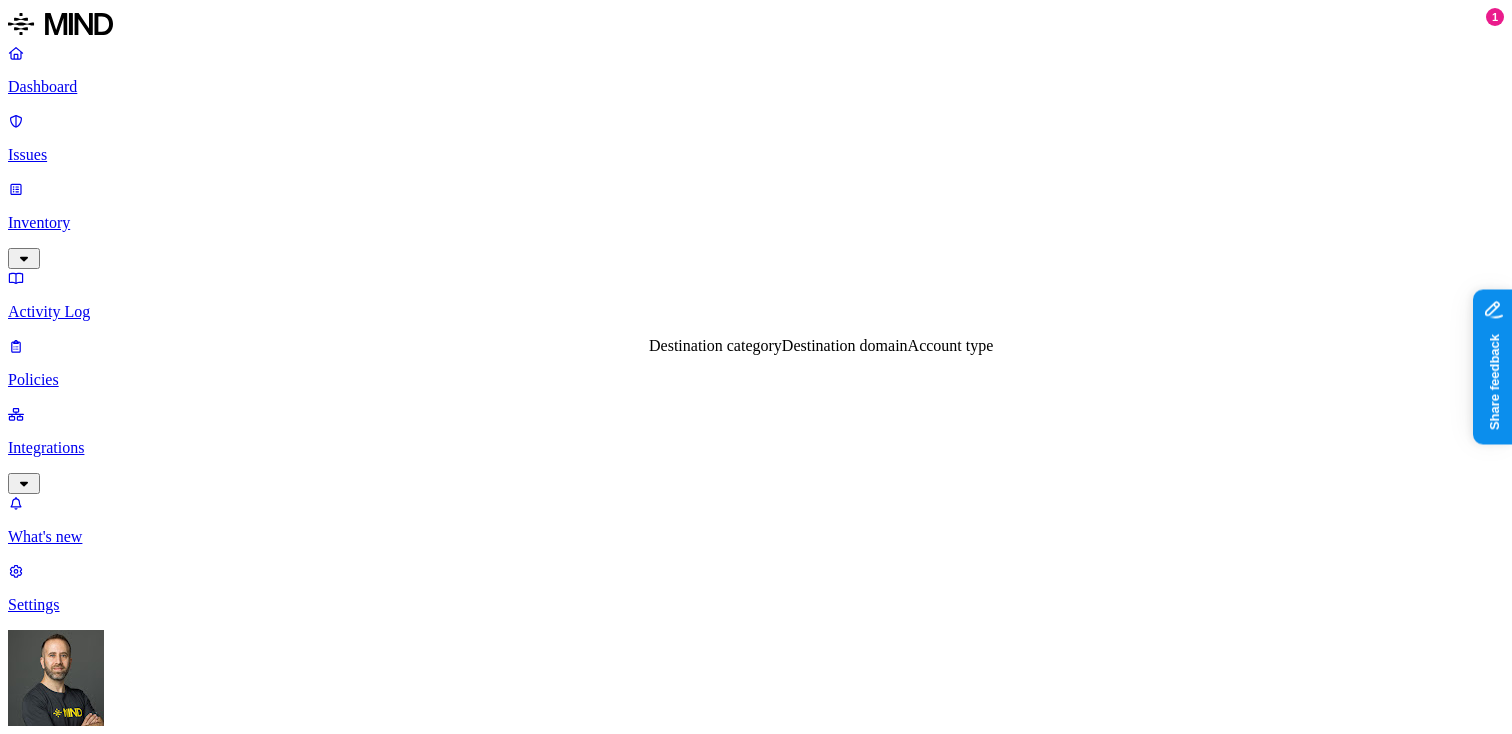click on "Destination domain" at bounding box center (845, 345) 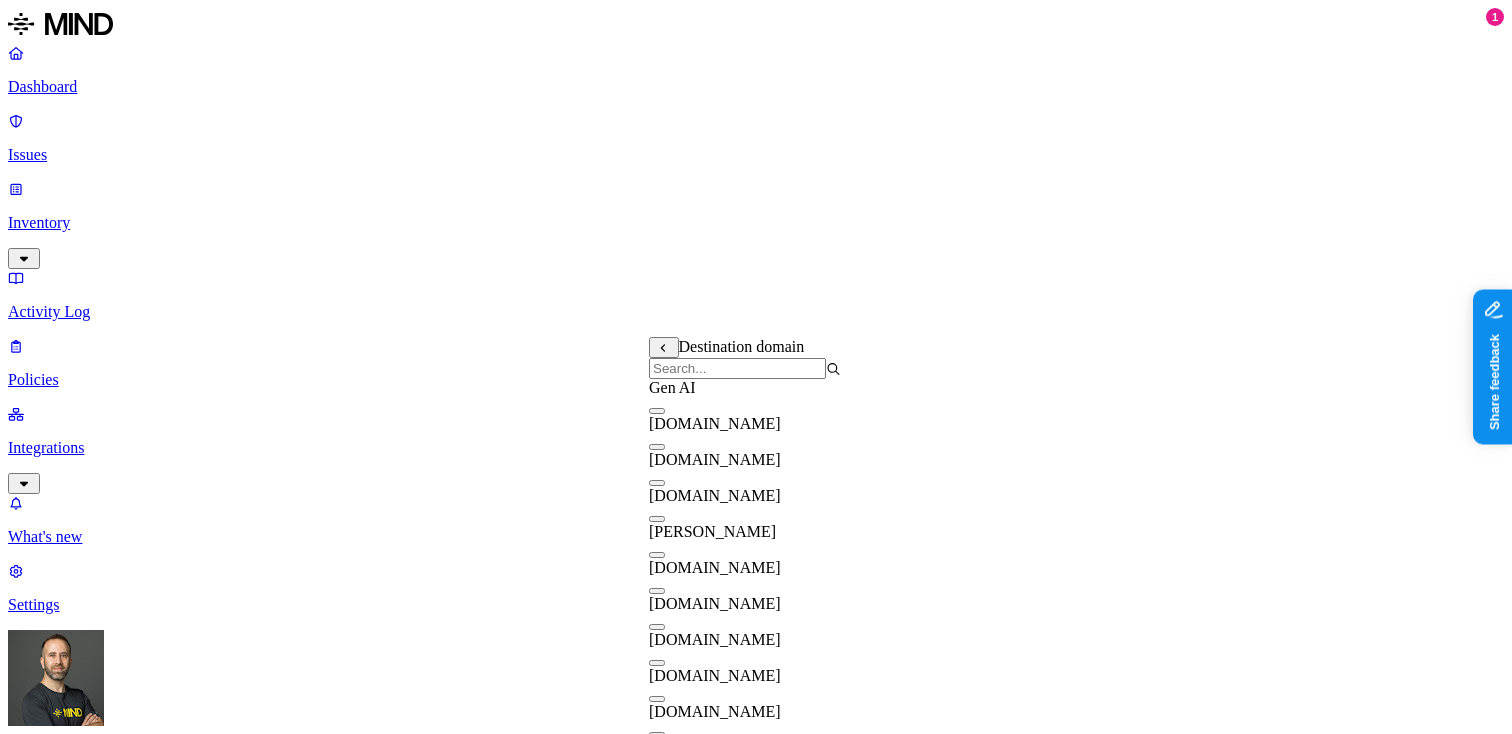 click at bounding box center (657, 519) 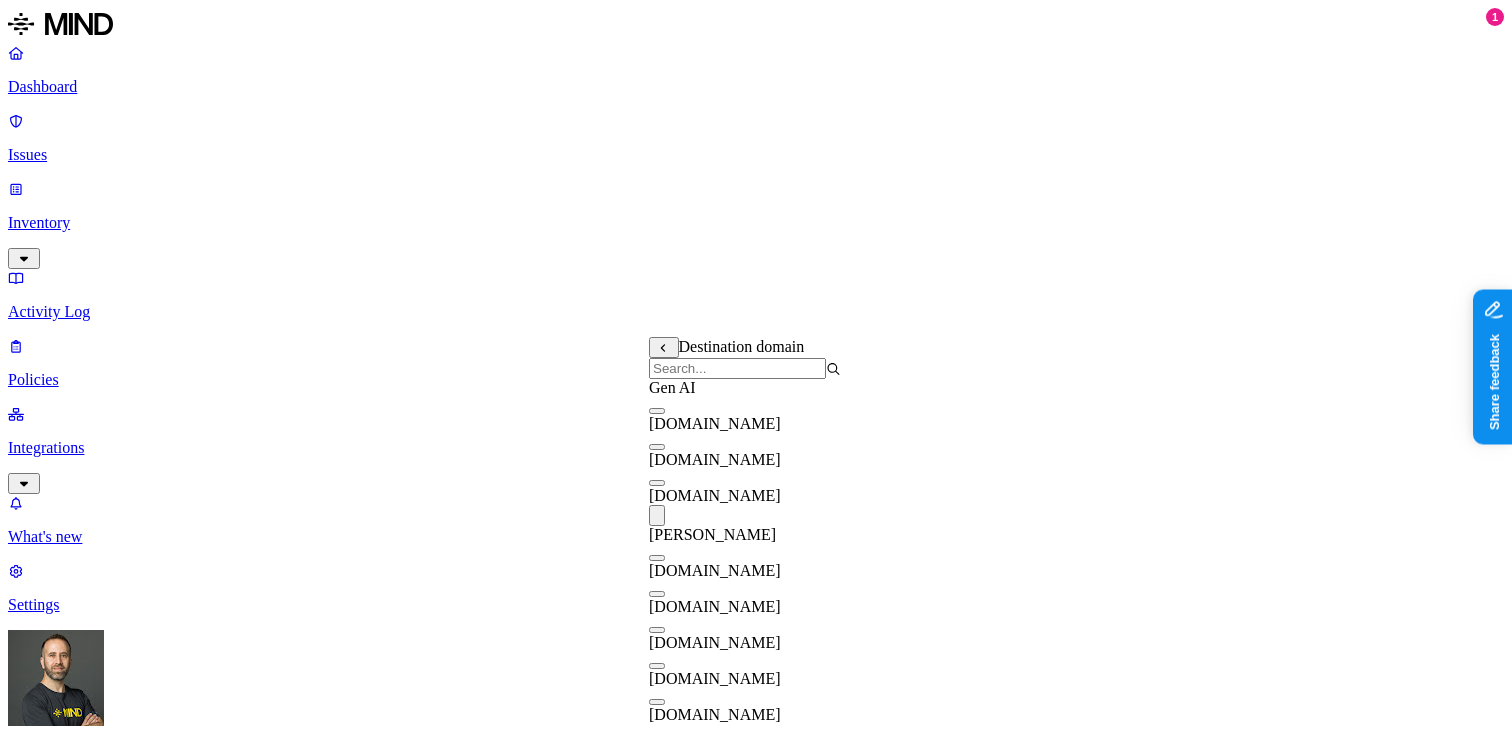click on "DATA WHERE Data type is ITIN UPLOAD Anywhere BY USER WHERE Groups is everyone@acme.tannin.io" at bounding box center [756, 1568] 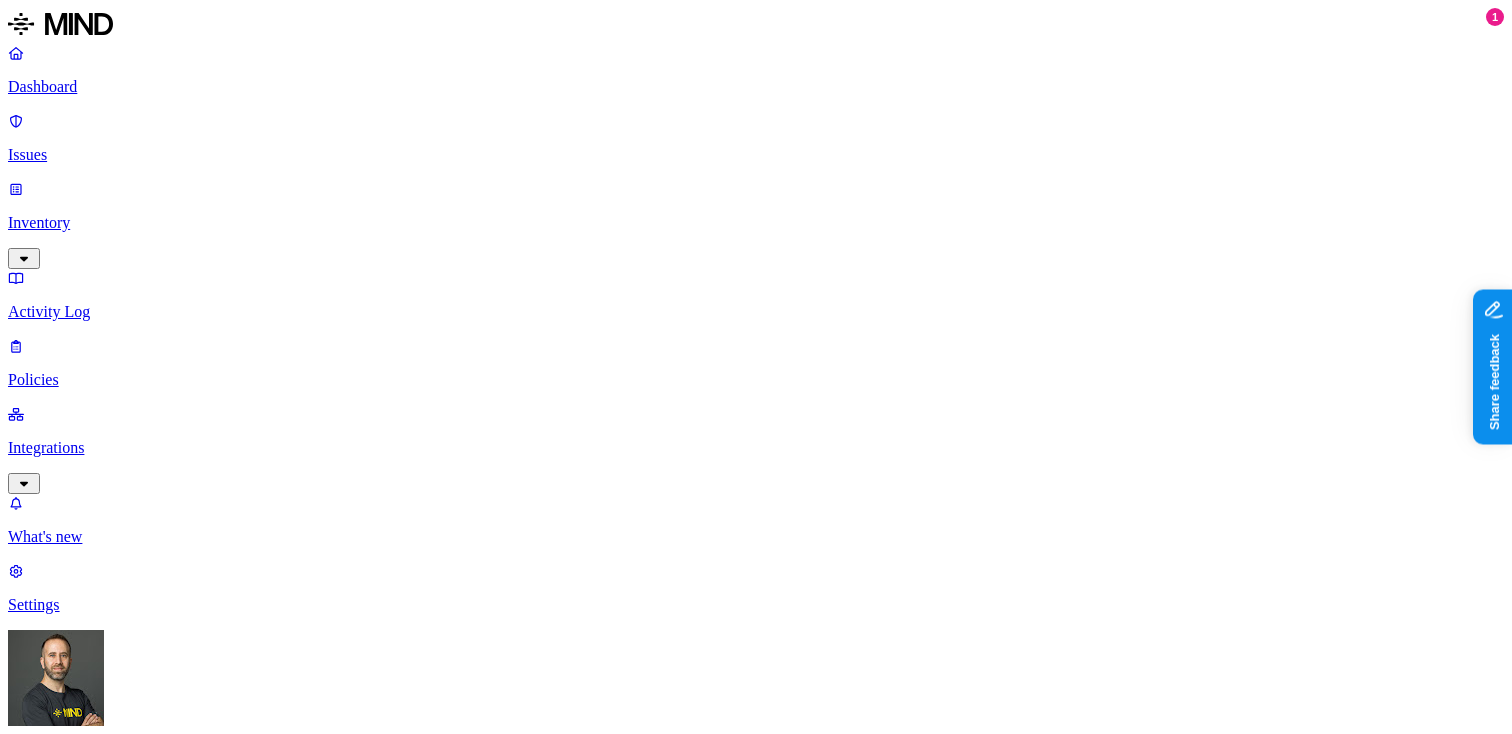 scroll, scrollTop: 676, scrollLeft: 0, axis: vertical 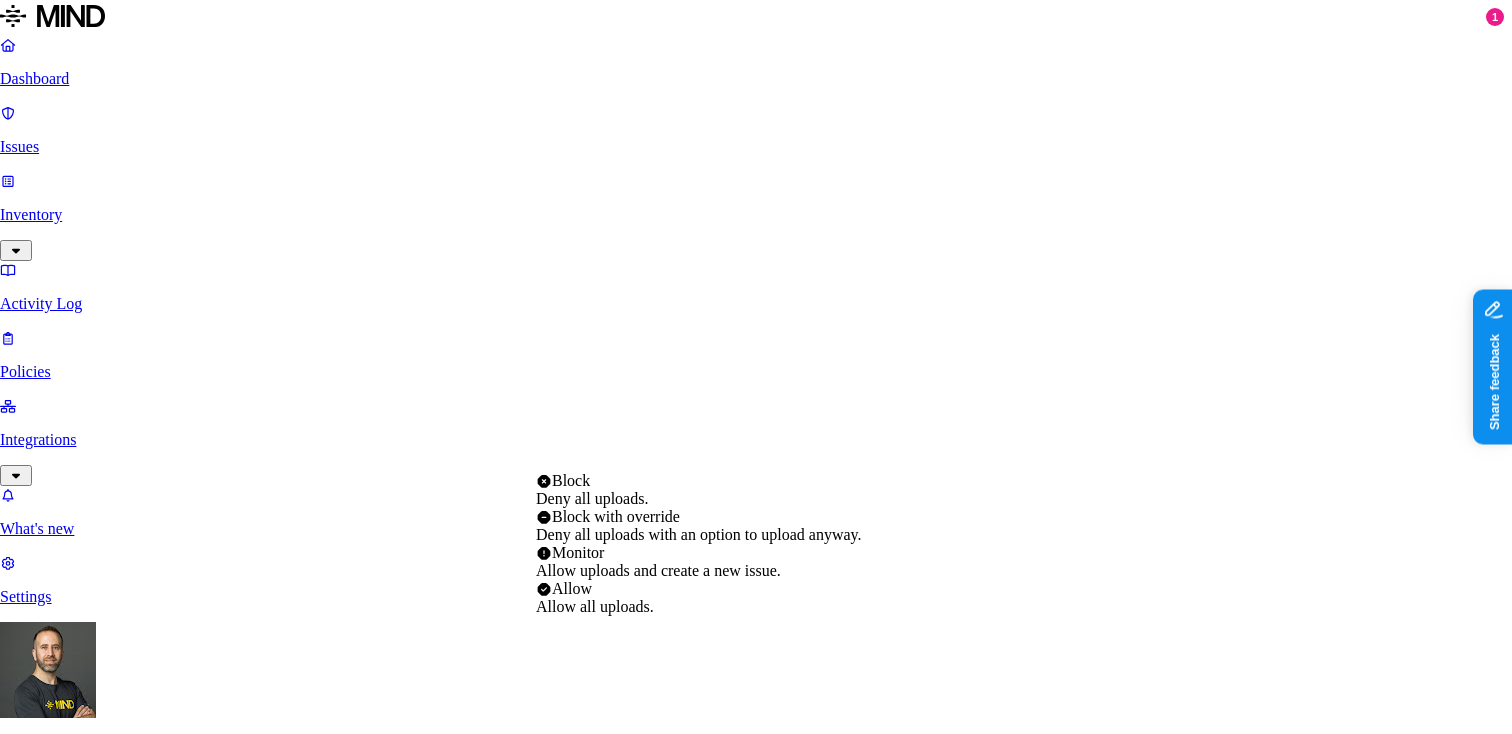 click on "Dashboard Issues Inventory Activity Log Policies Integrations What's new 1 Settings Tom Mayblum ACME New policy Endpoint Exfiltration Details Policy name   Severity Select severity Low Medium High Critical   Description (Optional) Condition Define the data attributes, exfiltration destinations, and users that should trigger the policy.  By default, the policy will be triggered by any data uploaded to any destination by any user. For more details on condition guidelines, please refer to the   documentation DATA WHERE Data type is ITIN UPLOAD WHERE Destination domain is claude.ai BY USER WHERE Groups is everyone@acme.tannin.io Action Default action Default action for all users and groups who violate the policy. Block with override BlockDeny all uploads. Block with overrideDeny all uploads with an option to upload anyway. MonitorAllow uploads and create a new issue. AllowAllow all uploads. Exceptions You can add exceptions for specific users or groups. Exceptions are evaluated from the top. Method" at bounding box center [756, 1141] 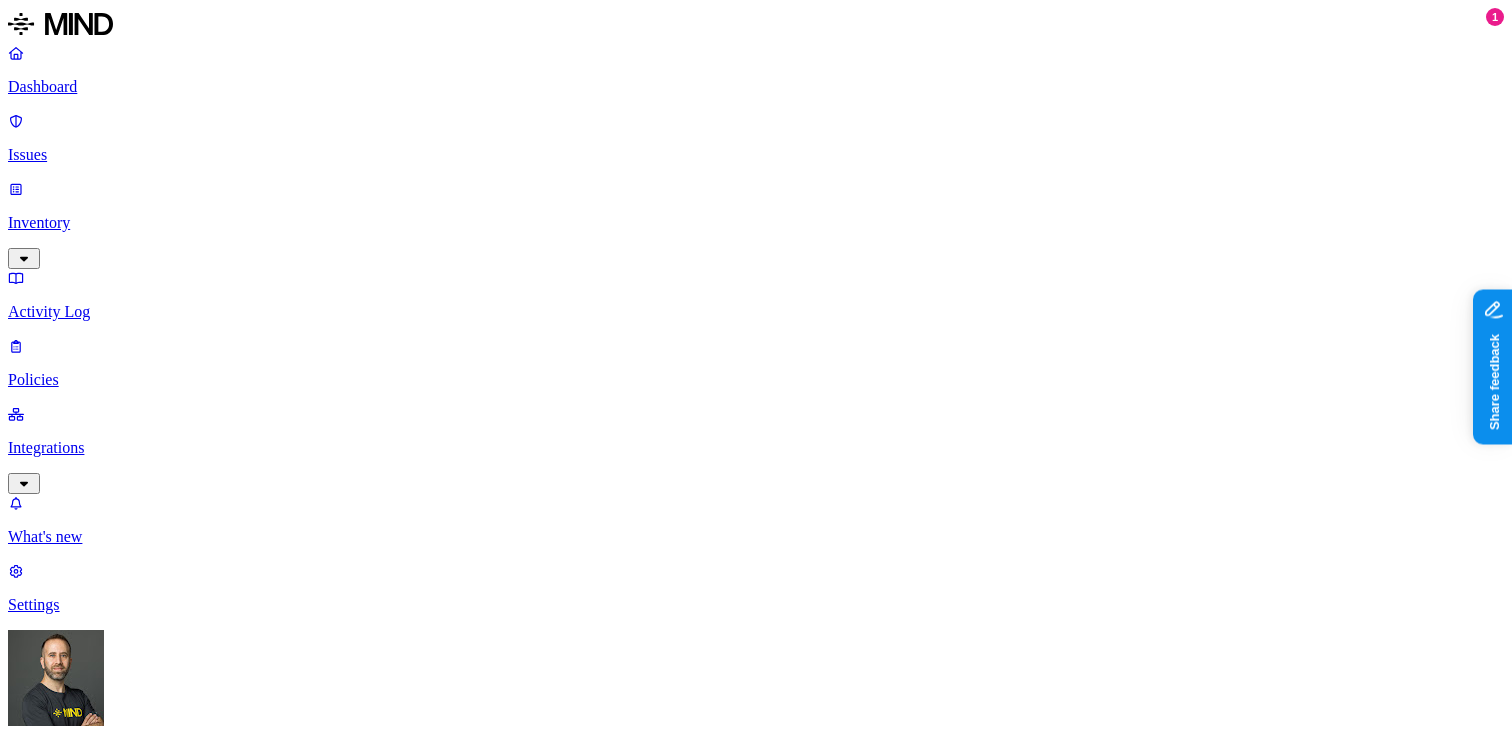 click on "Action" at bounding box center (756, 1892) 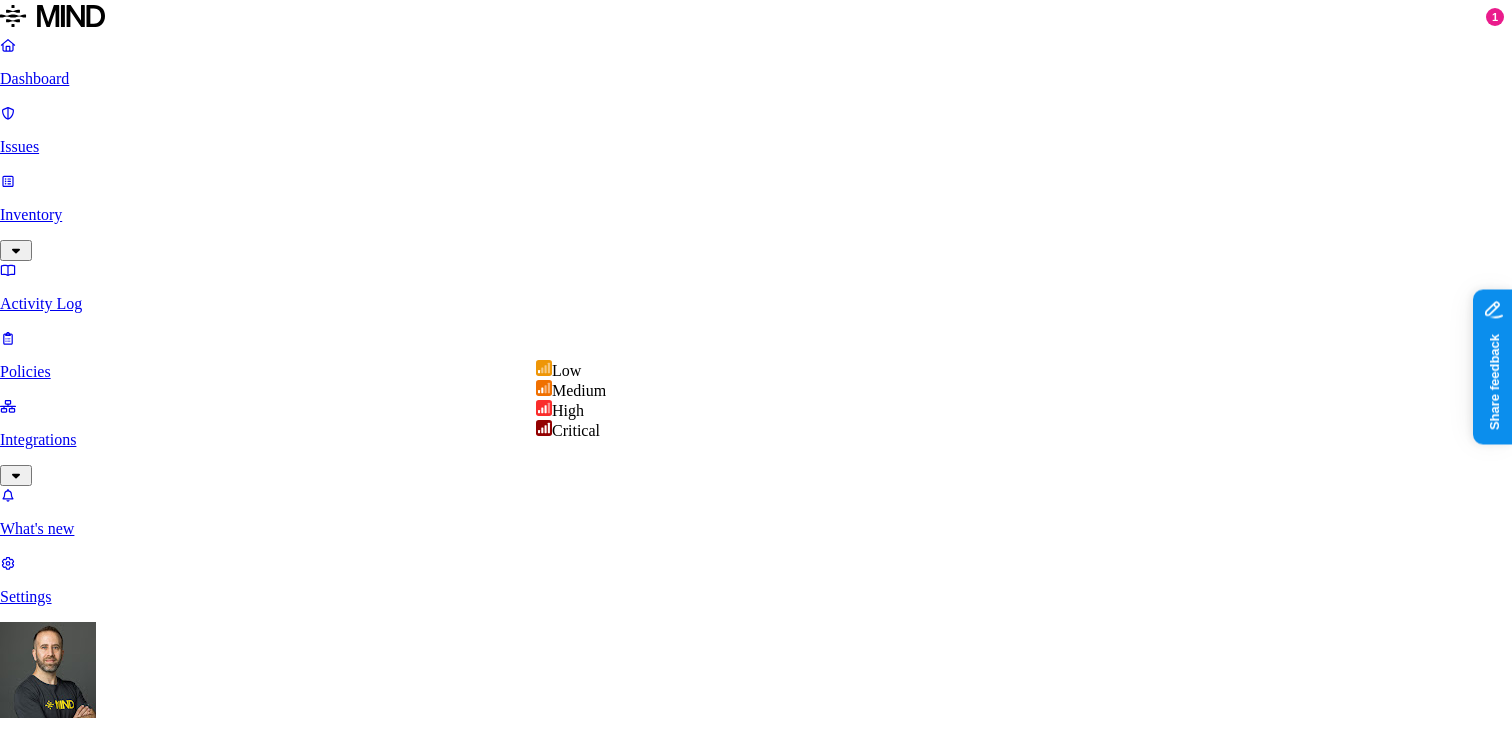 click on "Dashboard Issues Inventory Activity Log Policies Integrations What's new 1 Settings Tom Mayblum ACME New policy Endpoint Exfiltration Details Policy name test upload by group   Severity Medium Low Medium High Critical   Description (Optional) Condition Define the data attributes, exfiltration destinations, and users that should trigger the policy.  By default, the policy will be triggered by any data uploaded to any destination by any user. For more details on condition guidelines, please refer to the   documentation DATA WHERE Data type is ITIN UPLOAD WHERE Destination domain is claude.ai BY USER WHERE Groups is everyone@acme.tannin.io Action Default action Default action for all users and groups who violate the policy. Monitor BlockDeny all uploads. Block with overrideDeny all uploads with an option to upload anyway. MonitorAllow uploads and create a new issue. AllowAllow all uploads. Exceptions You can add exceptions for specific users or groups. Exceptions are evaluated from the top. Method" at bounding box center [756, 1151] 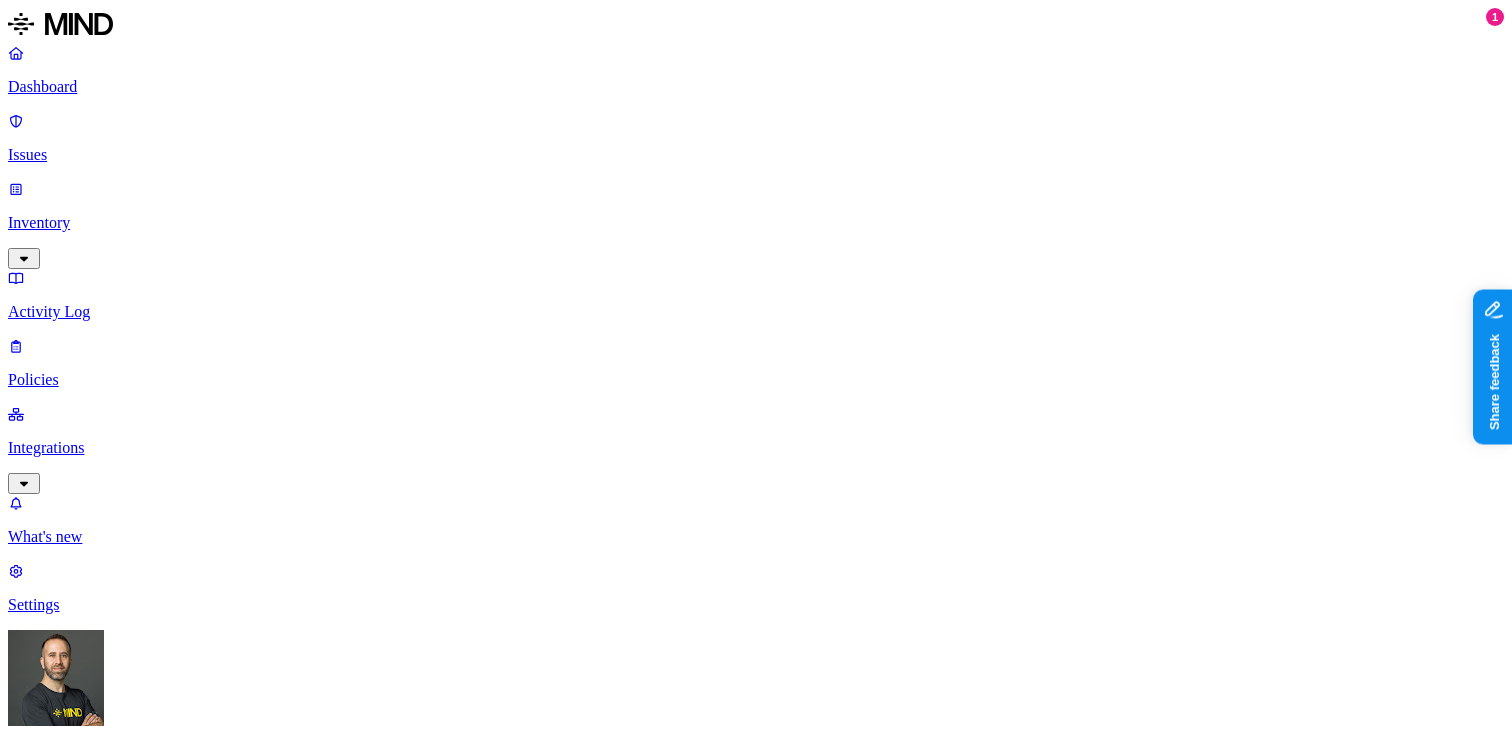 click on "Description (Optional)" at bounding box center (233, 1219) 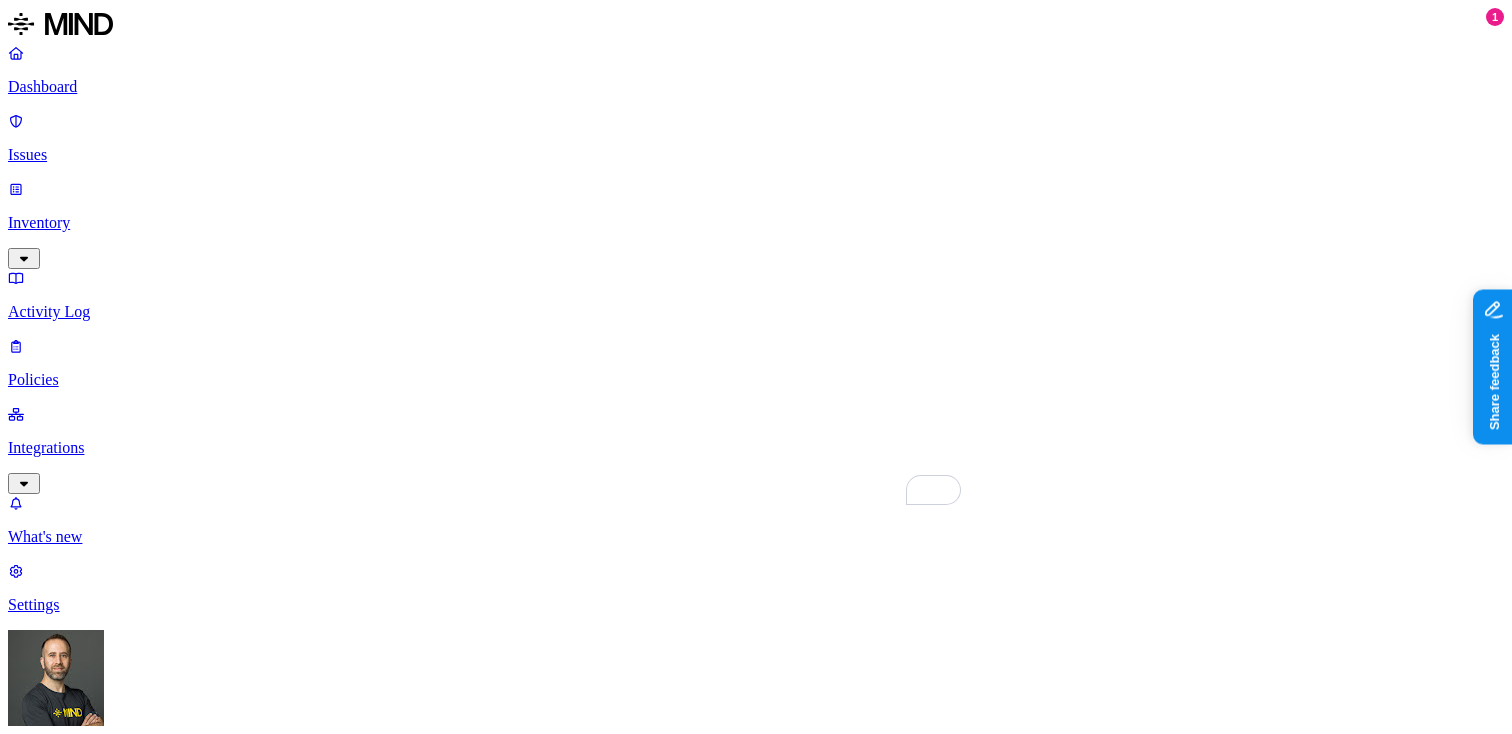 click on "New policy Endpoint Exfiltration Details Policy name test upload by group   Severity Low Low Medium High Critical   Description (Optional) Condition Define the data attributes, exfiltration destinations, and users that should trigger the policy.  By default, the policy will be triggered by any data uploaded to any destination by any user. For more details on condition guidelines, please refer to the   documentation DATA WHERE Data type is ITIN UPLOAD WHERE Destination domain is claude.ai BY USER WHERE Groups is everyone@acme.tannin.io Action Default action Default action for all users and groups who violate the policy. Monitor BlockDeny all uploads. Block with overrideDeny all uploads with an option to upload anyway. MonitorAllow uploads and create a new issue. AllowAllow all uploads. Exceptions You can add exceptions for specific users or groups. Exceptions are evaluated from the top. Add Exception Notifications Method None None Maya Raz prod-164.westus prod-82.westus test-avigail email test dadaa dlp-ops" at bounding box center (756, 1575) 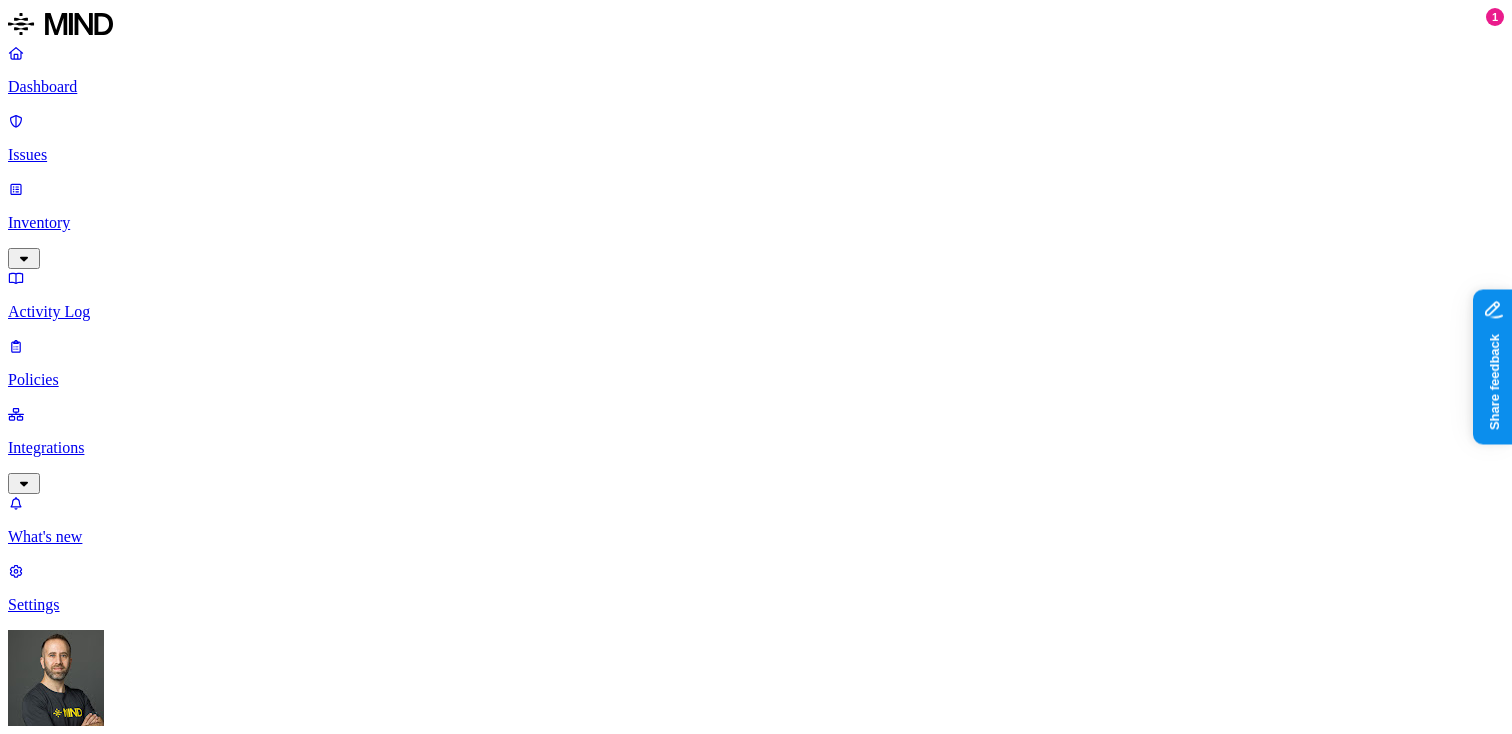click on "Policies Create Policy" at bounding box center (756, 889) 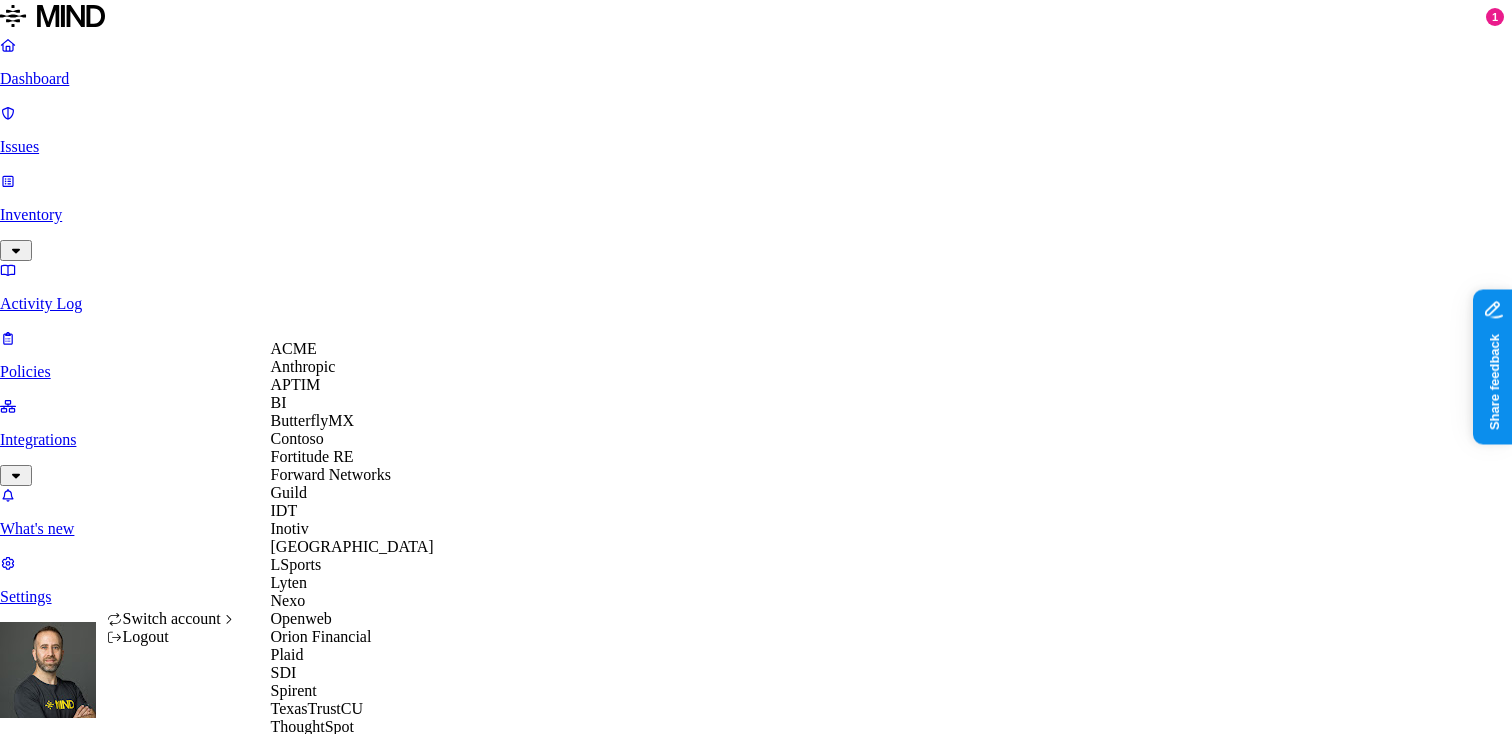 scroll, scrollTop: 560, scrollLeft: 0, axis: vertical 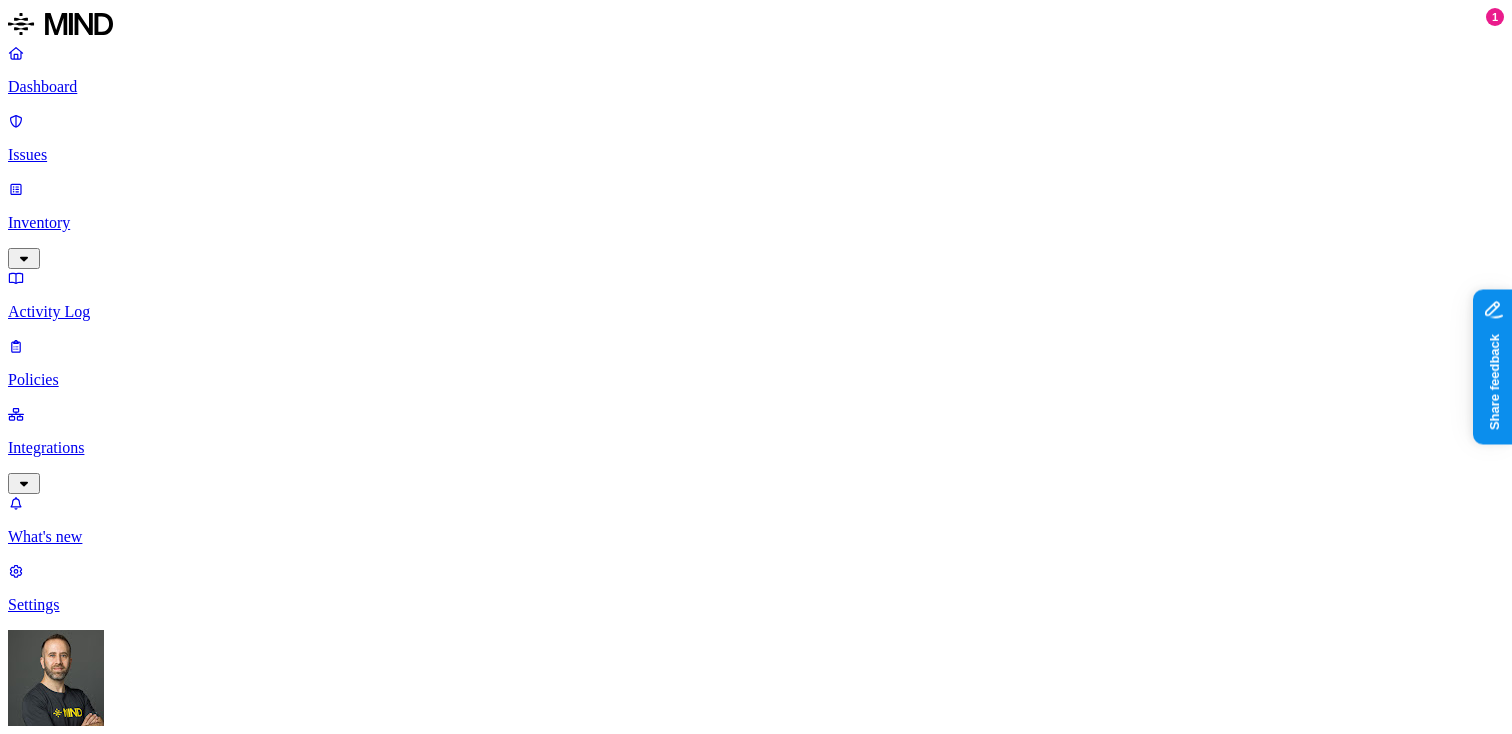 click on "Policies Create Policy" at bounding box center (756, 889) 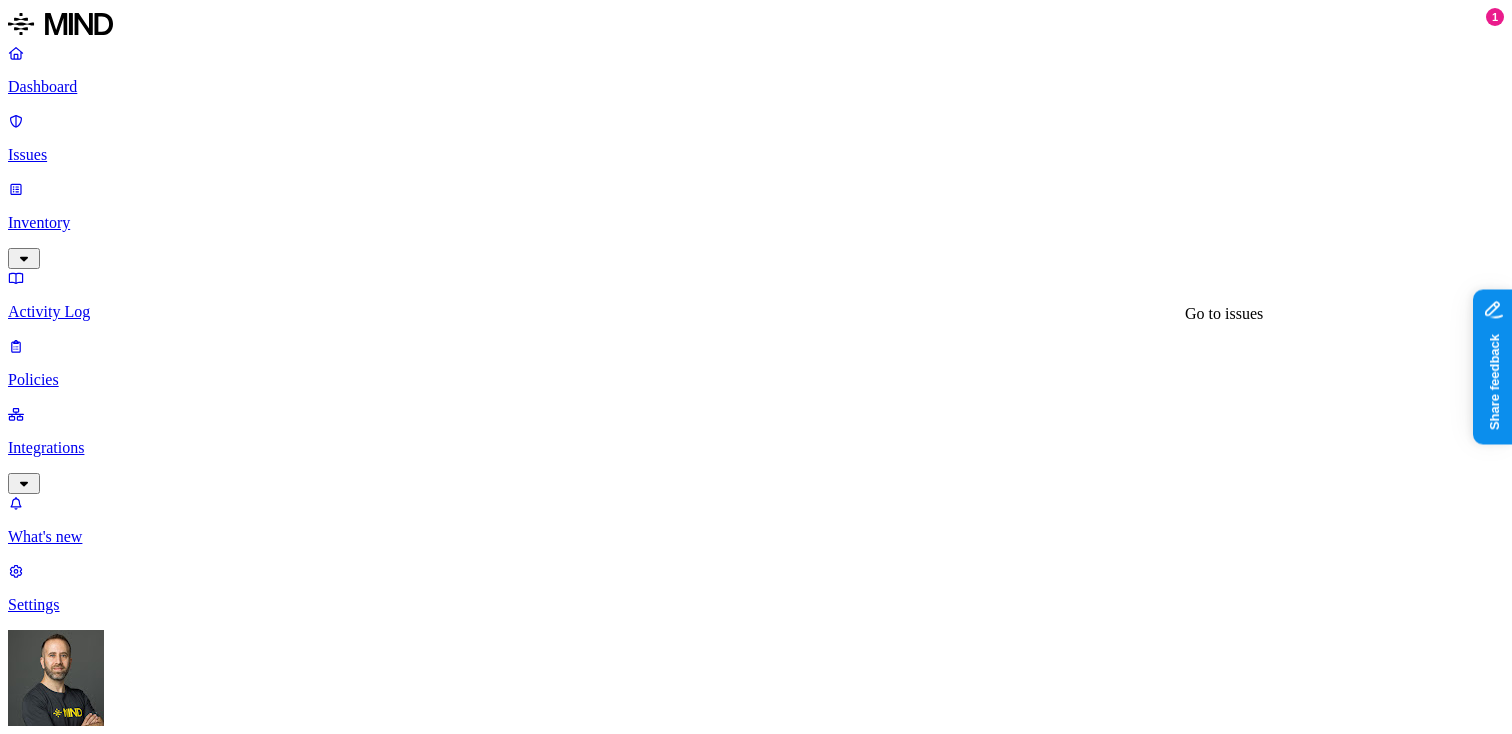 click on "0" at bounding box center (868, 1365) 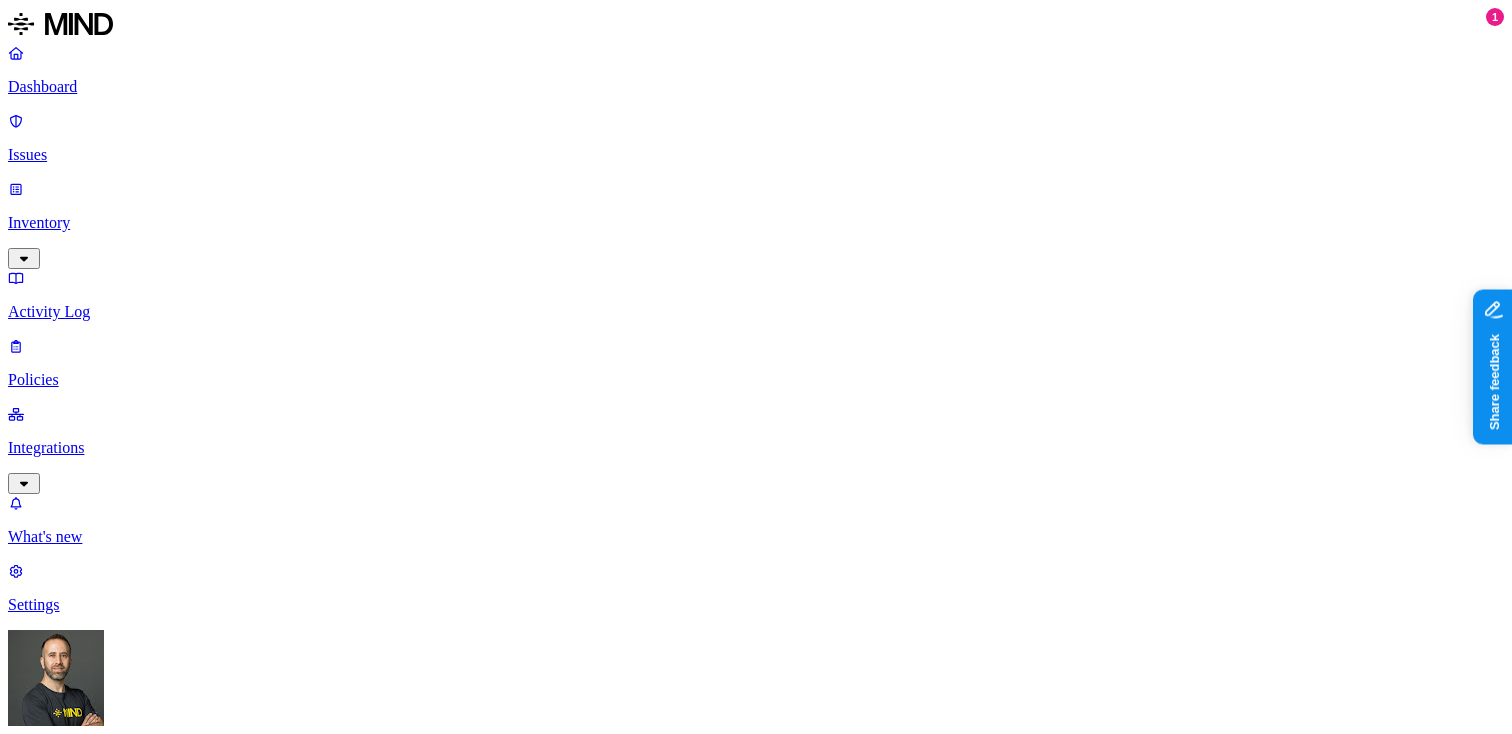click 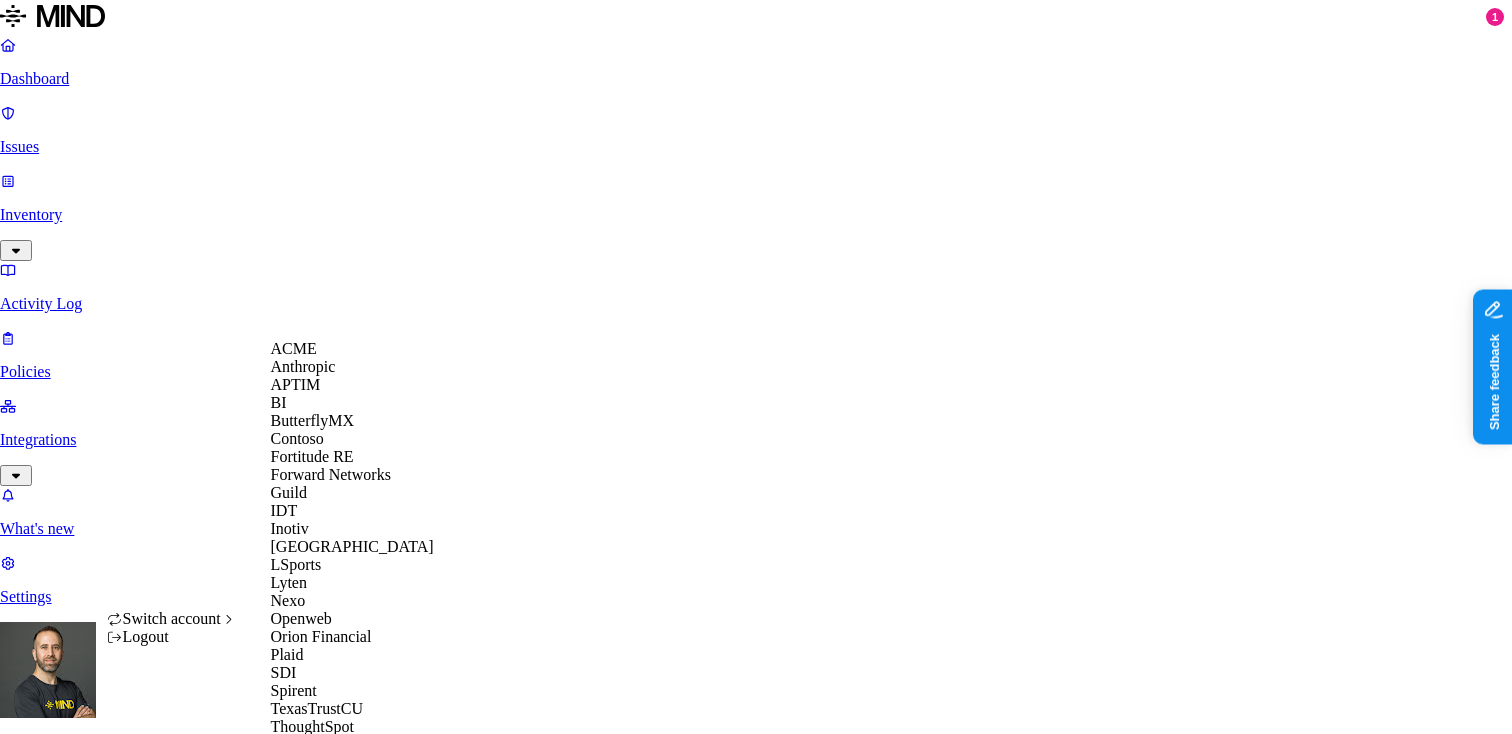 click on "ACME" at bounding box center (352, 349) 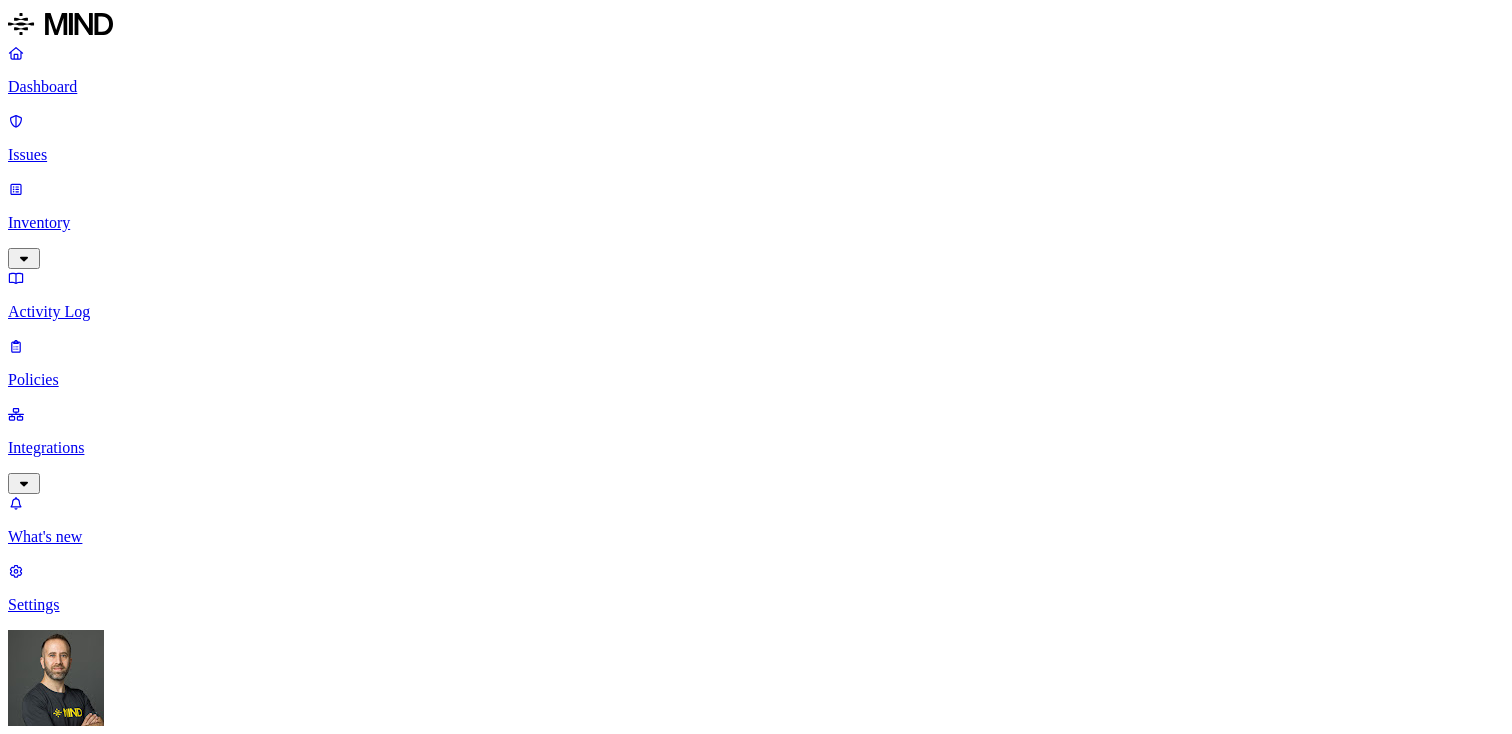 scroll, scrollTop: 0, scrollLeft: 0, axis: both 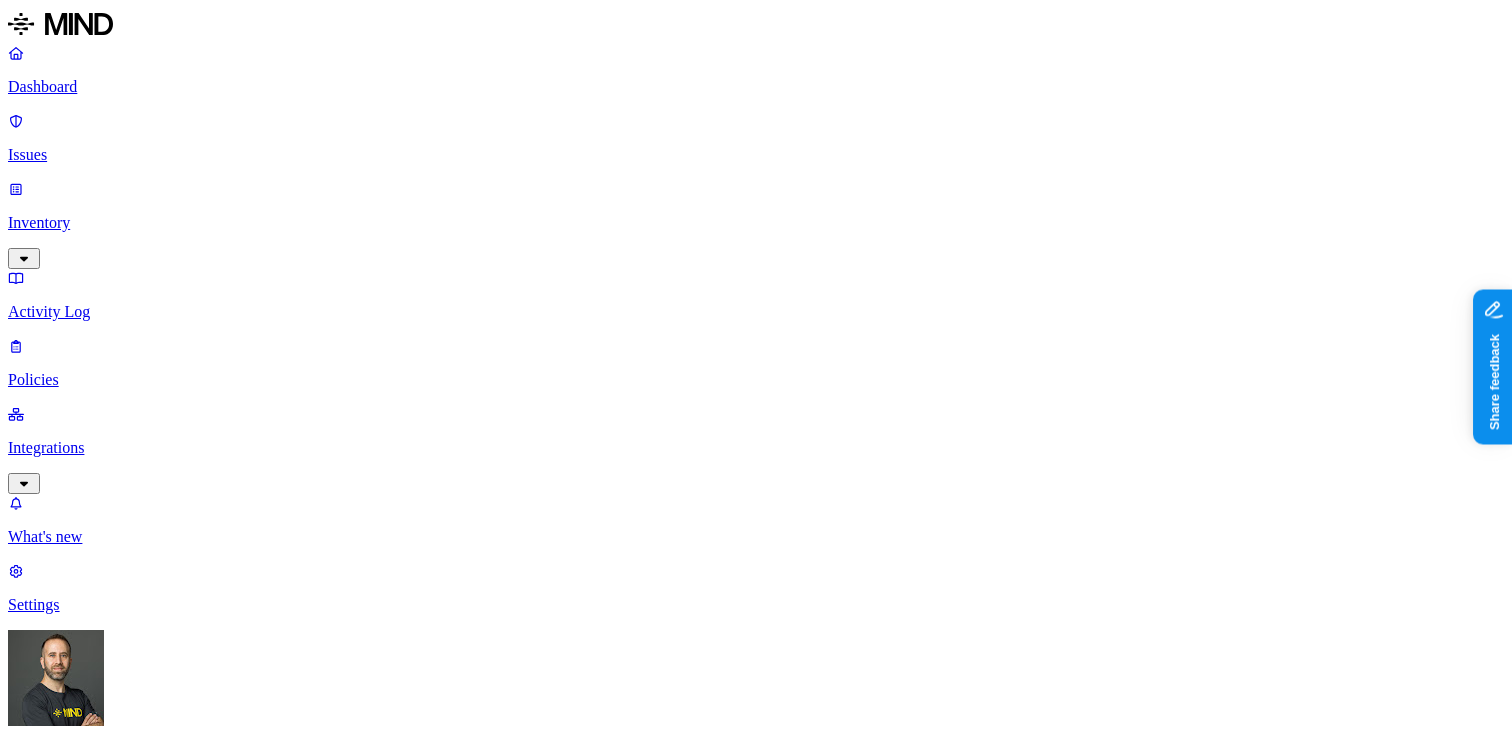 click on "Policies" at bounding box center (756, 380) 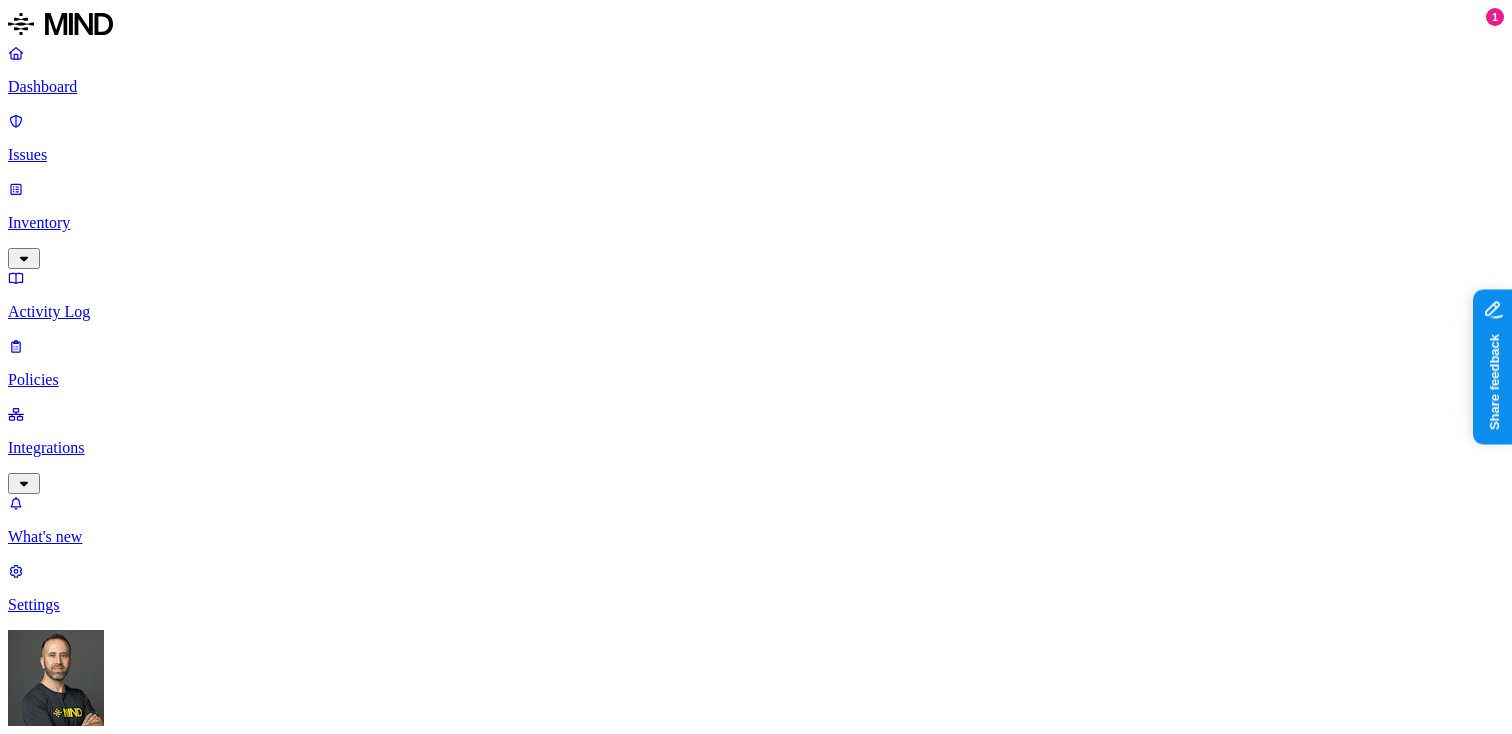 click on "Create Policy" at bounding box center [63, 912] 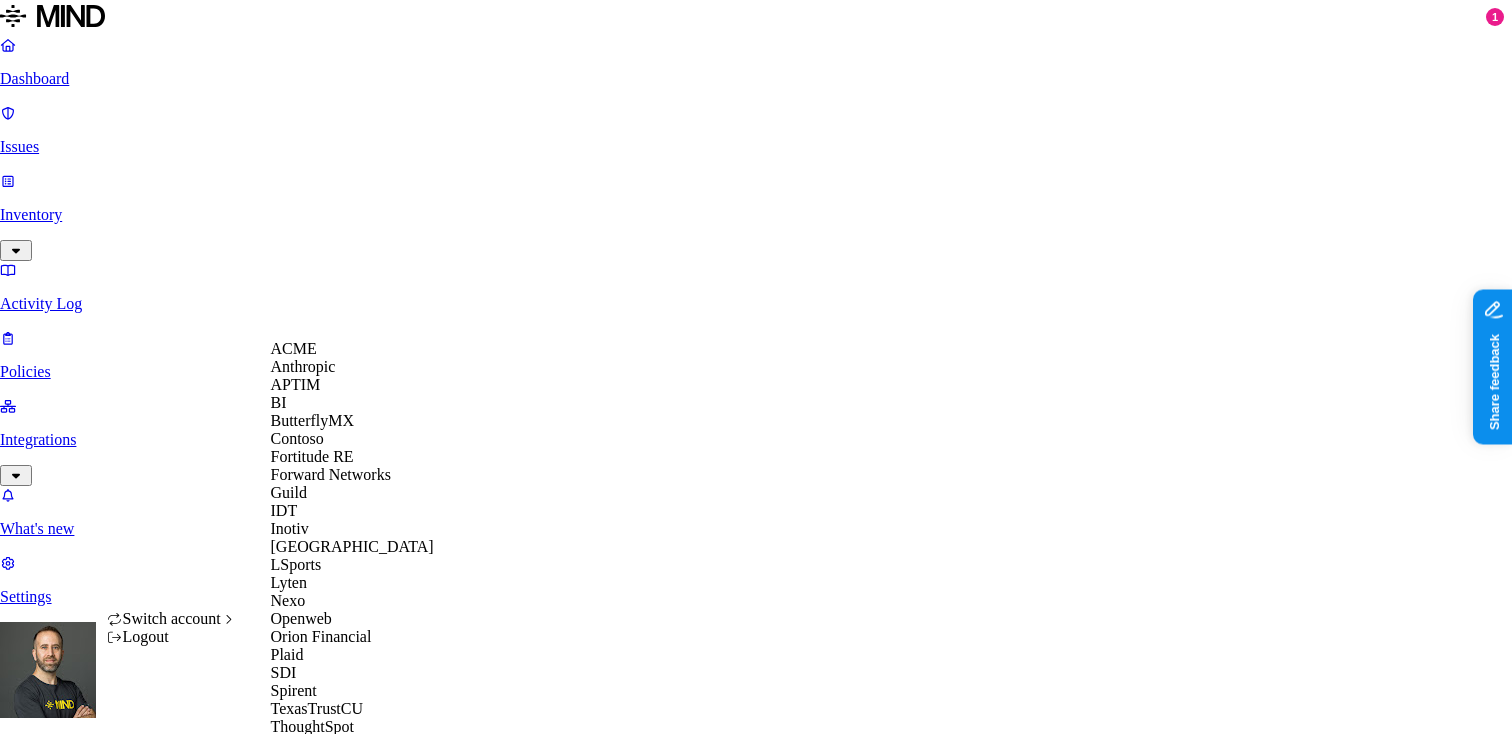 scroll, scrollTop: 560, scrollLeft: 0, axis: vertical 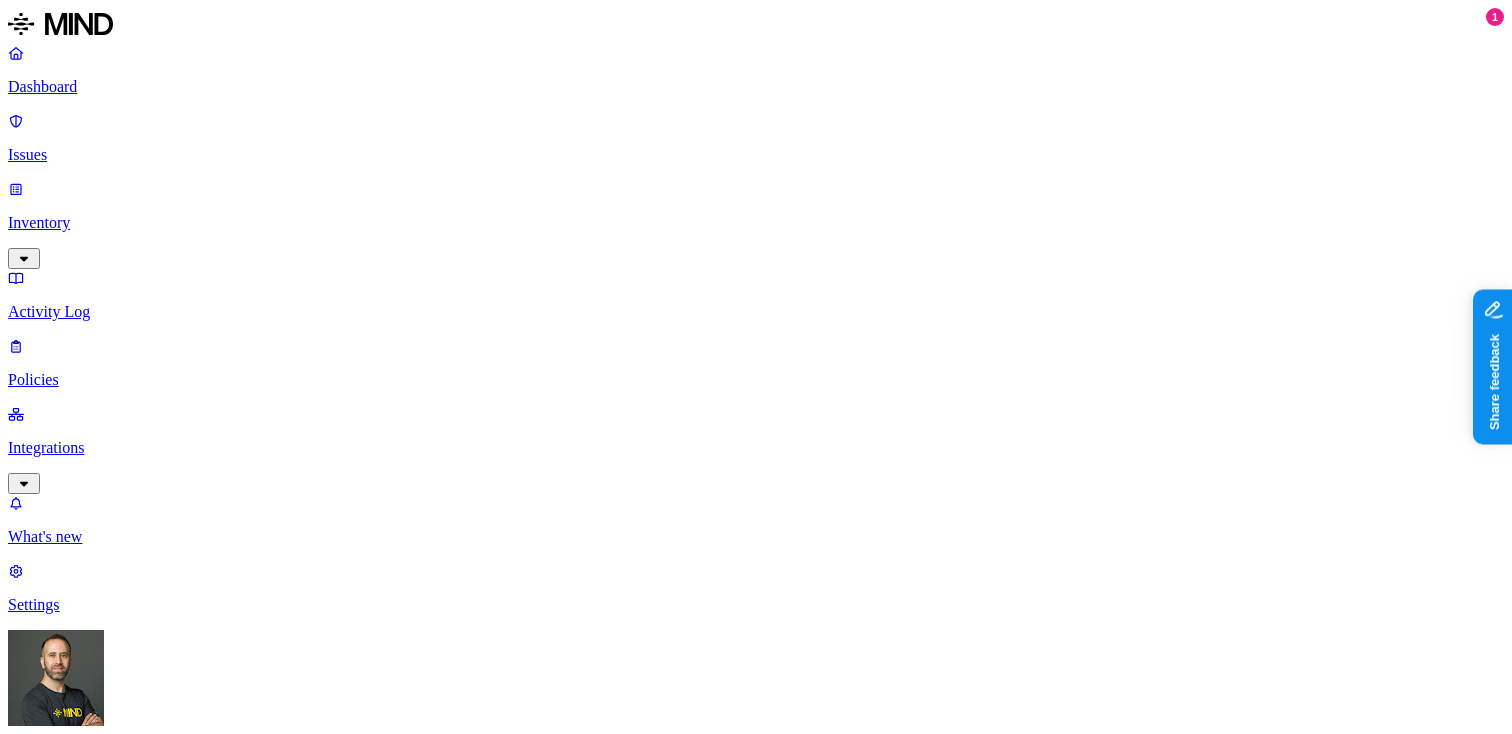 click on "Detection" at bounding box center (119, 1274) 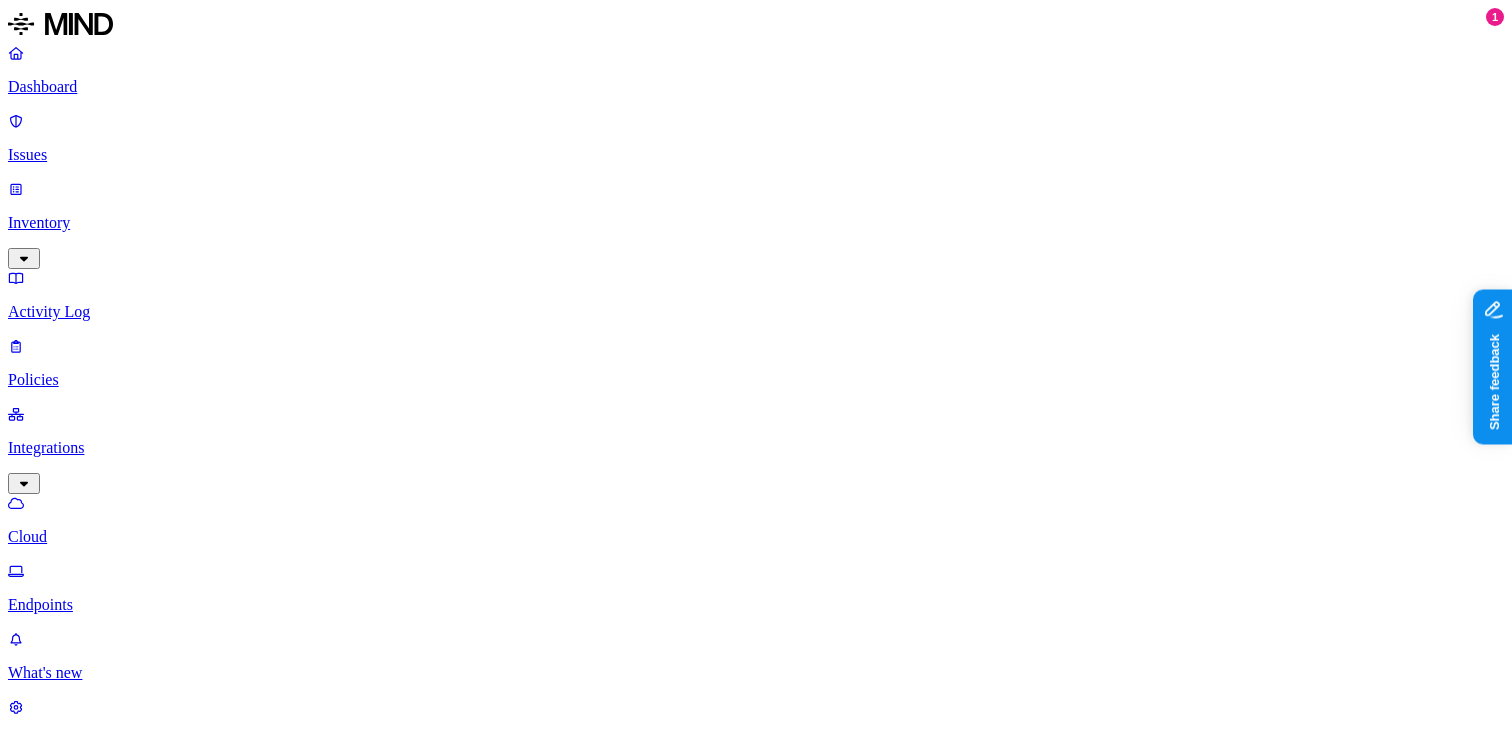 click on "Endpoints" at bounding box center (756, 605) 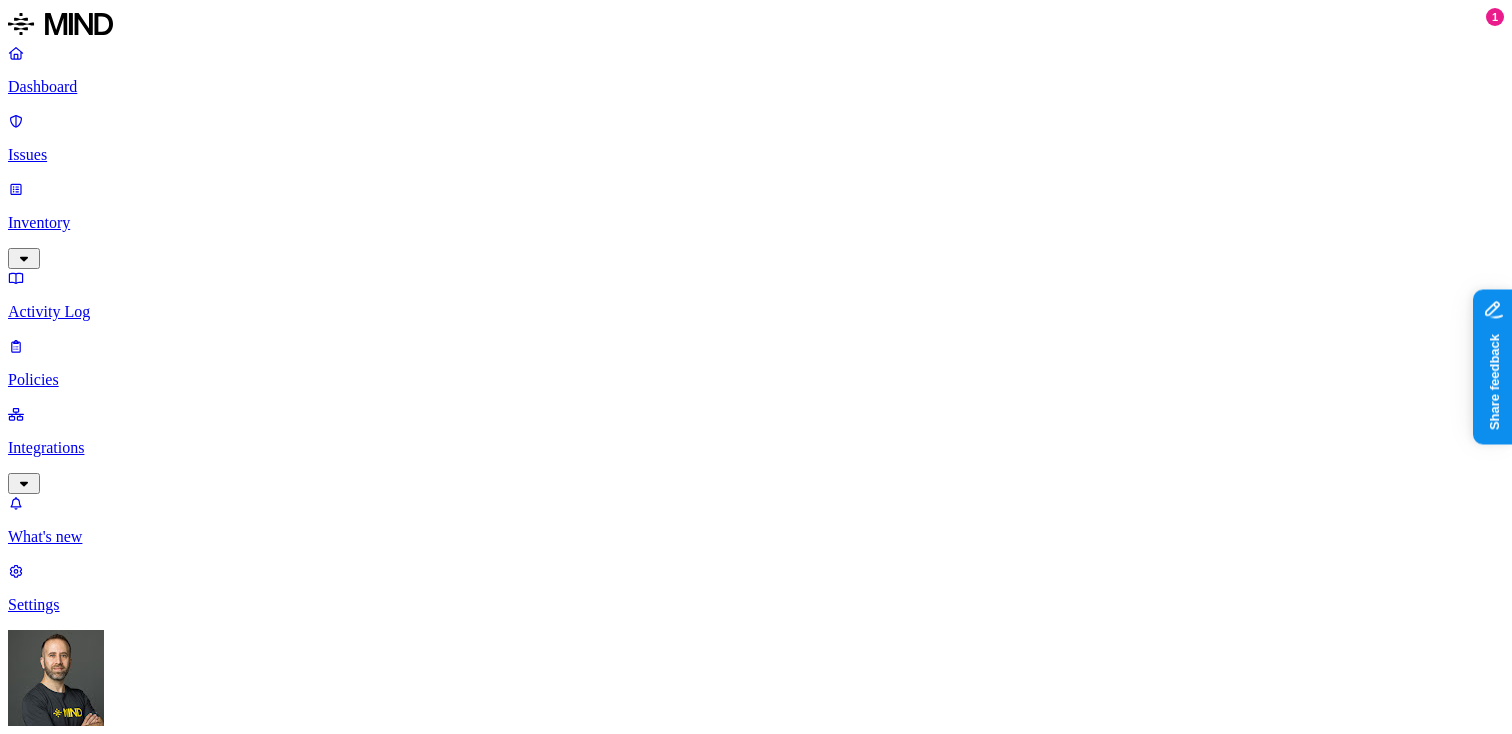 click on "Dashboard Issues Inventory Activity Log Policies Integrations What's new 1 Settings [PERSON_NAME] Plaid Dashboard 0 Discovery Detection Prevention Last update: [DATE] 11:02 PM Scanned resources 1.08M Resources by integration 1.05M MIND_drive_poc 16.2K Plaid Confluence 12.7K Plaid PII 164K Person Name 146K Email address 127K Address 46.9K Phone number 41.6K Date of birth 2.29K IBAN 1.46K PCI 569 Credit card 569 Secrets 612 Password 334 Encryption Key 212 AWS credentials 25 Github credentials 20 OpenAI API Key 14 GCP credentials 10 Other 130K Source code 130K Top resources with sensitive data Resource Sensitive records Owner Last access CampaignMembers_2020-5-6_1815.csv Credit card 1 SSN 1 Email address 5000 IBAN 1 Person Name 128 Address 3643 Phone number 5000 Salesforce Contact.xlsx SSN 1 Email address 5000 Person Name 521 Address 3050 Phone number 5000 [DATE] 07:50 PM RAW_DATA-mvelopes-institution-top20000.xml Email address 3248 Address 5000 Phone number 5000 Finicity Institutions 2957 1" at bounding box center (756, 1696) 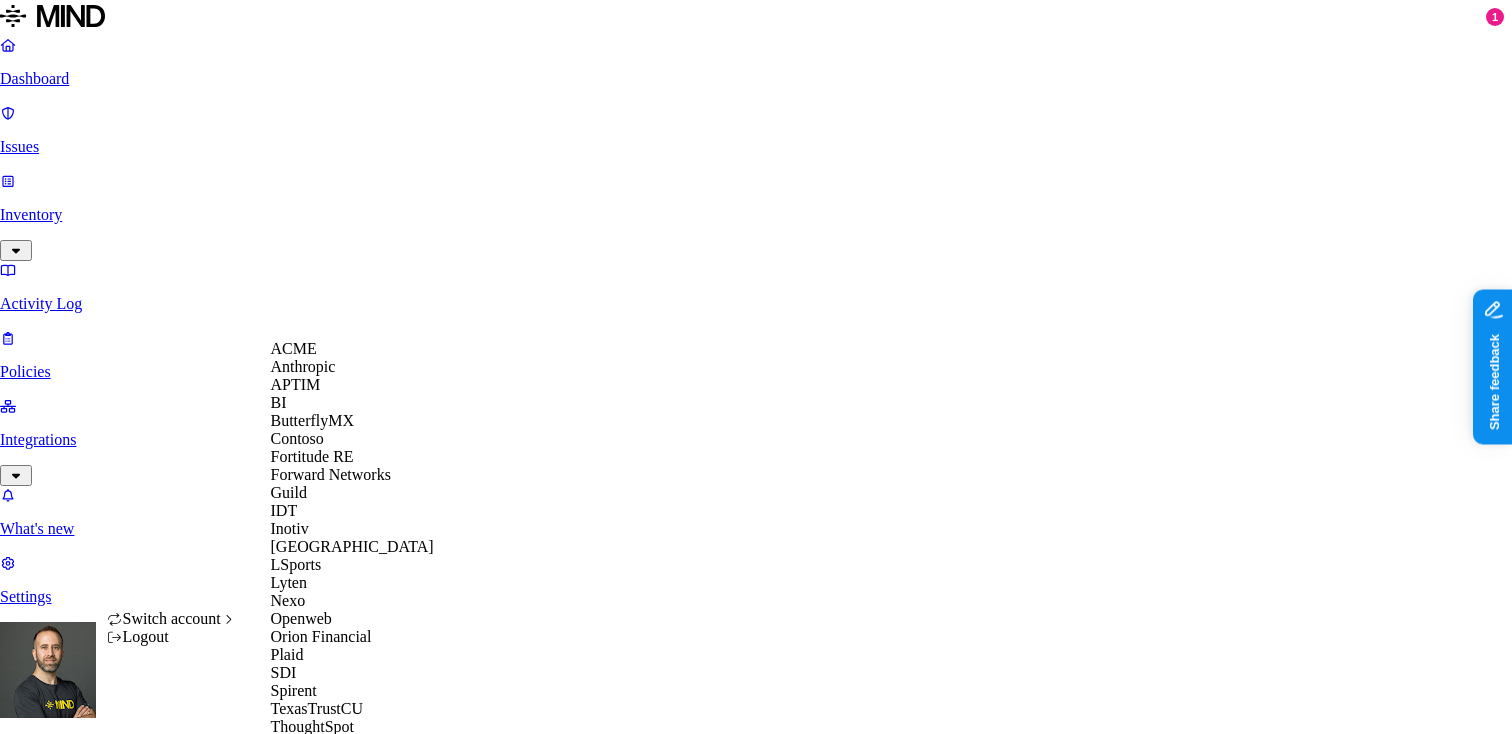 scroll, scrollTop: 560, scrollLeft: 0, axis: vertical 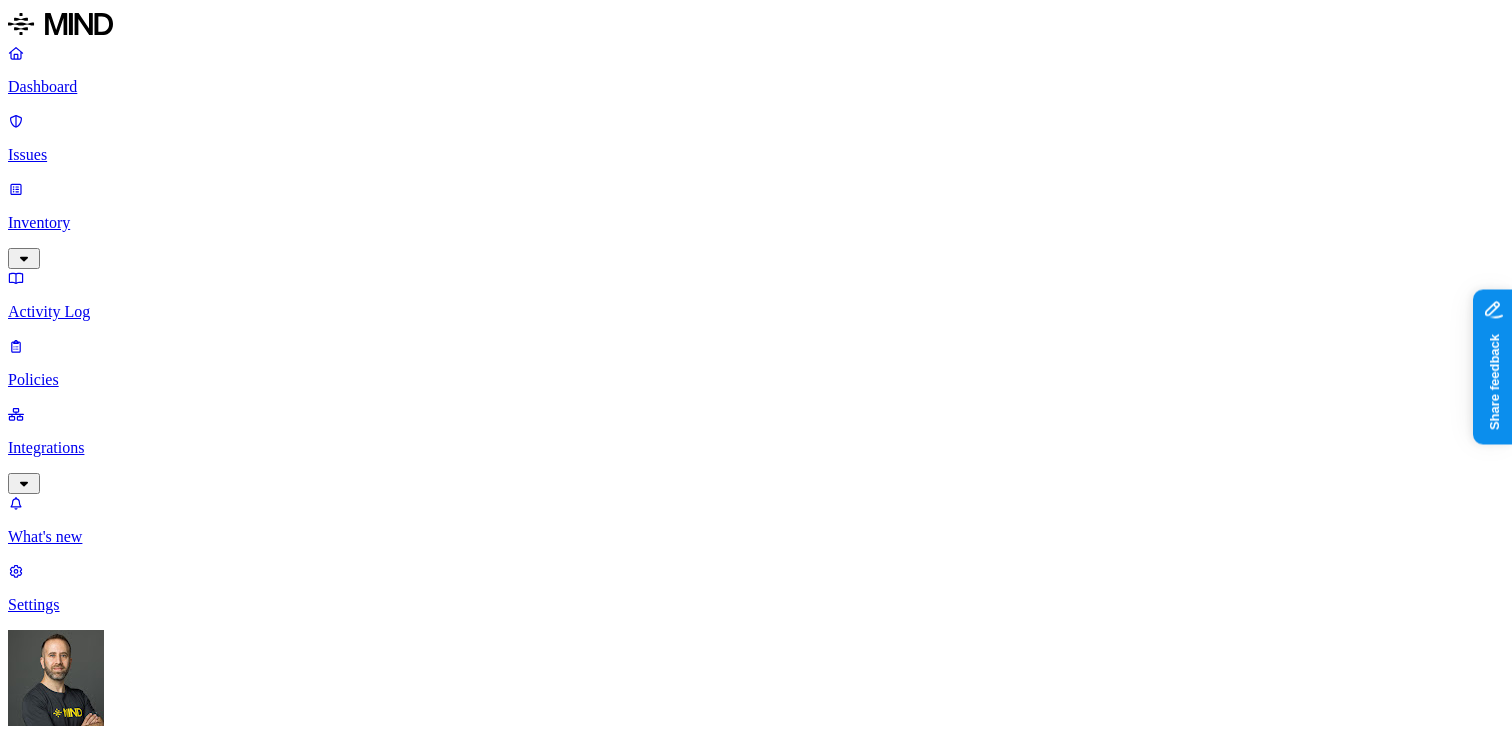 click on "Policies" at bounding box center (756, 363) 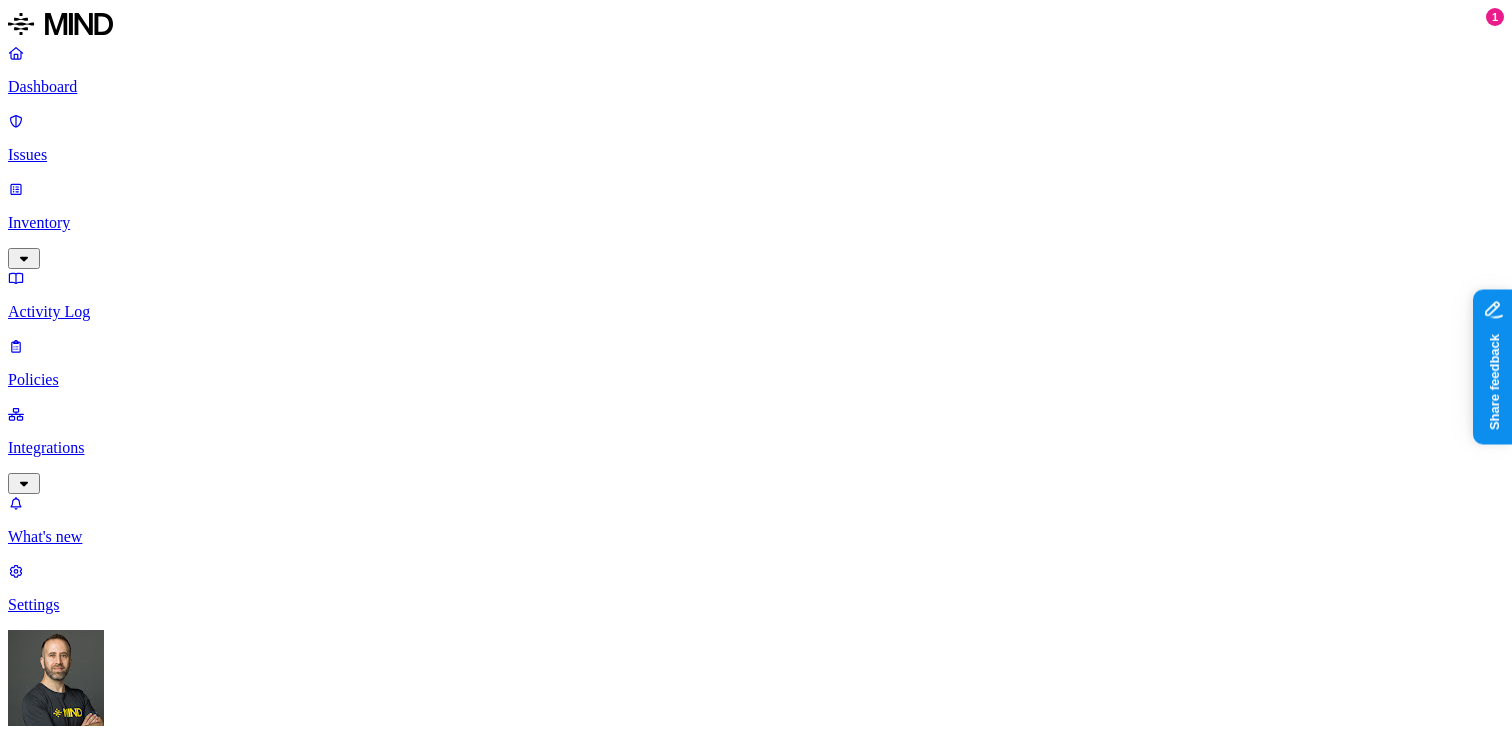 click on "Dashboard" at bounding box center (756, 87) 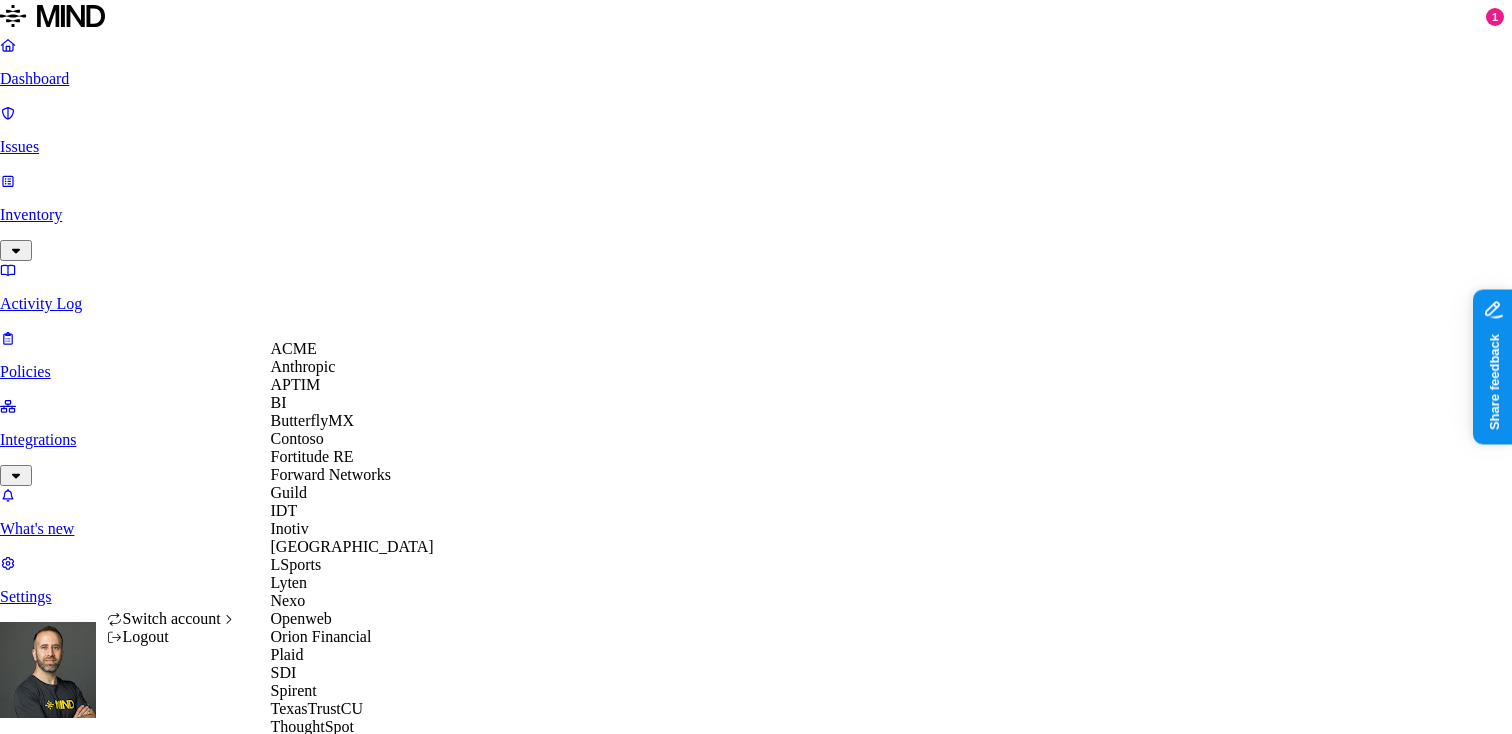 scroll, scrollTop: 98, scrollLeft: 0, axis: vertical 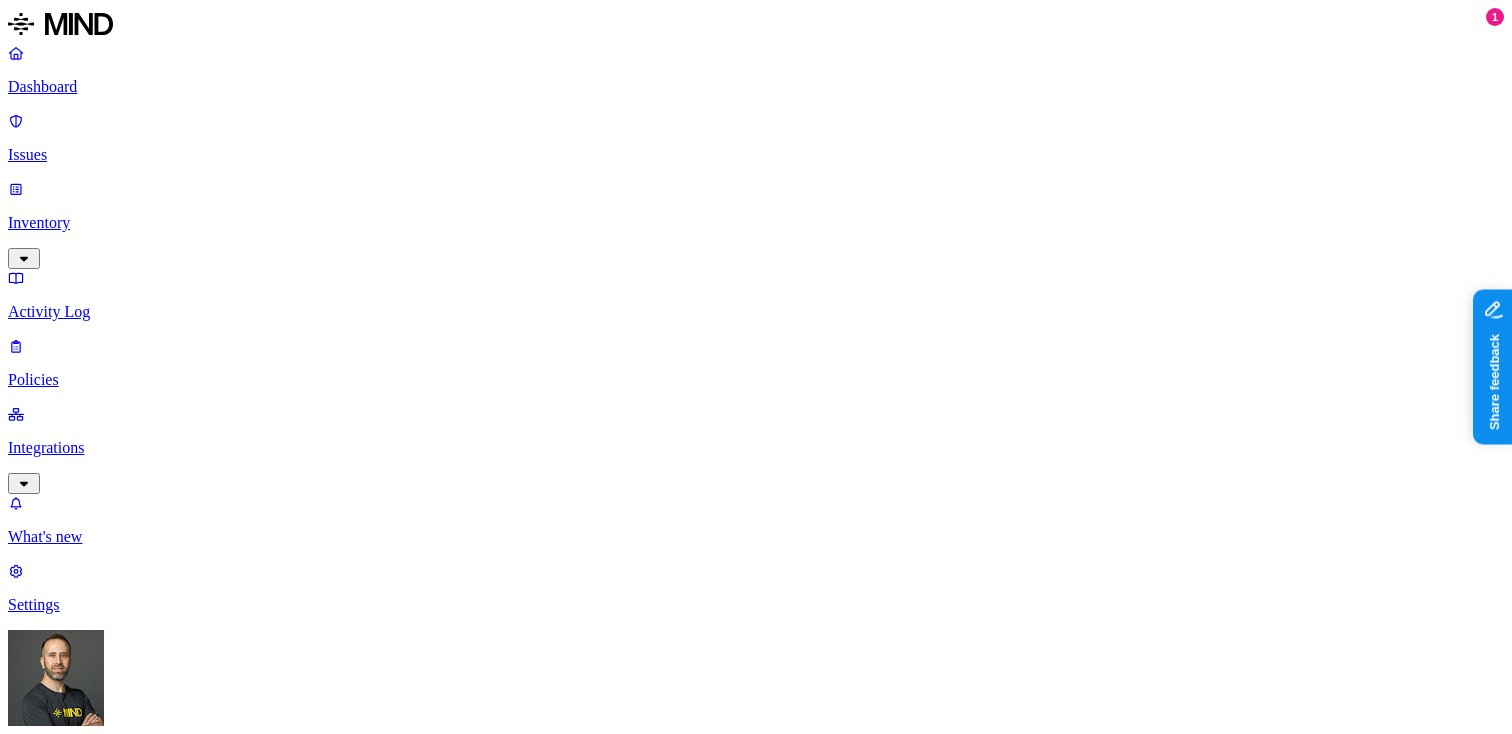 click on "Dashboard Issues Inventory Activity Log Policies Integrations What's new 1 Settings [PERSON_NAME] IDT Dashboard 10 Discovery Detection Prevention Last update: [DATE] 11:01 PM Scanned resources 1.32M Resources by integration 1.31M IDT Google Workspace 10.3K DAR PII 185K Person Name 151K Email address 150K Phone number 71.7K Address 68.1K IBAN 5.85K SSN 1.33K PCI 1.14K Credit card 1.15K Secrets 177 Encryption Key 127 Password 38 AWS credentials 21 GCP credentials 5 OpenAI API Key 4 Other 133K Source code 152K CUI 1 Top resources with sensitive data Resource Sensitive records Owner Last access US User Emails Email address 157974 Person Name 722 Address 1 Phone number [GEOGRAPHIC_DATA][PERSON_NAME] [DATE] 10:17 PM us-users.csv Email address 157974 Person Name 27 Address 1 Phone number 31 [PERSON_NAME] [DATE] 09:10 PM Disposition Data - [DATE].xlsx SSN 1 Email address 175 Person Name 54 Phone number [GEOGRAPHIC_DATA][PERSON_NAME] [DATE] 07:38 AM rets_lina.csv Email address 109172 Address 71 Phone number" at bounding box center [756, 1693] 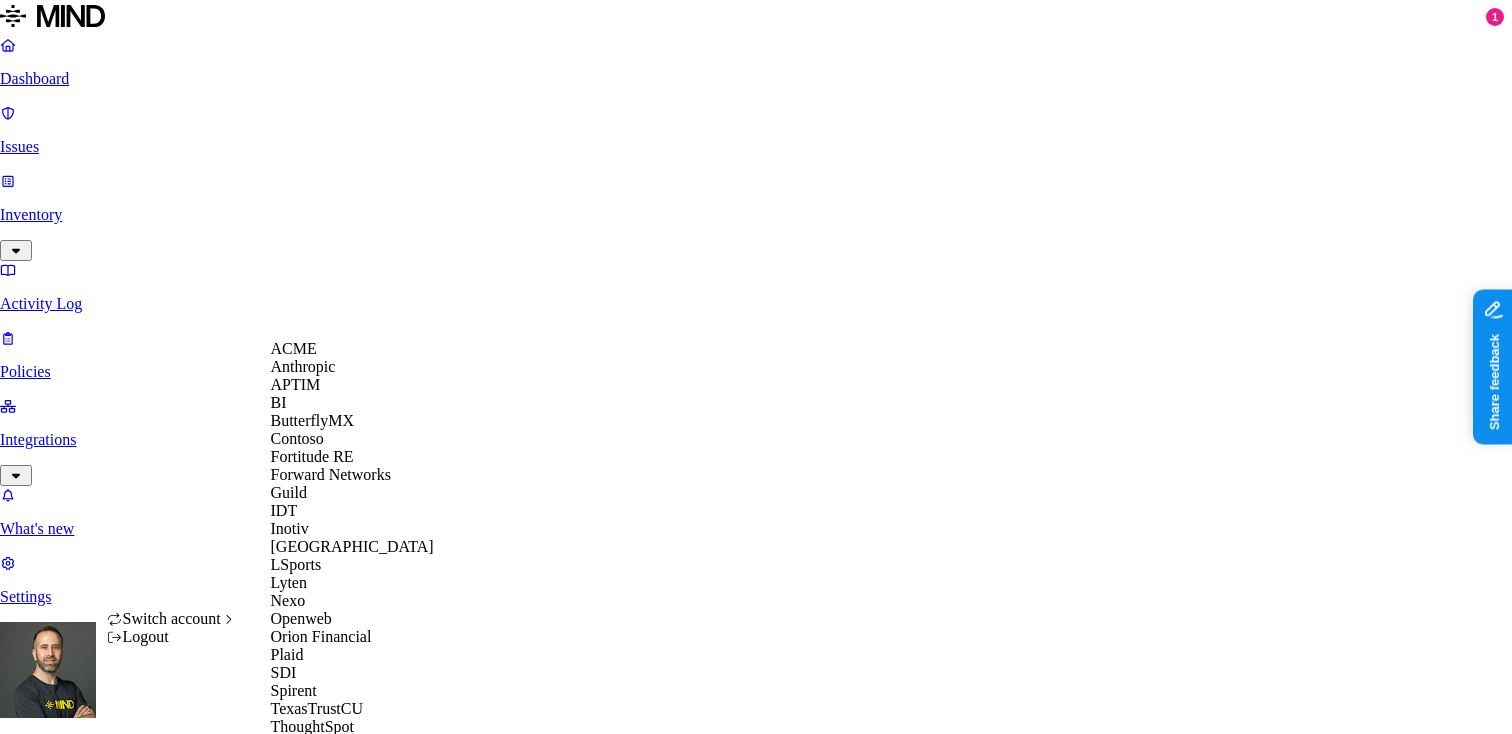 scroll, scrollTop: 560, scrollLeft: 0, axis: vertical 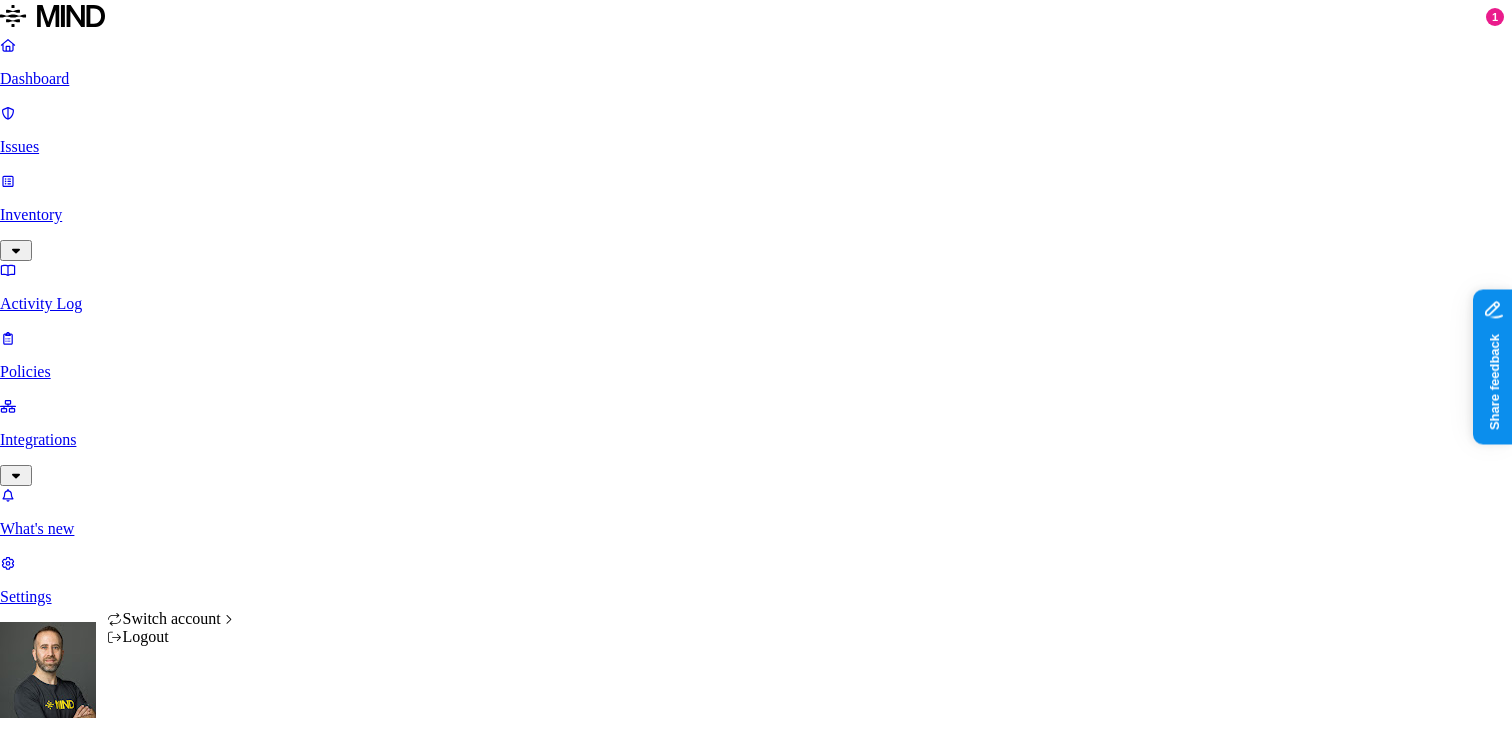 click on "Dashboard Issues Inventory Activity Log Policies Integrations What's new 1 Settings [PERSON_NAME] Yageo Dashboard 0 Discovery Detection Prevention Last update: [DATE] 11:12 PM Scanned resources 22M Resources by integration 22M O365 PII 965K Person Name 795K Email address 671K Phone number 290K Address 166K IBAN 64.2K SSN 6.97K PCI 4.24K Credit card 4.24K Secrets 2.24K Password [SECURITY_DATA] Azure credentials 482 Encryption Key 240 AWS credentials 6 GCP credentials 3 OpenAI API Key 3 Other 1.35M Source code 1.35M CUI 6 Top resources with sensitive data Resource Sensitive records Owner Last access Candidates and Opportunities.xlsx Email address 5000 Person Name 648 Address 94 Phone number 5000 [PERSON_NAME] [DATE] 11:14 PM 5. AdventureWorks DW 2012.accdb Email address 5000 Person Name 331 Address 386 Phone number [GEOGRAPHIC_DATA][PERSON_NAME] [DATE] 10:37 AM 5. AdventureWorks DW 2012.accdb Email address 5000 Person Name 331 Address 386 Phone number [GEOGRAPHIC_DATA][PERSON_NAME] [DATE] 05:44 PM 5000 331 386" at bounding box center [756, 1560] 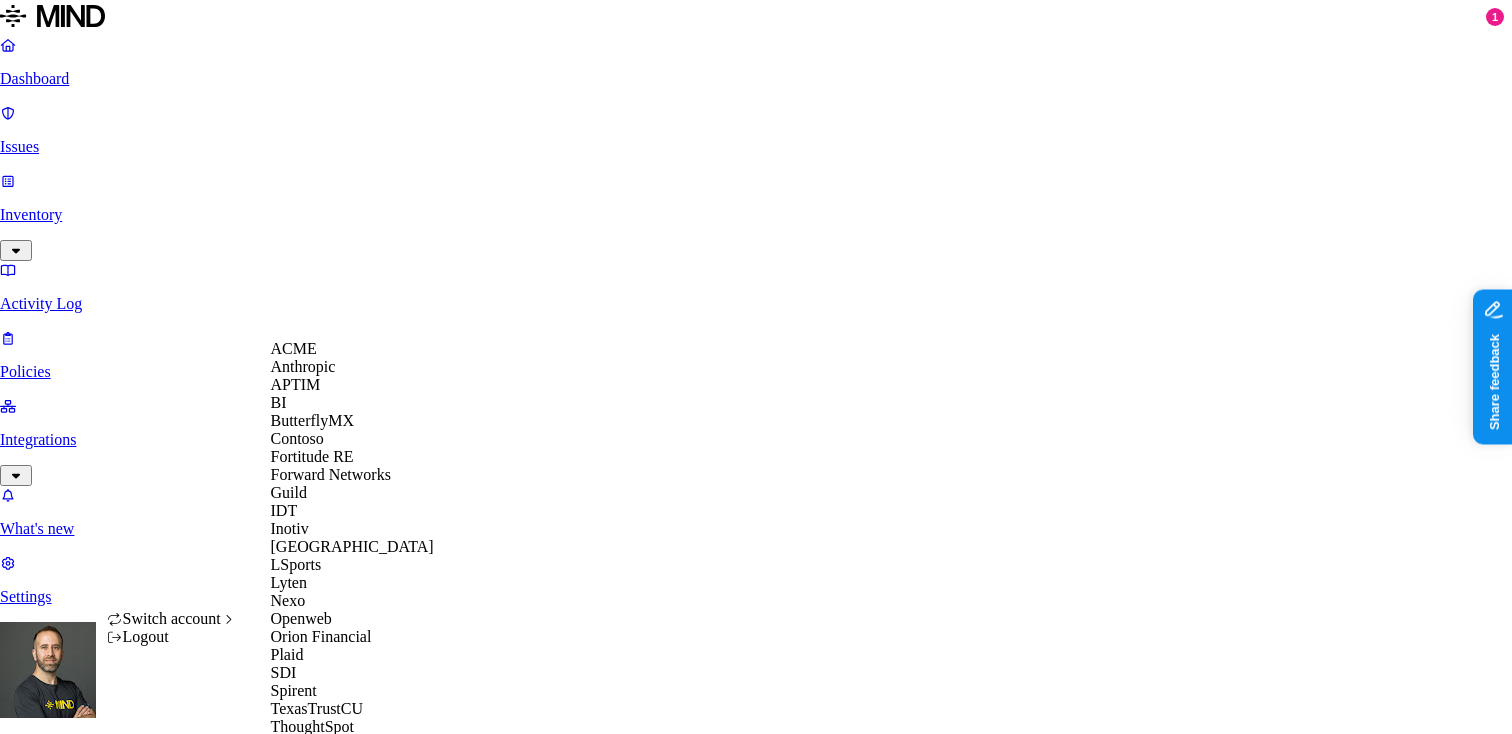 scroll, scrollTop: 333, scrollLeft: 0, axis: vertical 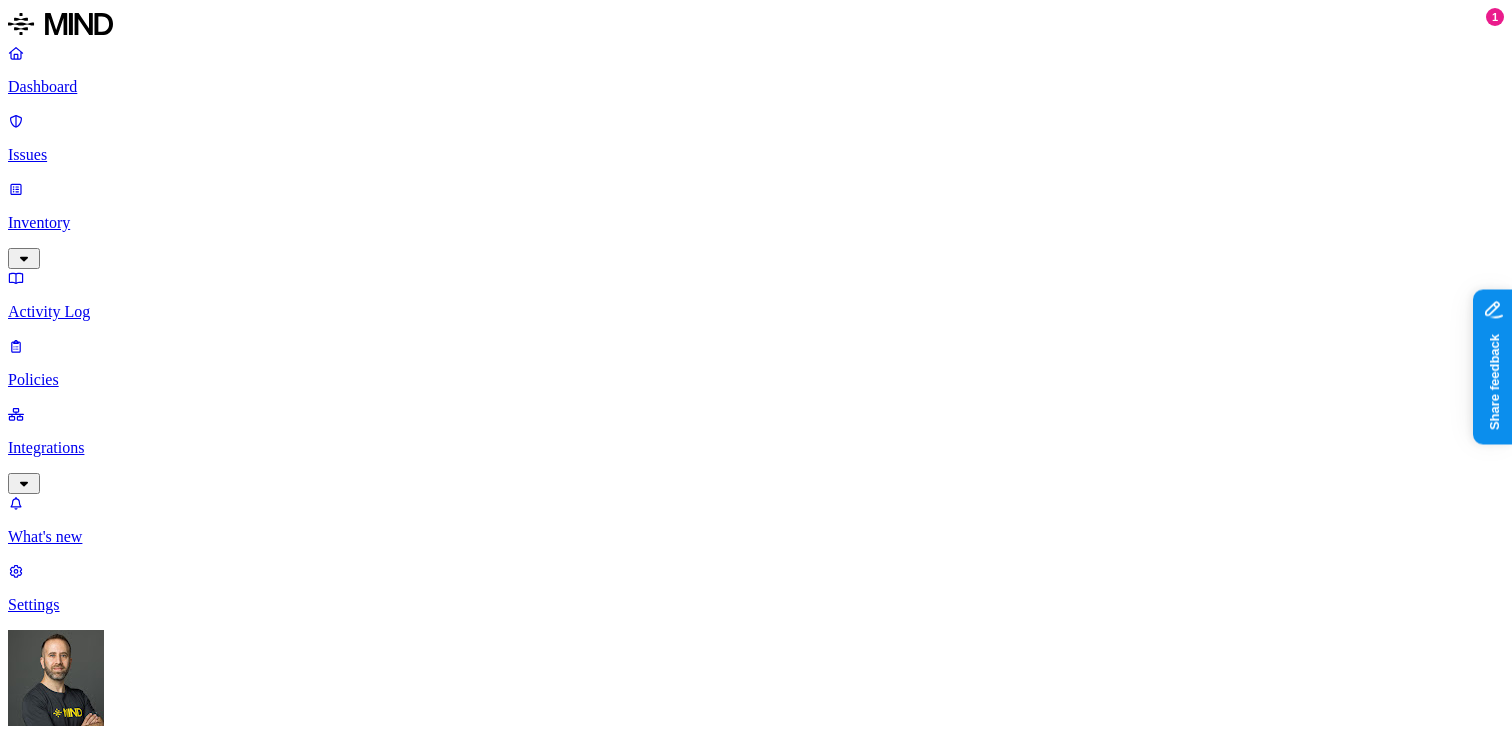 click on "Detection" at bounding box center (119, 1381) 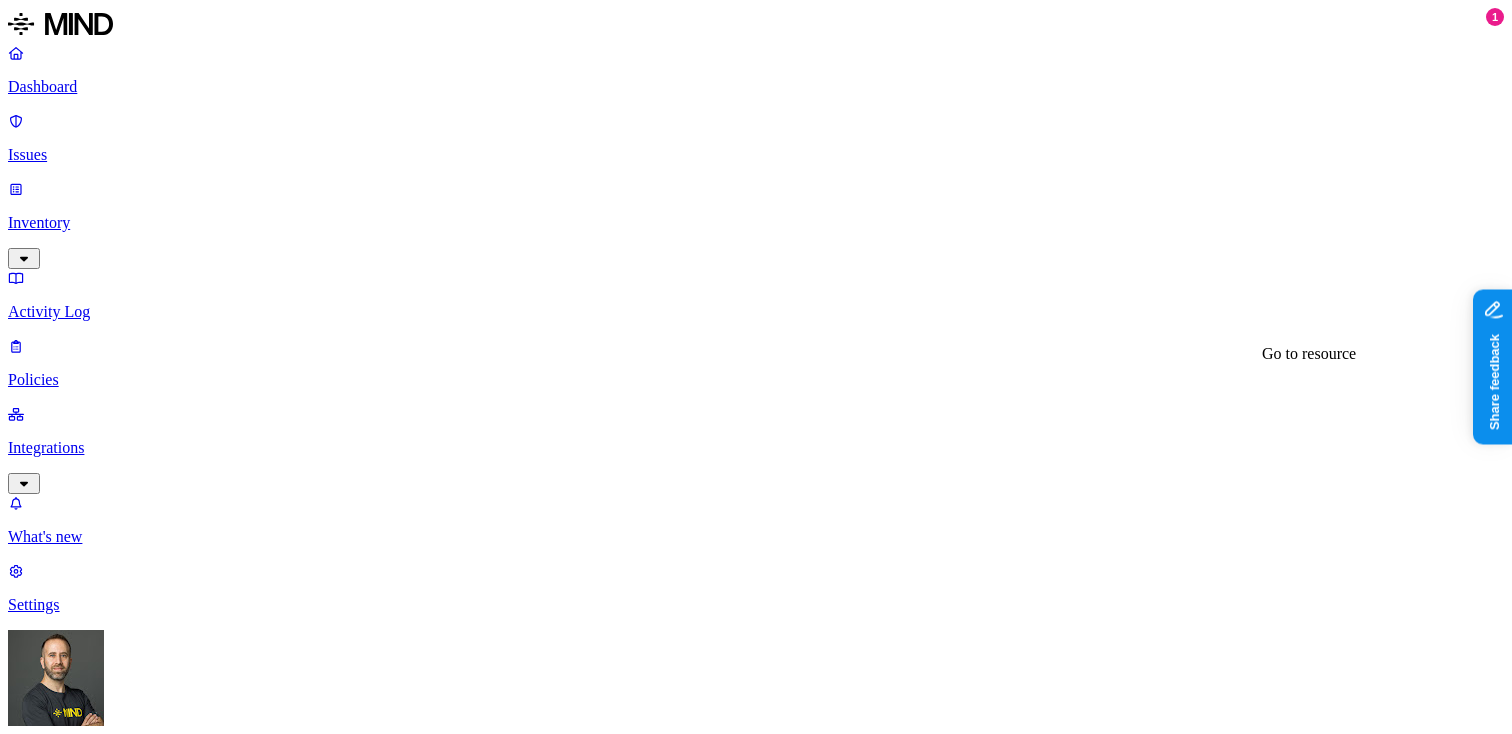 click on "wrkday_functions.py" at bounding box center [756, 2028] 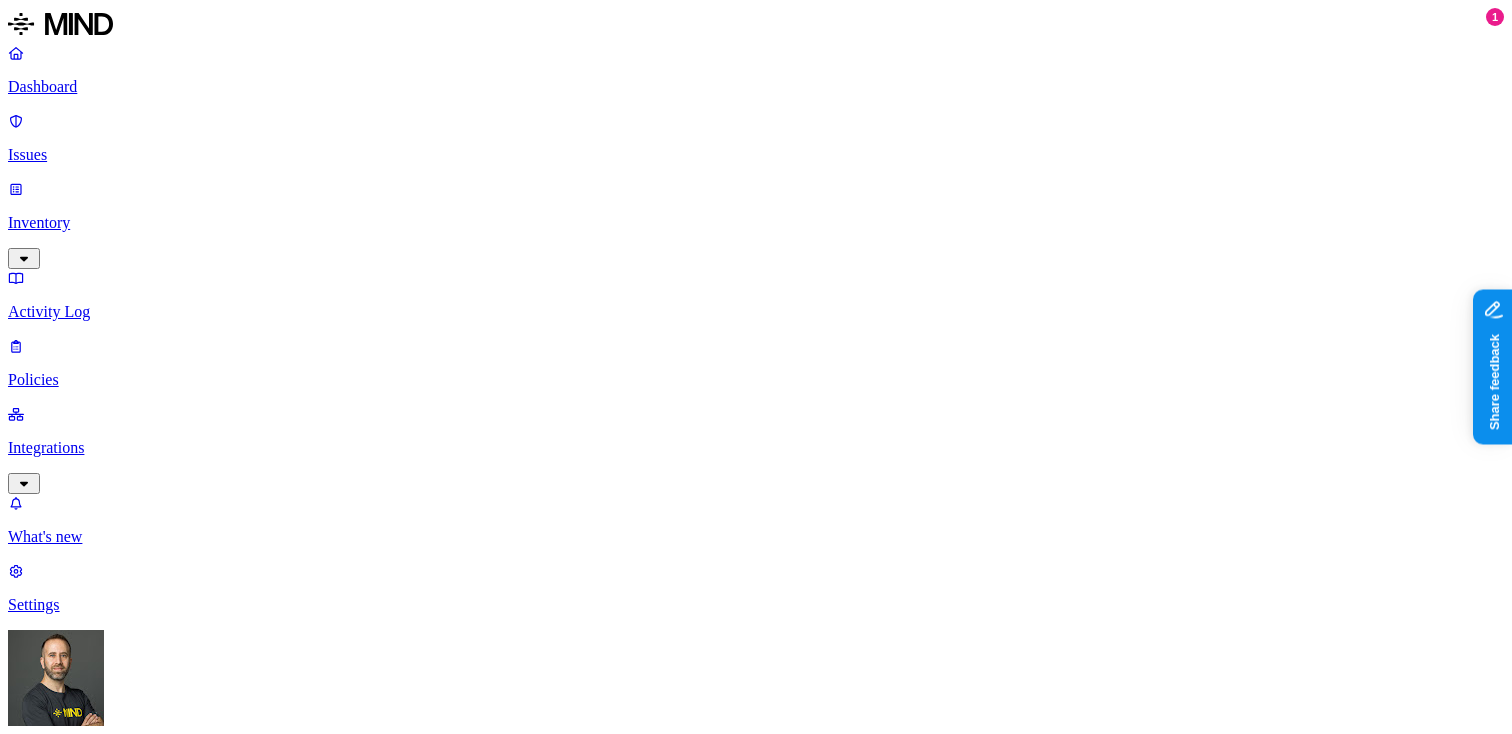 click on "Dashboard" at bounding box center (756, 87) 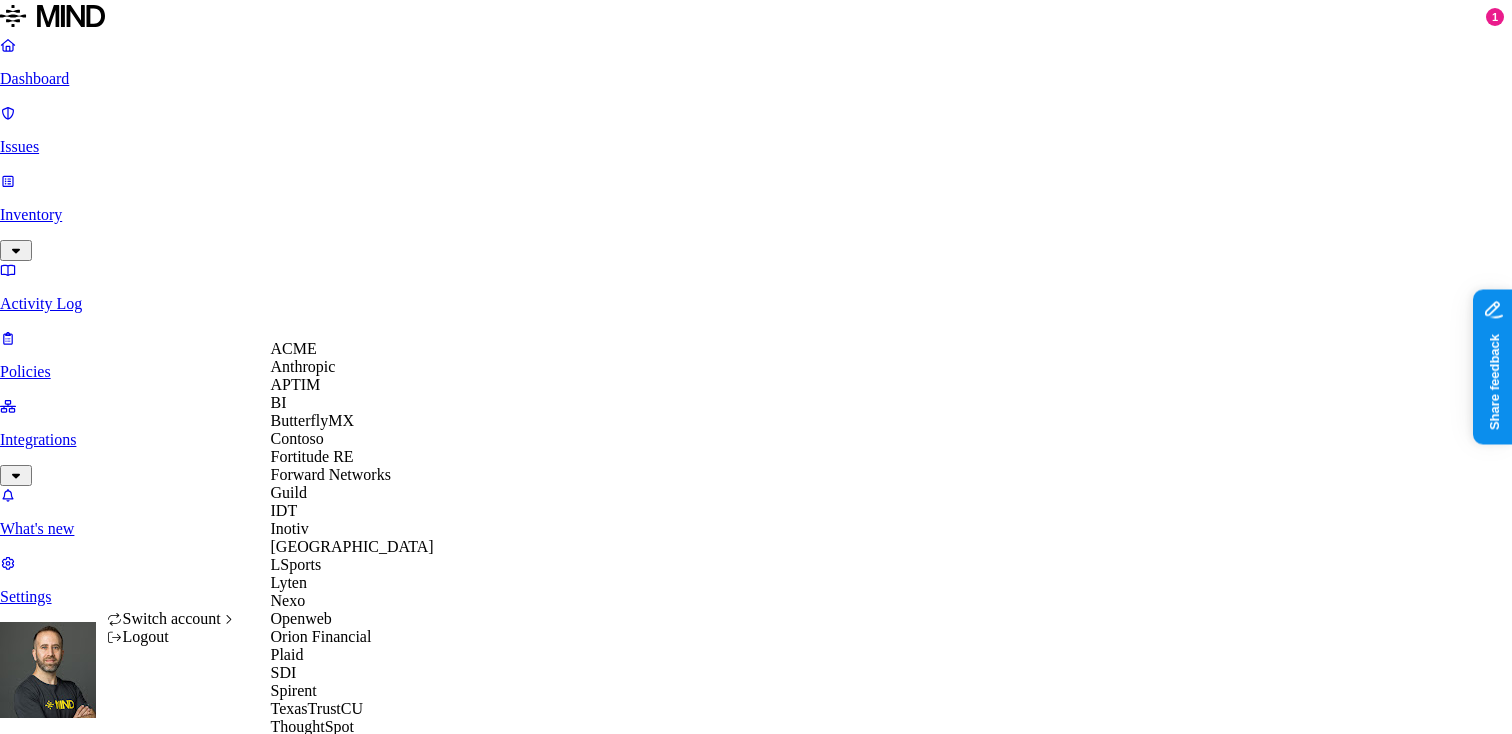scroll, scrollTop: 156, scrollLeft: 0, axis: vertical 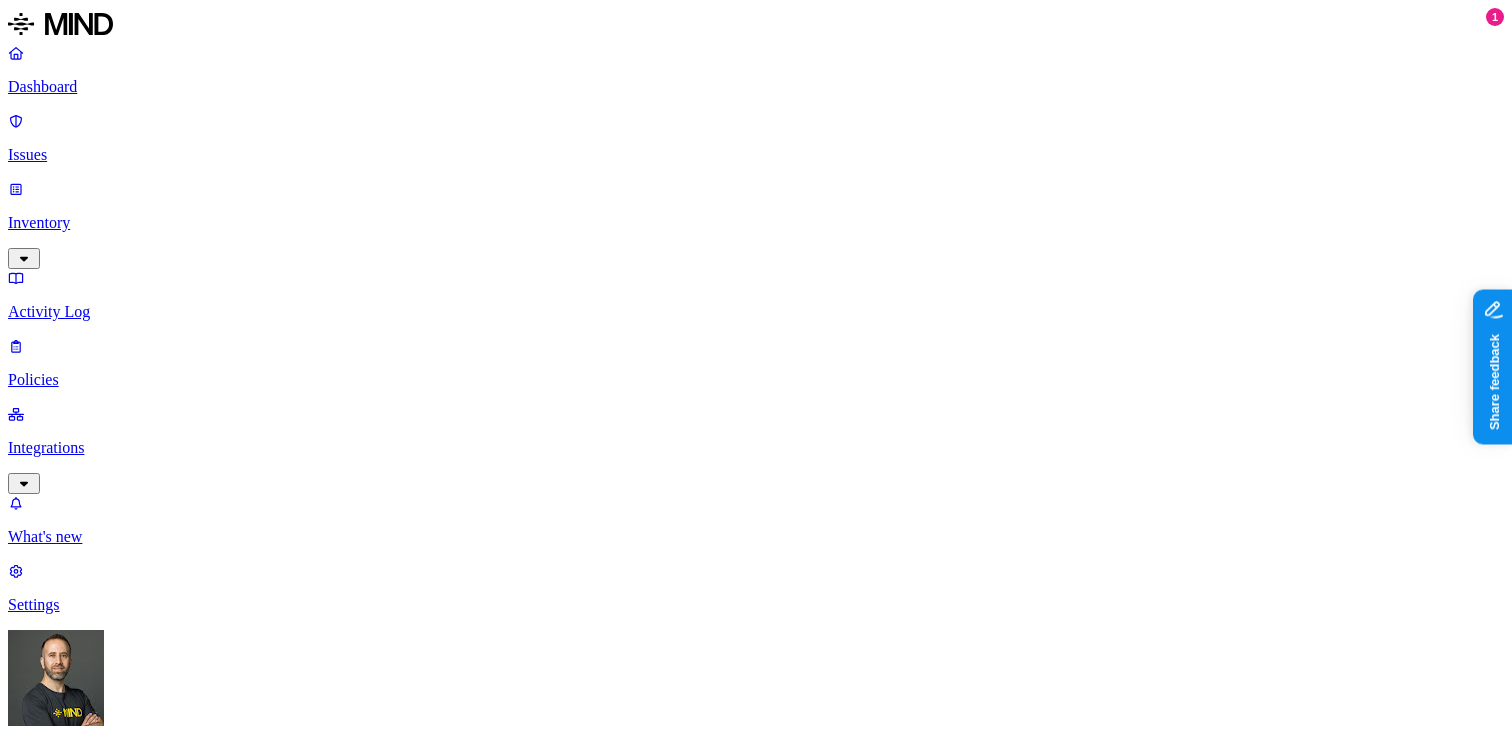 click on "Detection" at bounding box center (119, 1103) 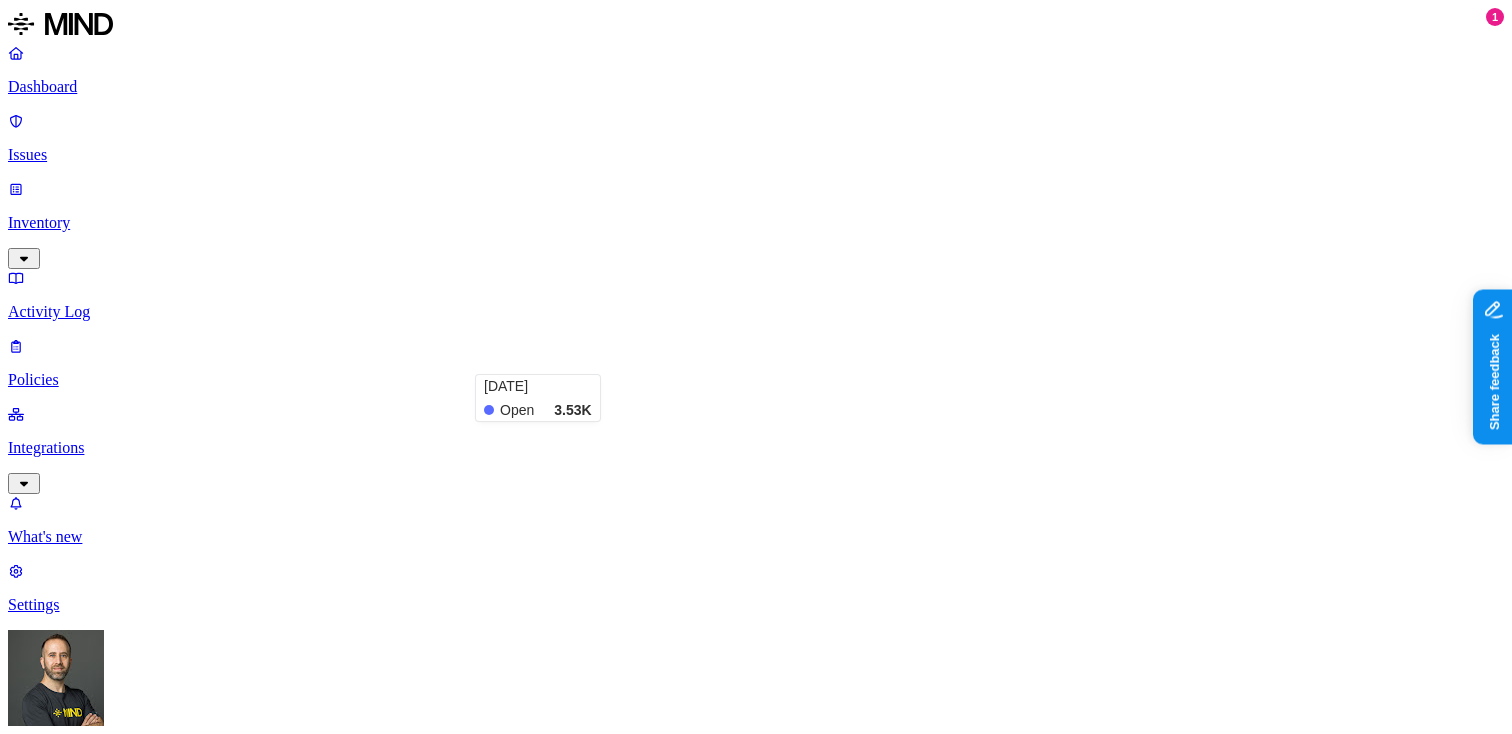 scroll, scrollTop: 0, scrollLeft: 0, axis: both 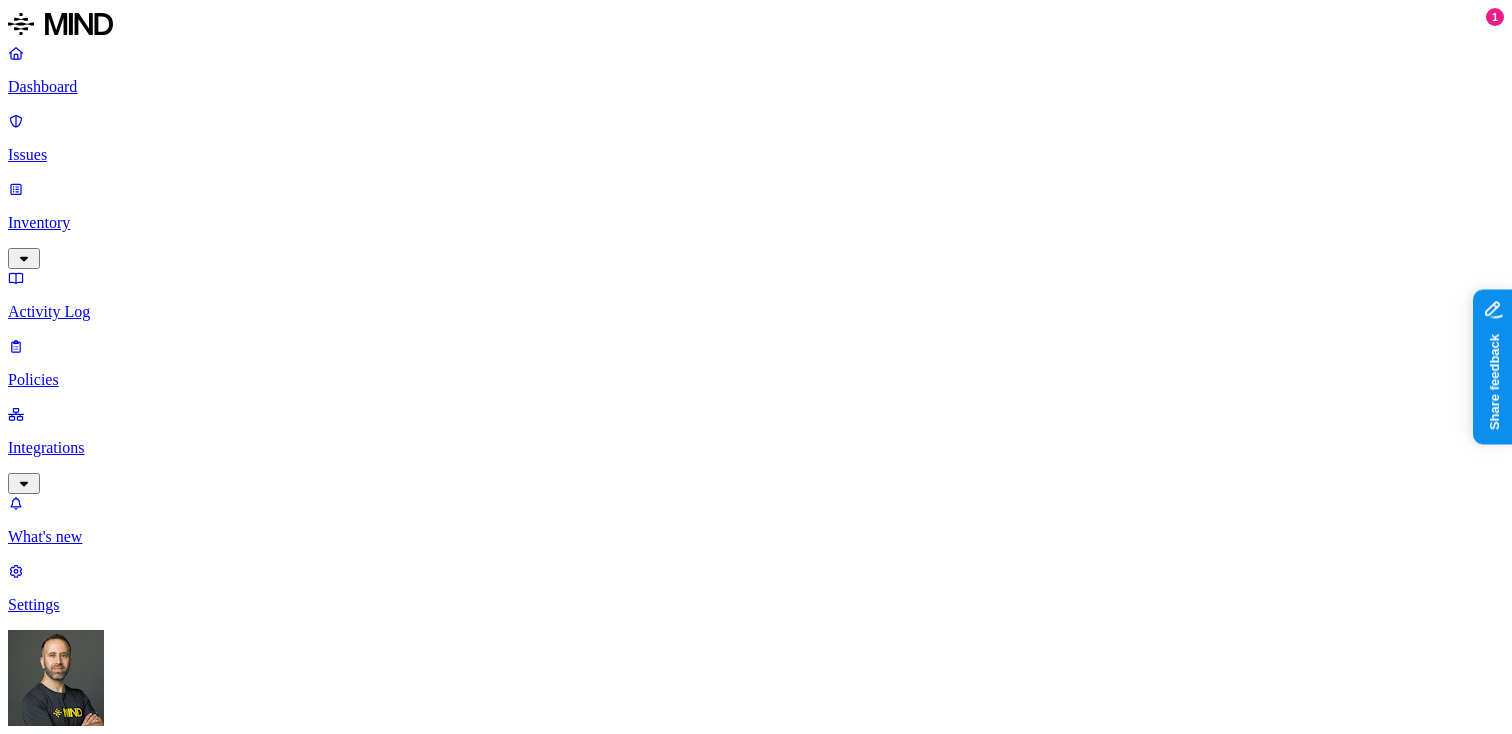 click on "Prevention" at bounding box center (195, 1103) 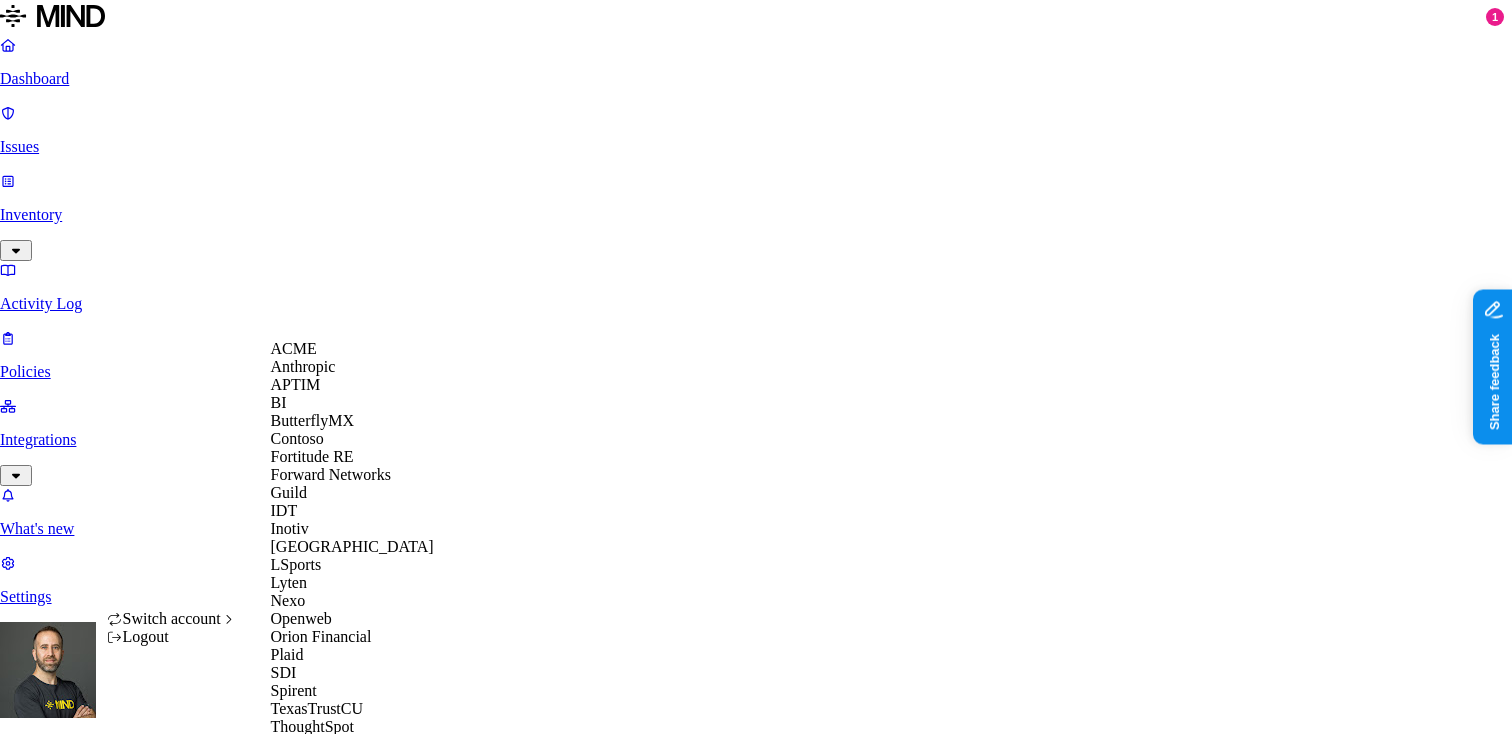scroll, scrollTop: 560, scrollLeft: 0, axis: vertical 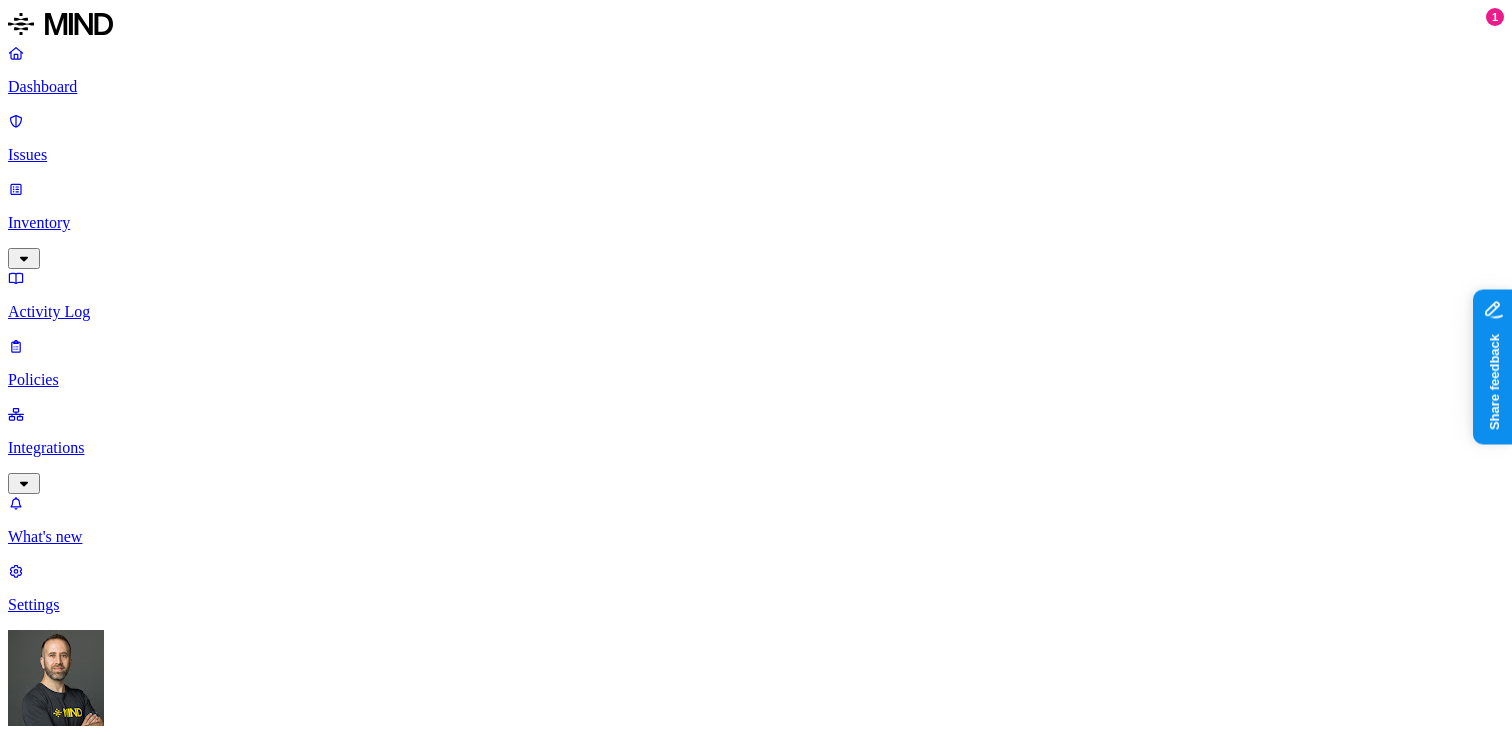 click on "Password 2" at bounding box center (796, 2202) 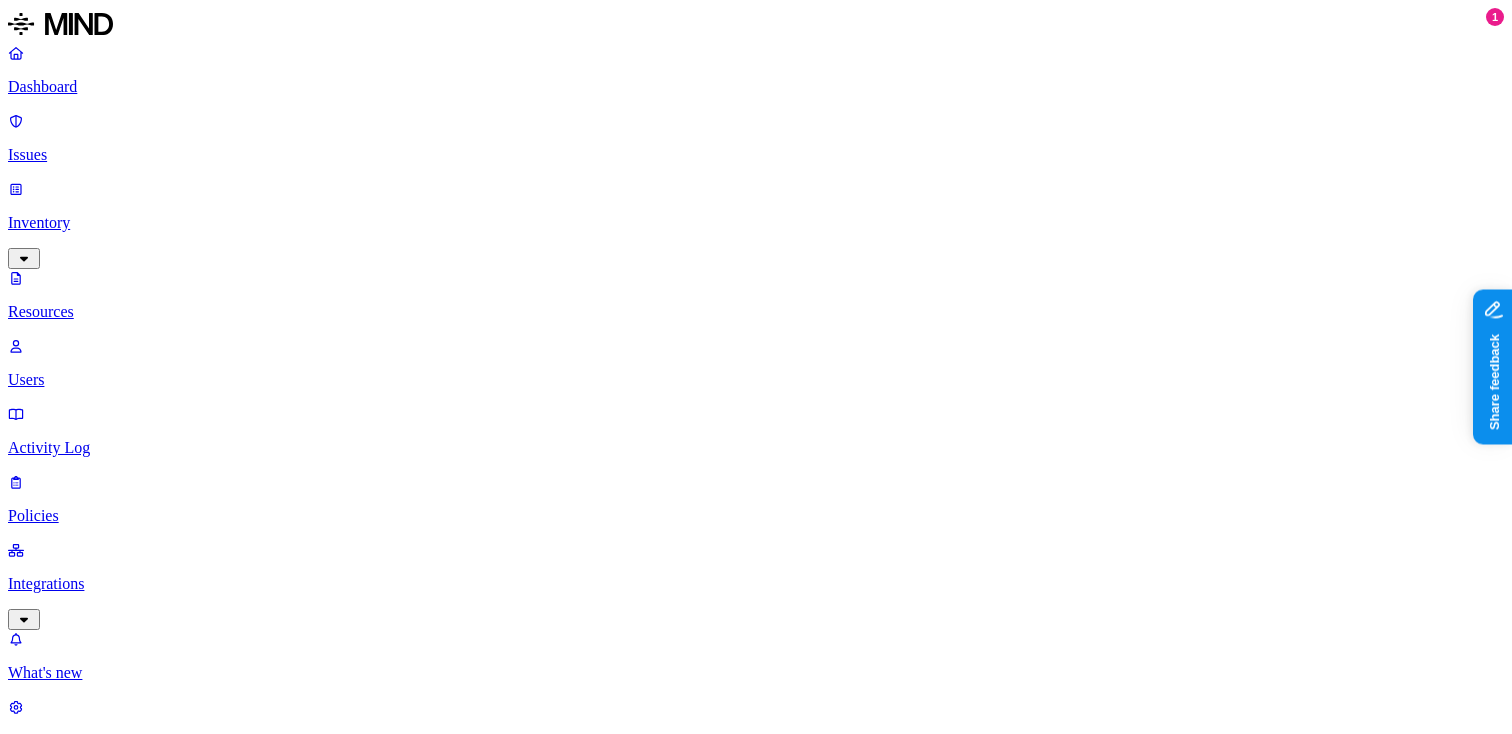 click on "–" at bounding box center (2793, 2593) 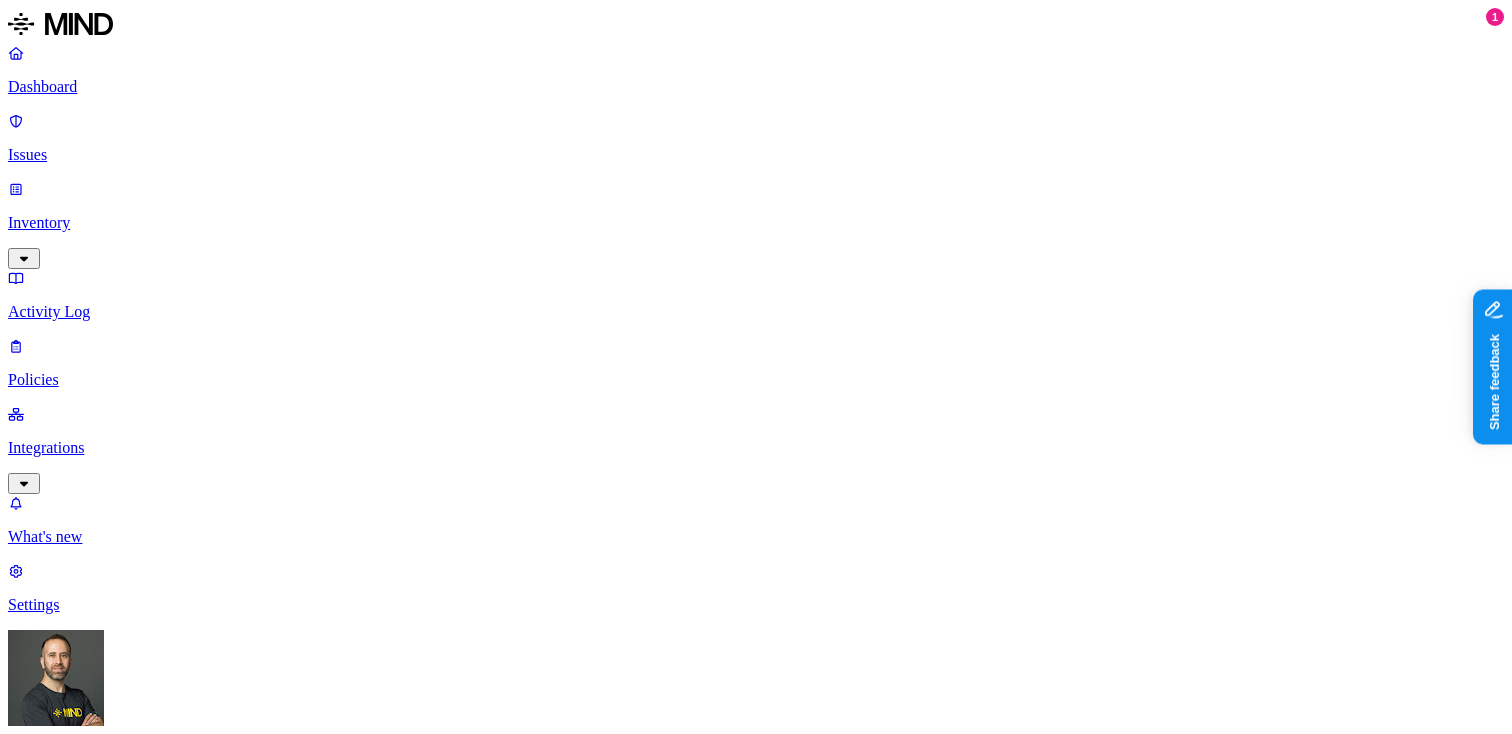 click on "Prevention" at bounding box center (195, 1196) 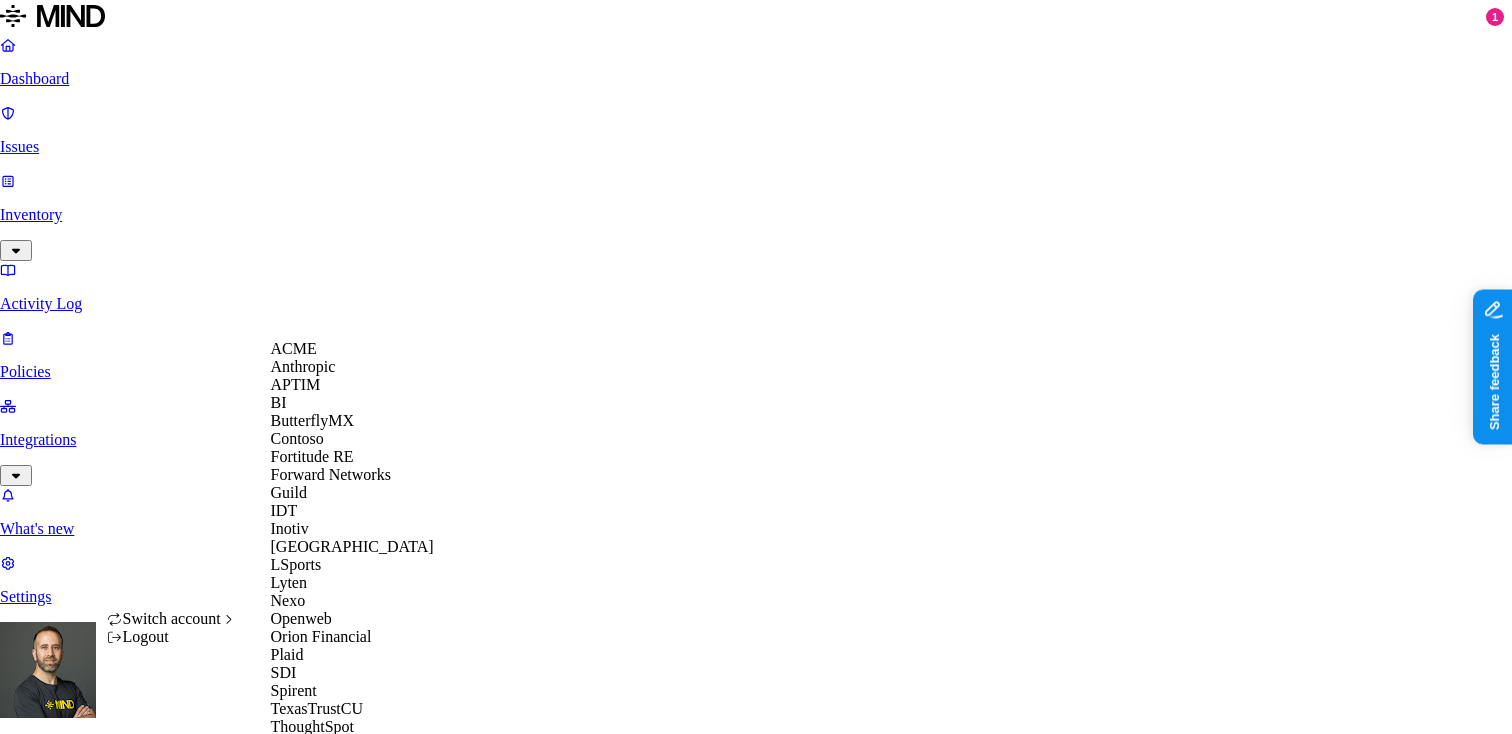 click on "ACME" at bounding box center (352, 349) 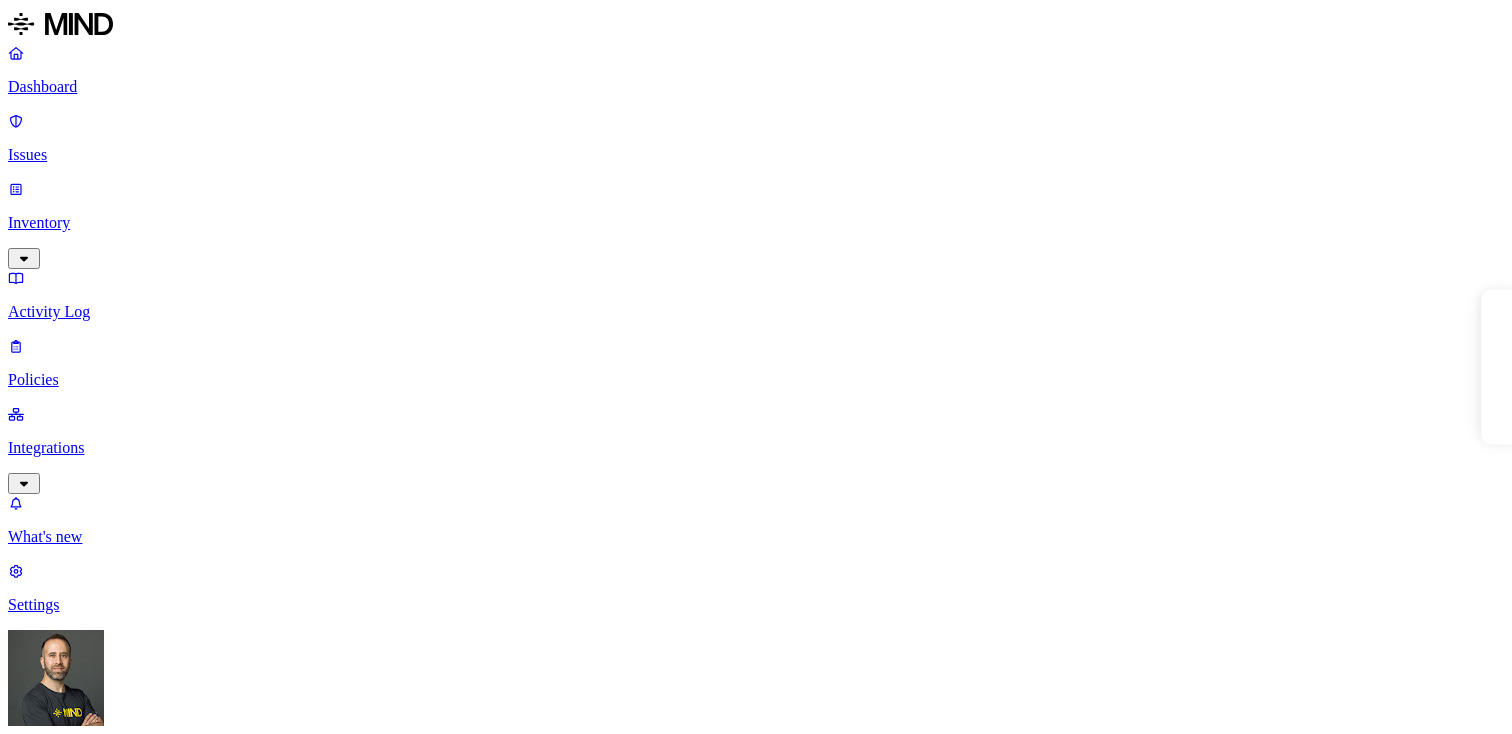 scroll, scrollTop: 0, scrollLeft: 0, axis: both 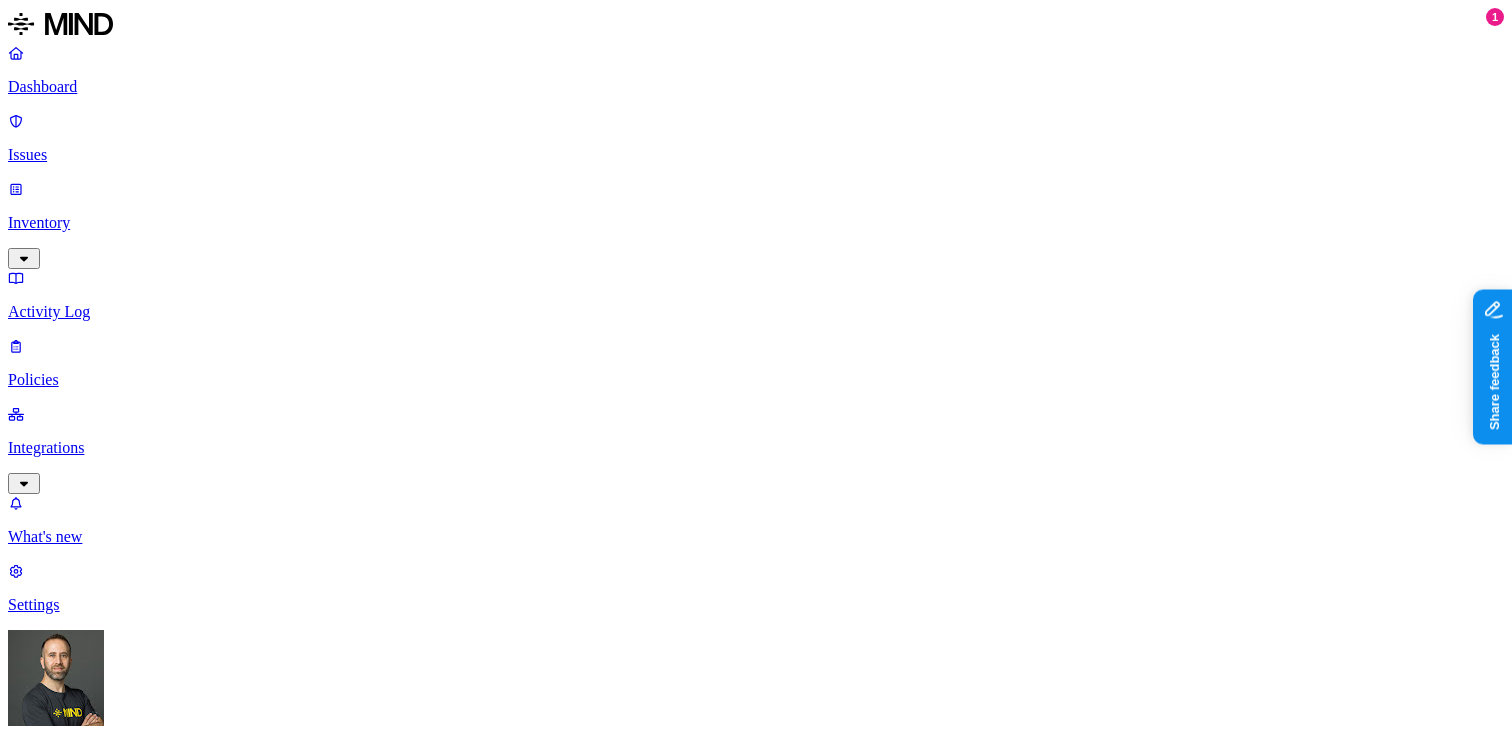 click on "Detection" at bounding box center [119, 2146] 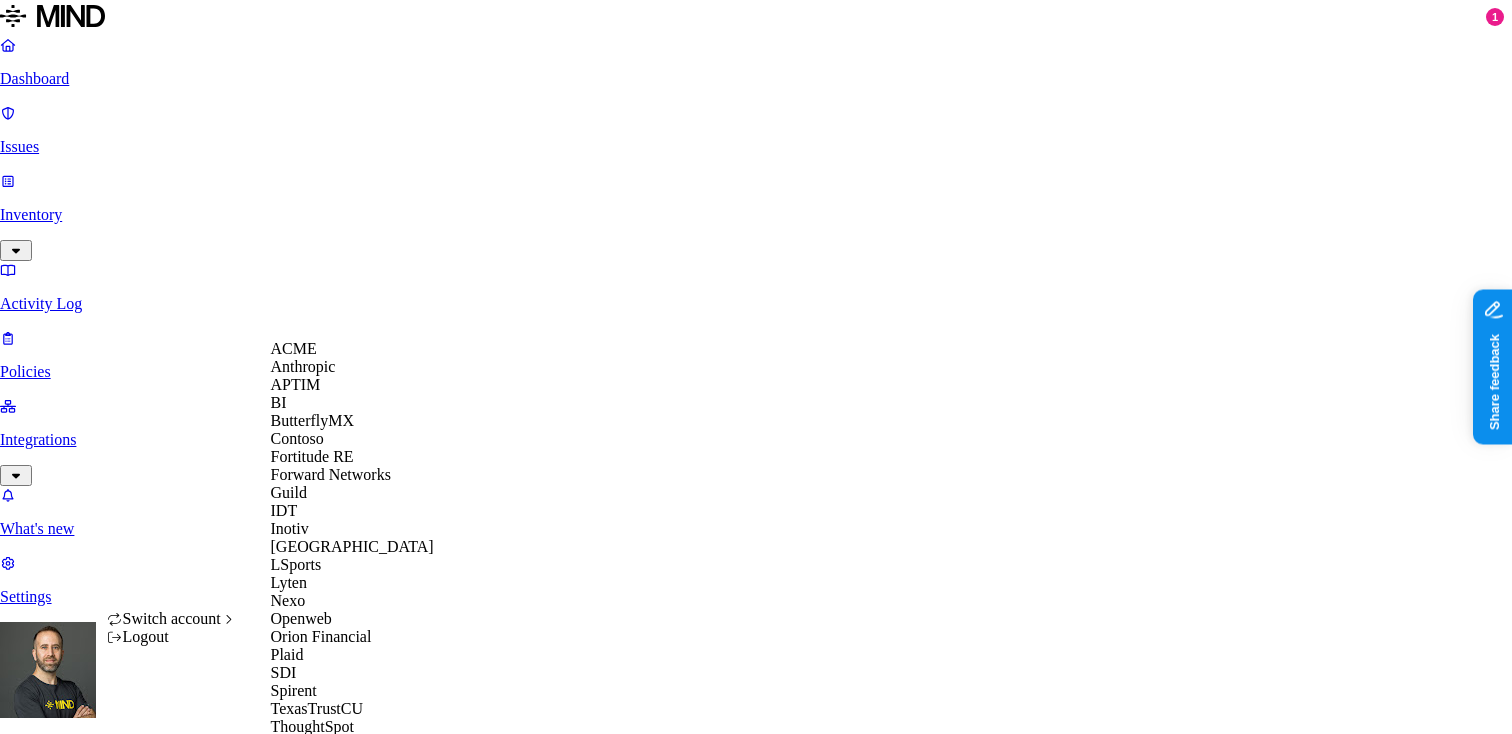 click on "APTIM" at bounding box center [352, 385] 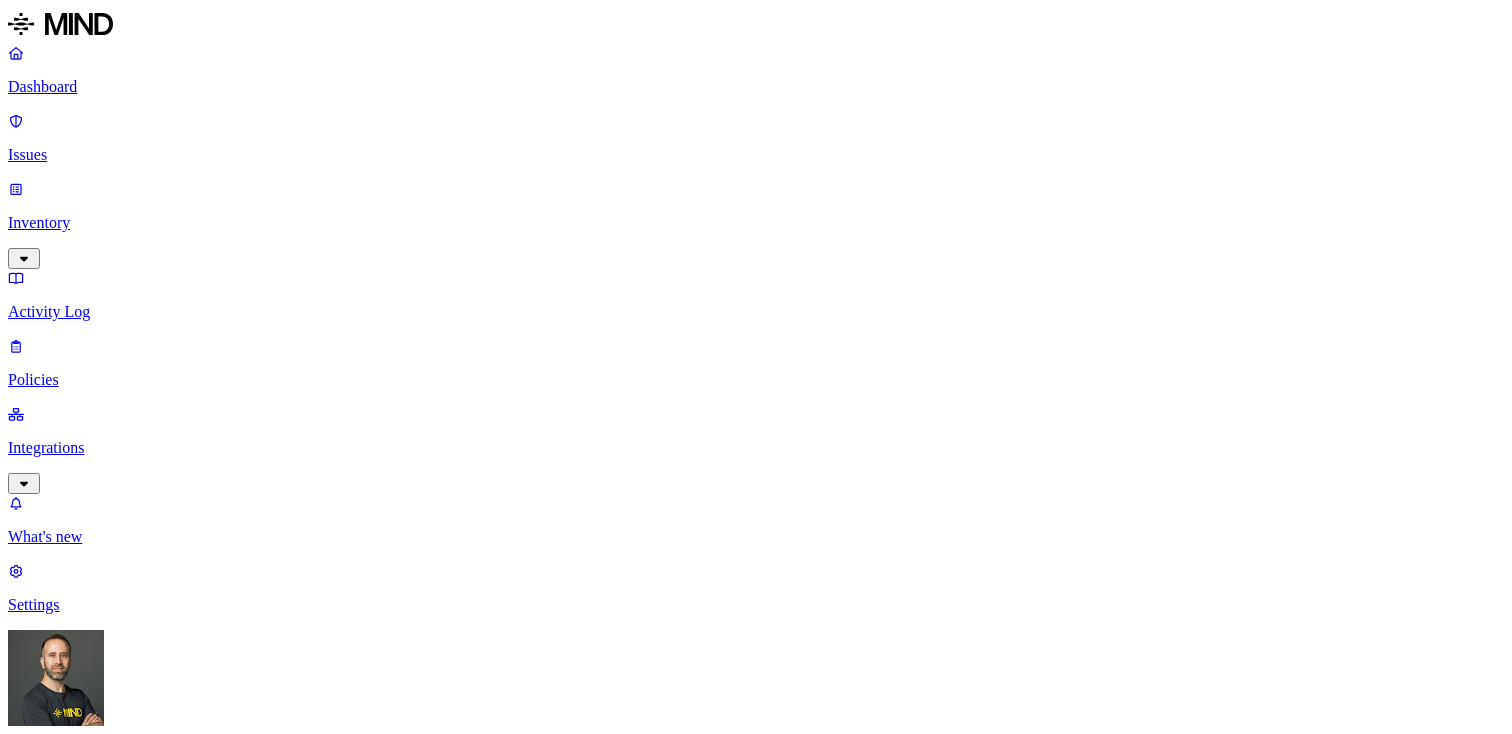 scroll, scrollTop: 0, scrollLeft: 0, axis: both 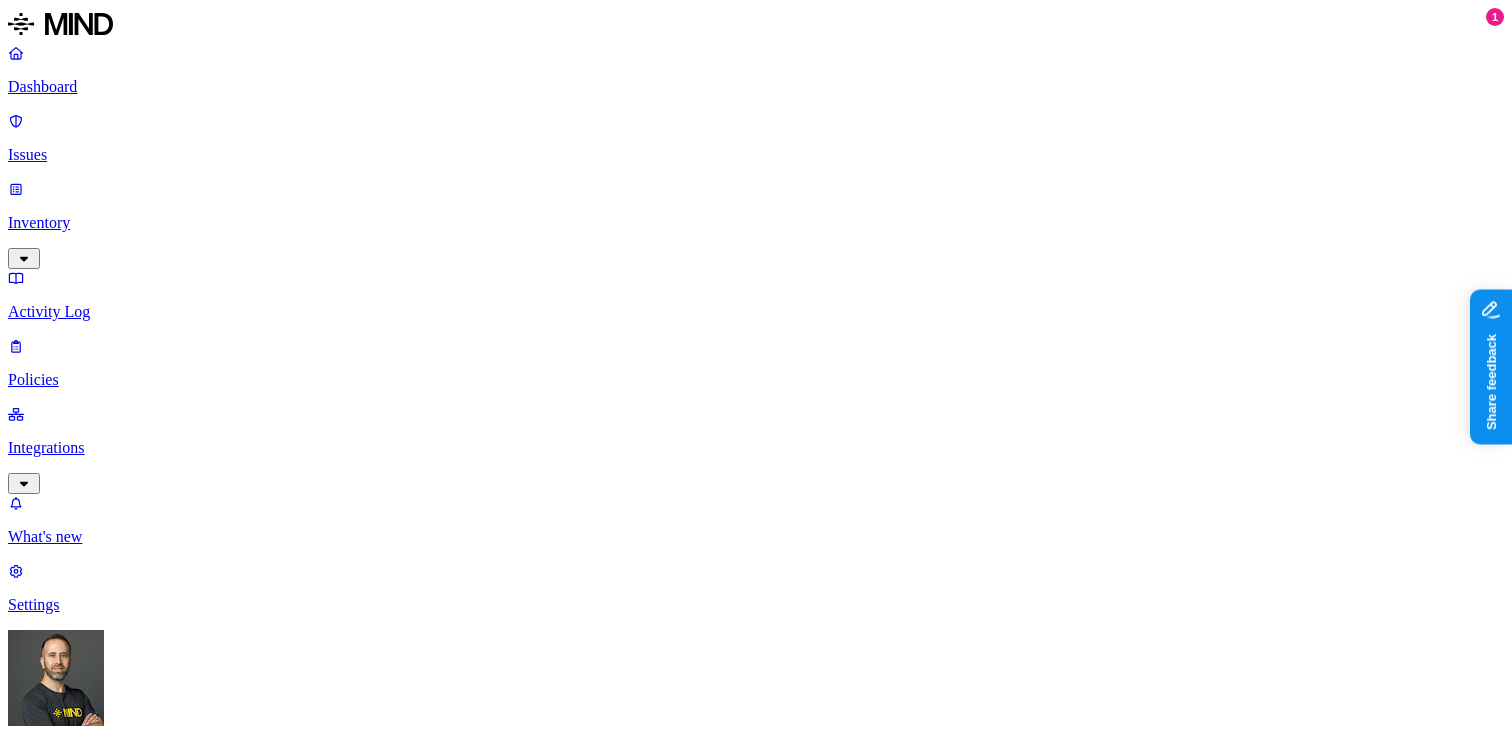 click on "Detection" at bounding box center [119, 1053] 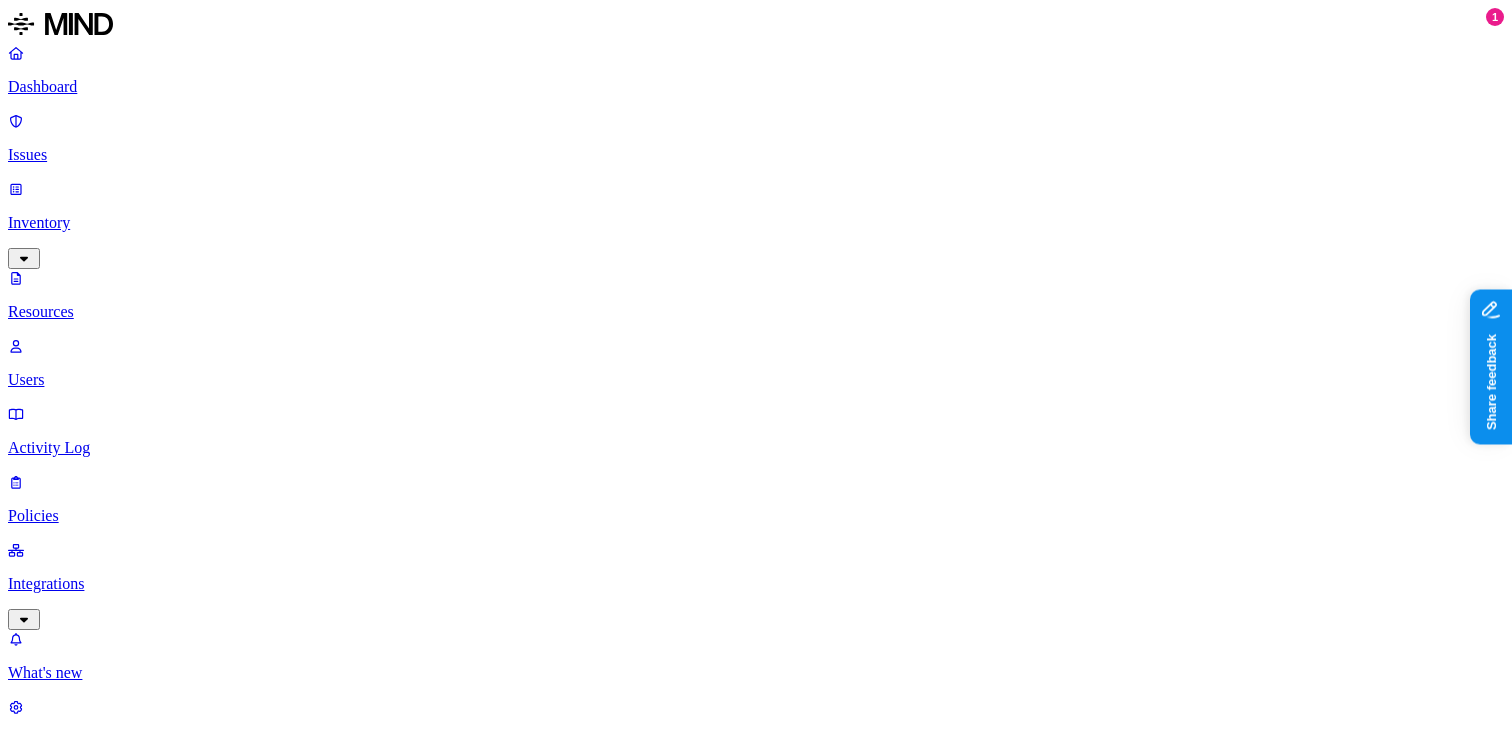click on "Kind" at bounding box center (29, 1069) 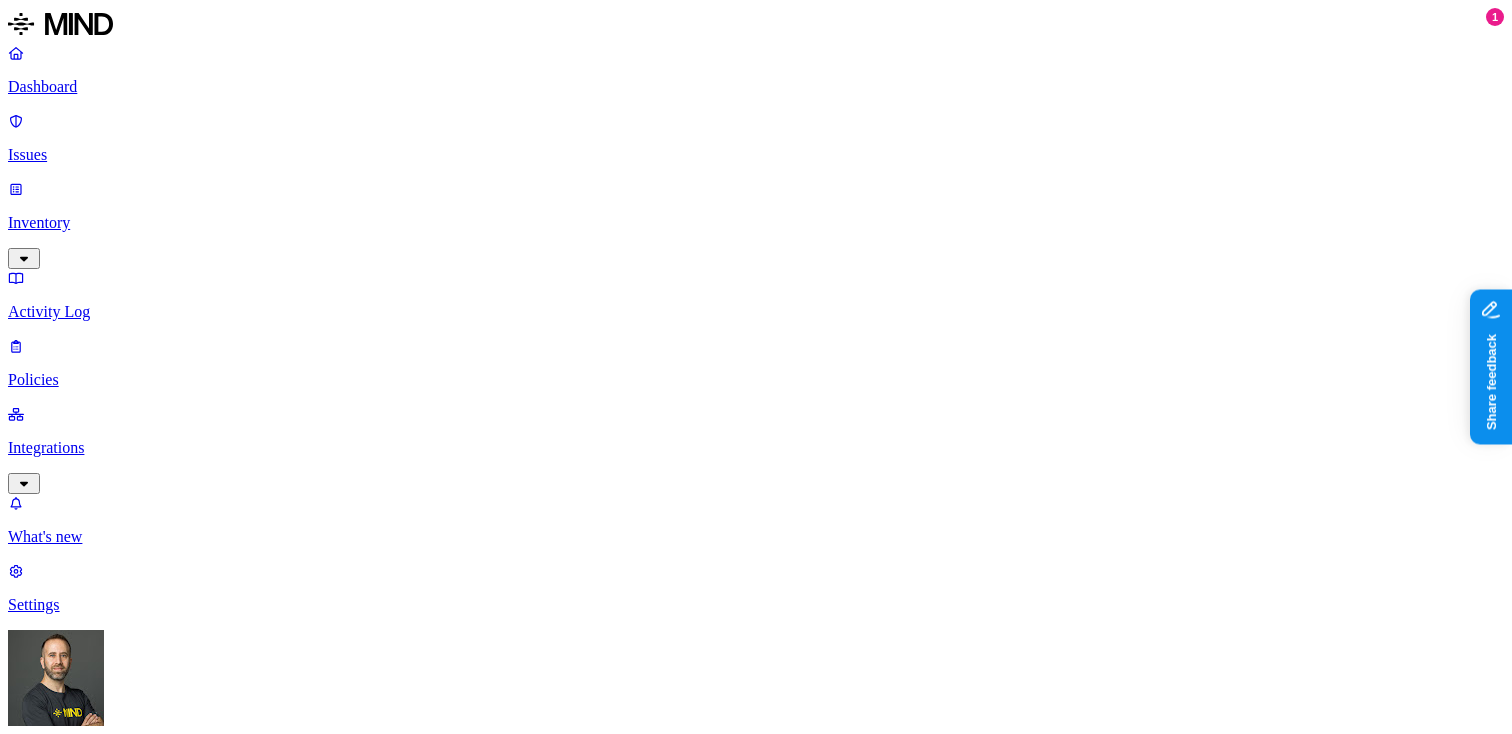 click on "Dashboard Issues Inventory Activity Log Policies Integrations What's new 1 Settings Tom Mayblum APTIM Dashboard 0 Discovery Detection Prevention Last update: Jul 3, 2025, 11:10 PM Scanned resources 3.17M Resources by integration 3.17M APTIM O365 Integration PII 589K Person Name 472K Email address 360K Phone number 301K Address 239K SSN 6.22K Date of birth 2.4K PCI 516 Credit card 514 Secrets 3.24K Password 3.08K AWS credentials 72 Encryption Key 72 OpenAI API Key 17 GCP credentials 3 Azure credentials 1 Other 65.8K Source code 65.1K CUI 769 Top resources with sensitive data Resource Sensitive records Owner Last access Store Support Contacts - FACILITIES FOLKS.xlsx Email address 5000 Person Name 492 Address 5000 Phone number 5000 Greco, Amanda L. Jun 24, 2025, 04:52 AM Accounts Contacts and Leads and Contacts.xlsx Email address 5000 Person Name 709 Address 5000 Phone number 2490 Pfeiffer, Scott Past SEE Customers.csv Email address 5000 Individual Taxpayer Identification 2 Person Name 1944 5000 4755 1" at bounding box center (756, 1586) 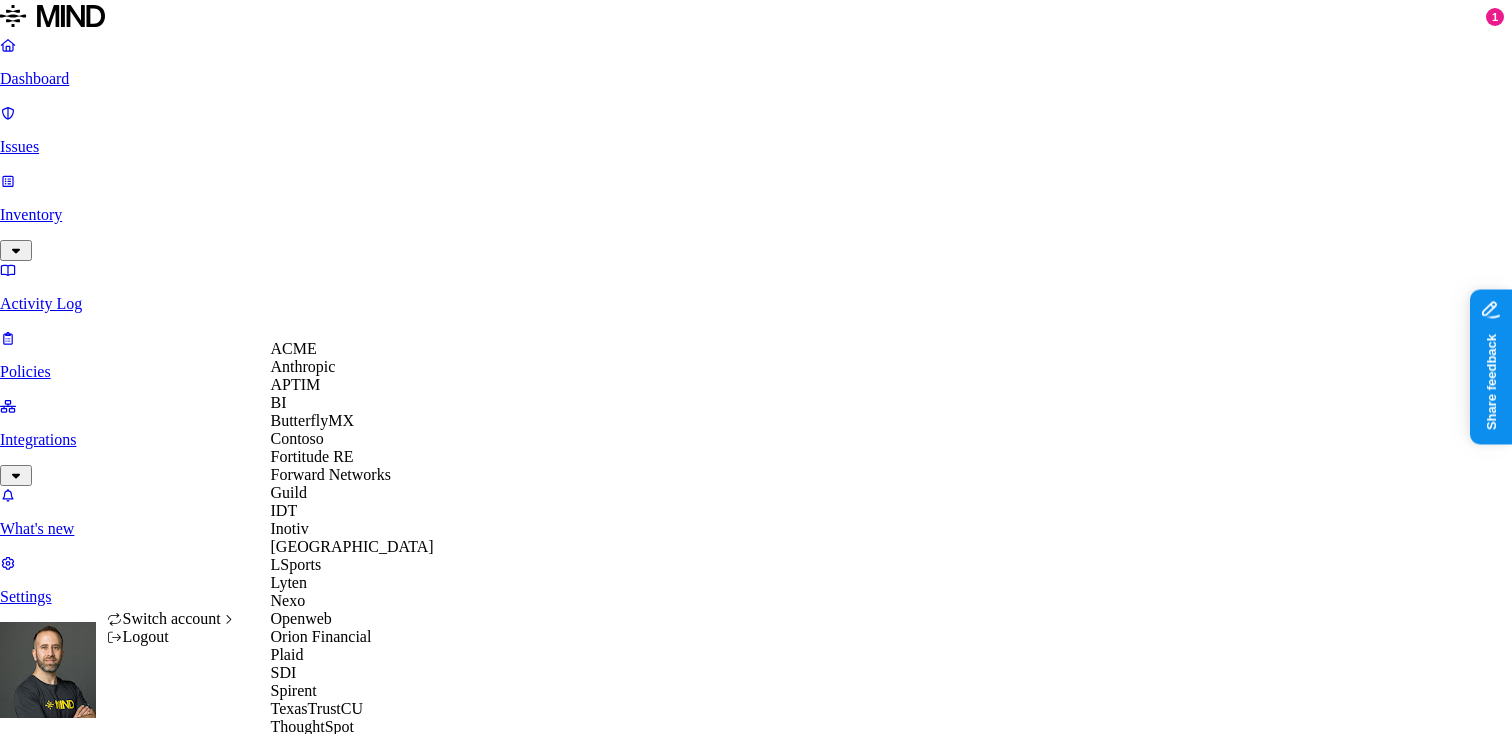 scroll, scrollTop: 545, scrollLeft: 0, axis: vertical 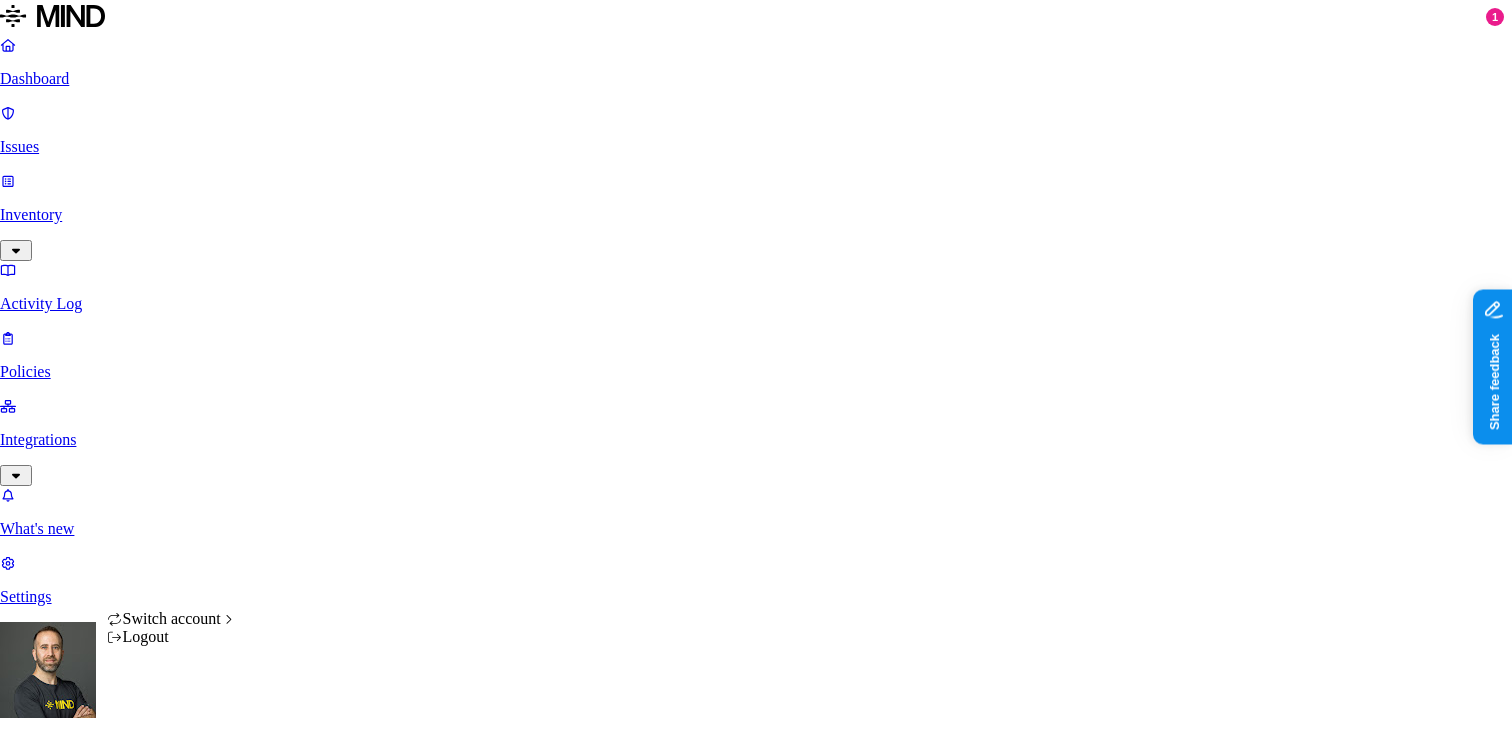 click on "Dashboard Issues Inventory Activity Log Policies Integrations What's new 1 Settings Tom Mayblum Turo Dashboard 0 Discovery Detection Prevention Last update: Jul 3, 2025, 11:13 PM Scanned resources 52.8K Resources by integration 34.1K Turo Jira 10.6K Turo Box 8.05K Turo 26 Turo Github PII 6.56K Person Name 5.71K Email address 4.03K Address 3.08K Phone number 2.32K Date of birth 210 IBAN 141 PCI 39 Credit card 39 Secrets 9 Password 9 Other 26 Source code 26 Top resources with sensitive data Resource Sensitive records Owner Last access 05 May 2025 Kustomer License Overage Accrual (Contract 05.01.2024-04.30.2027) JE#2811354.xlsx Email address 5000 Person Name 249 Phone number 4236 Michael Kelly Jun 10, 2025, 07:11 PM Nation Safe Driver Export.xls Email address 5000 Person Name 1071 domo_audit_052225.xlsx Email address 4414 Person Name 1357 domo_users_061125.xlsx Email address 4482 Person Name 1152 Phone number 8 Qayla Chism Jun 13, 2025, 09:32 PM cali_bookings_2022.csv Credit card 17 Email address 32 4" at bounding box center (756, 1774) 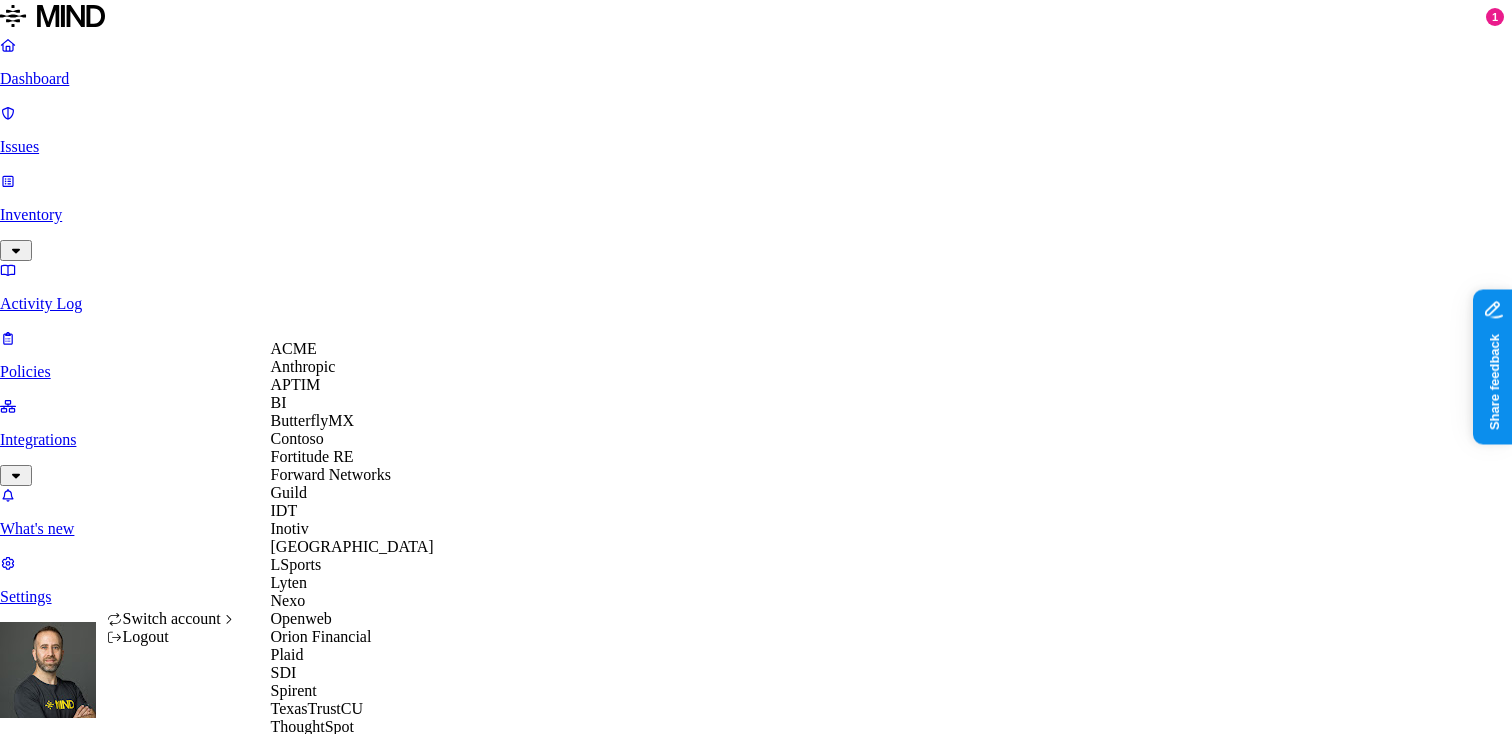 scroll, scrollTop: 167, scrollLeft: 0, axis: vertical 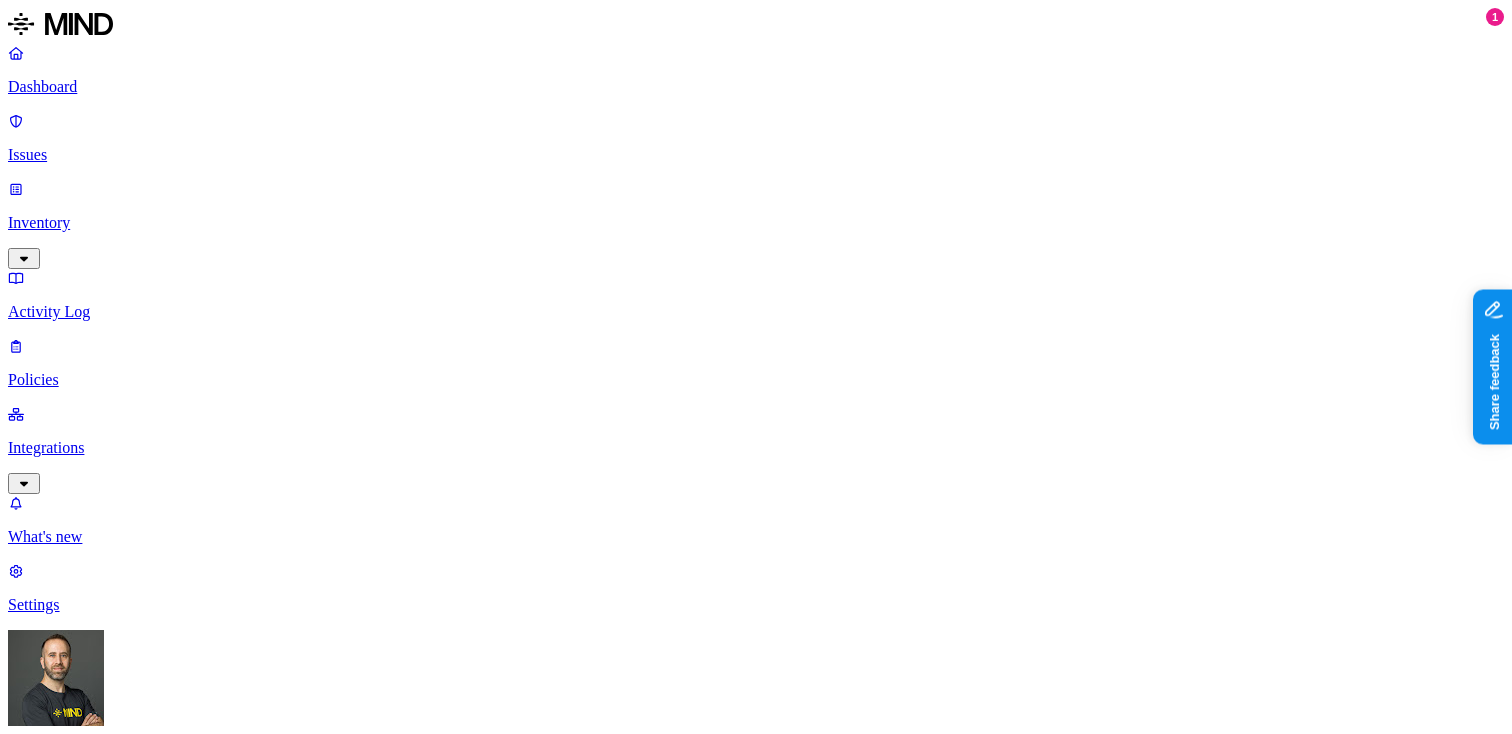 click on "Detection" at bounding box center [119, 1274] 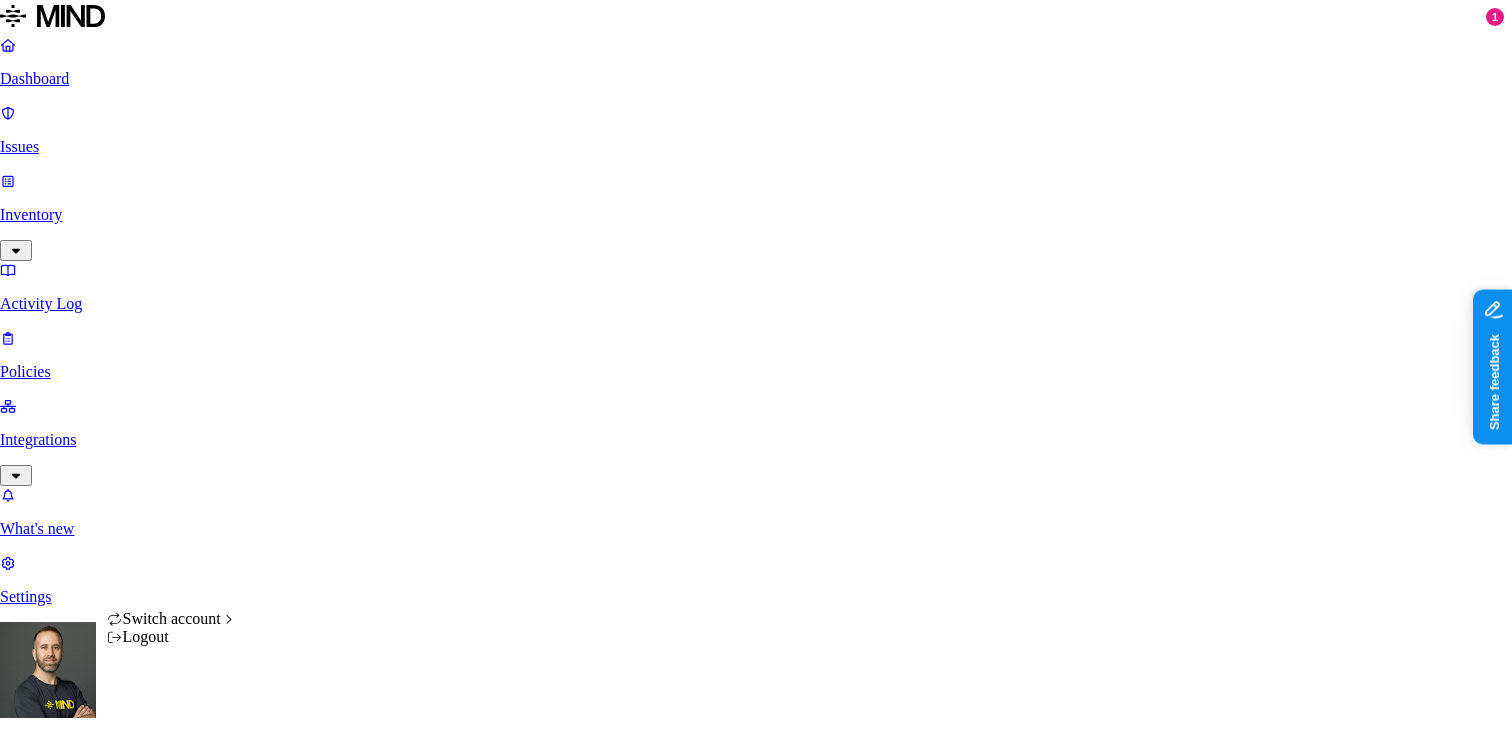 click on "Dashboard Issues Inventory Activity Log Policies Integrations What's new 1 Settings [PERSON_NAME] Guild Dashboard 1 Discovery Detection Prevention Timeframe: Last 30 days   |   Last update: [DATE] 11:03 PM Exfiltration incidents No available data Incidents by data classification No available data Incidents per day No available data Top file upload destinations Destination # uploaded files [DOMAIN_NAME] 364 [DOMAIN_NAME] 268 [DOMAIN_NAME] 165 [DOMAIN_NAME] 100 [DOMAIN_NAME] 89 Most recent incidents No available data Top exfiltrating users No available data Top exfiltration destinations No available data
Switch account Logout" at bounding box center (756, 1722) 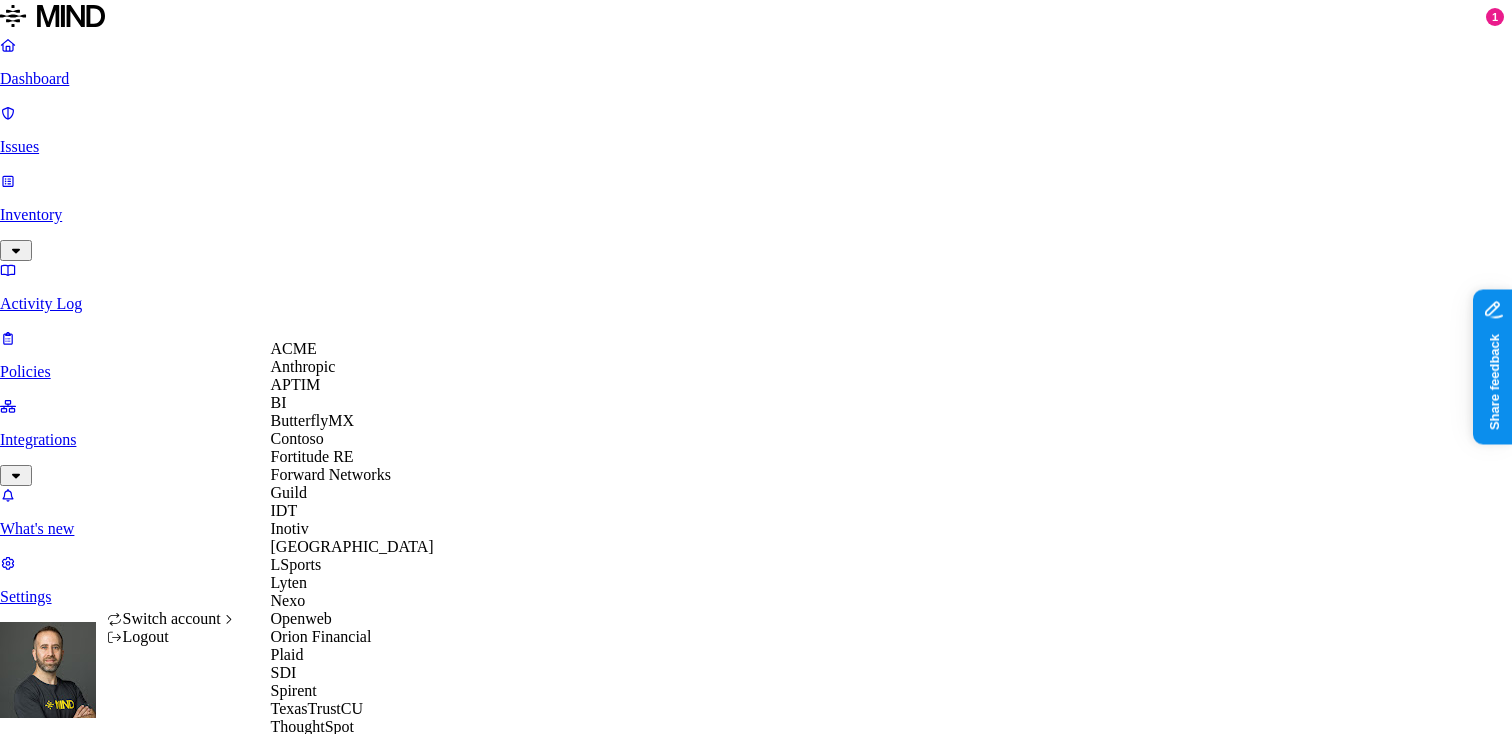 scroll, scrollTop: 272, scrollLeft: 0, axis: vertical 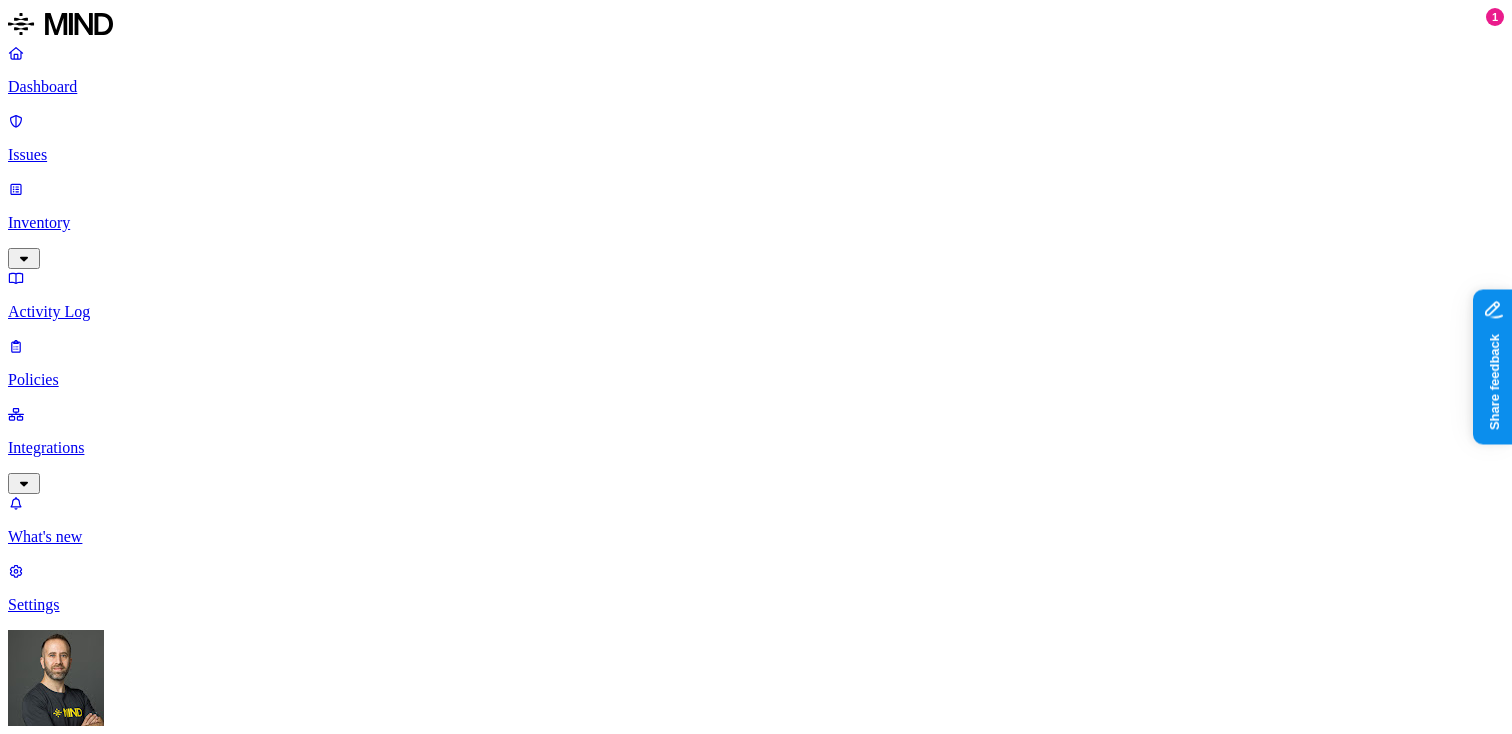 click on "Detection" at bounding box center (119, 1274) 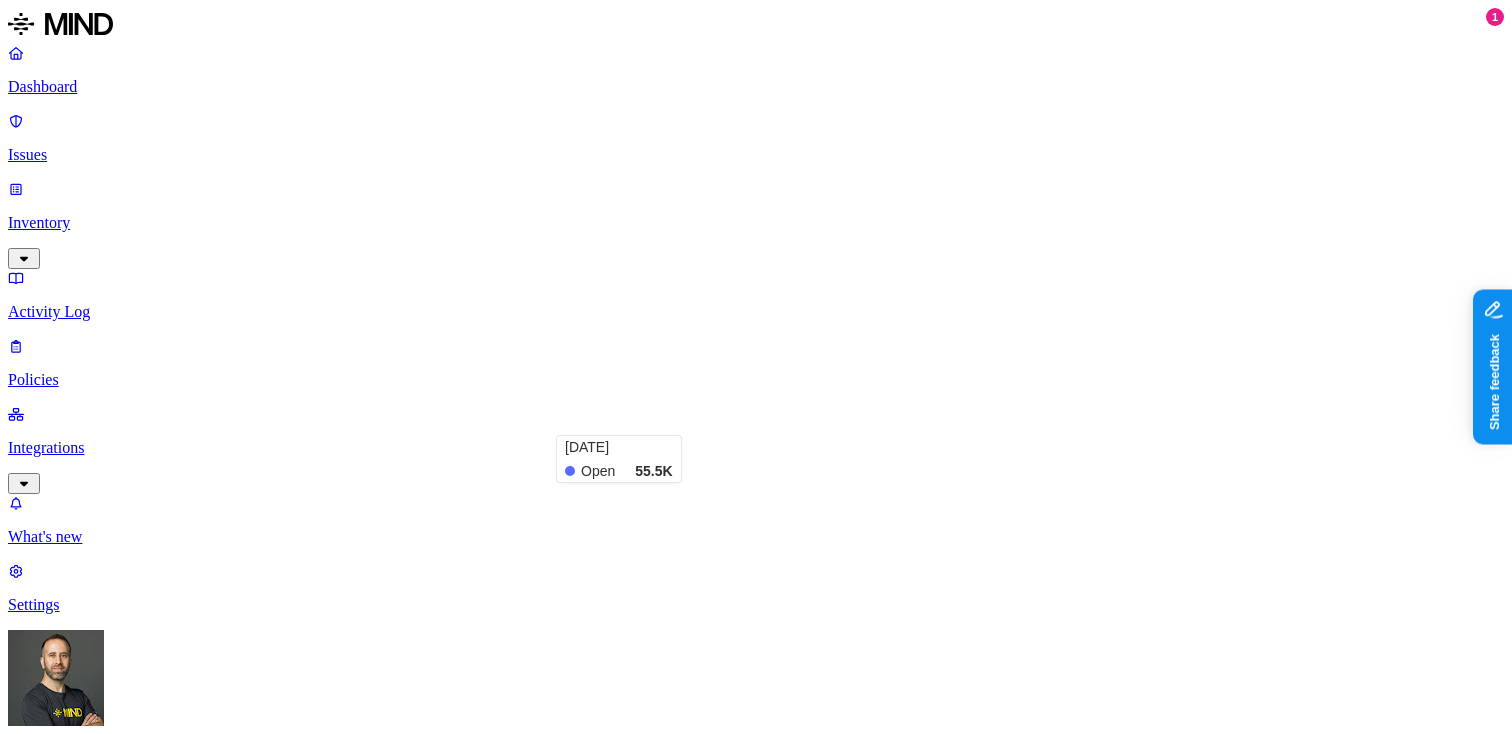 scroll, scrollTop: 327, scrollLeft: 0, axis: vertical 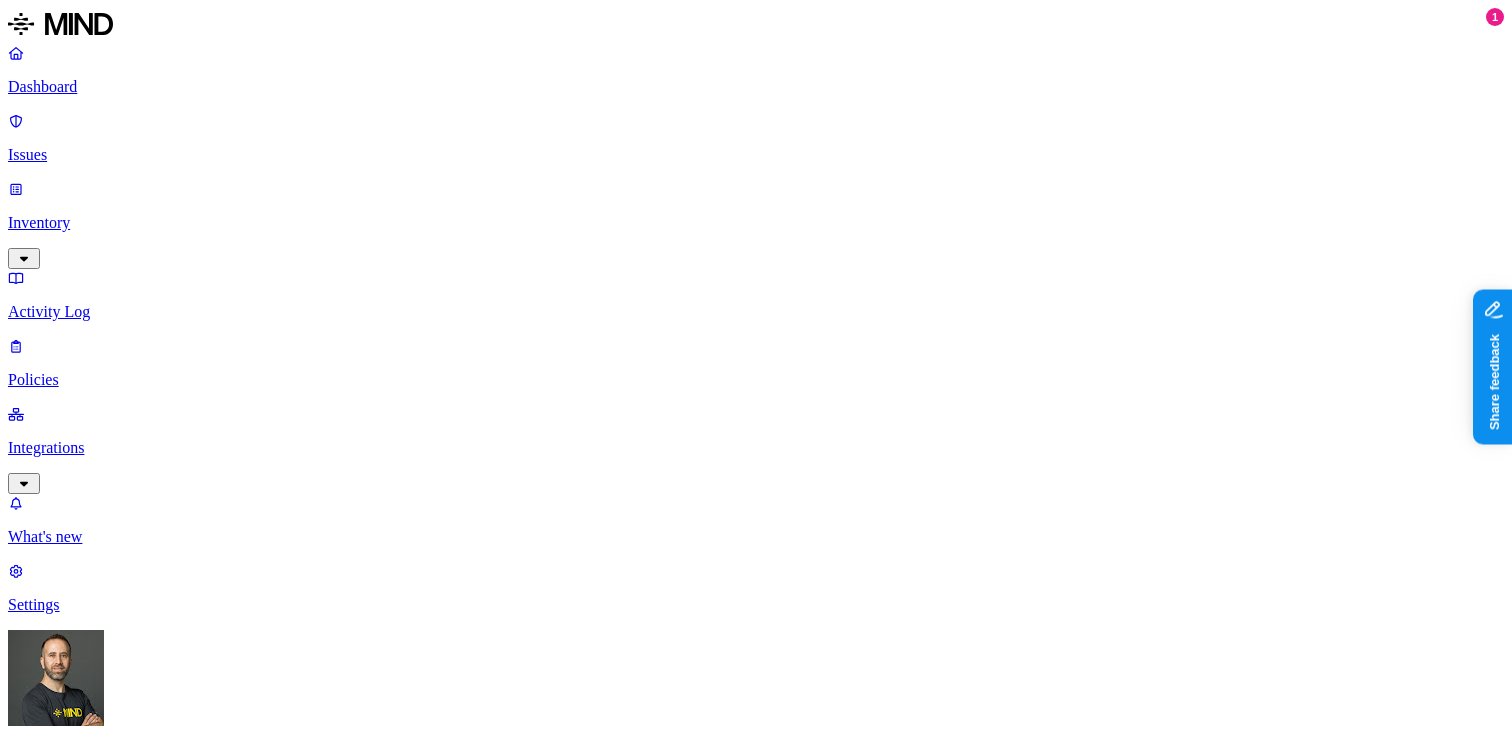 click on "Suspicious downloads of sensitive data by a user" at bounding box center [161, 2393] 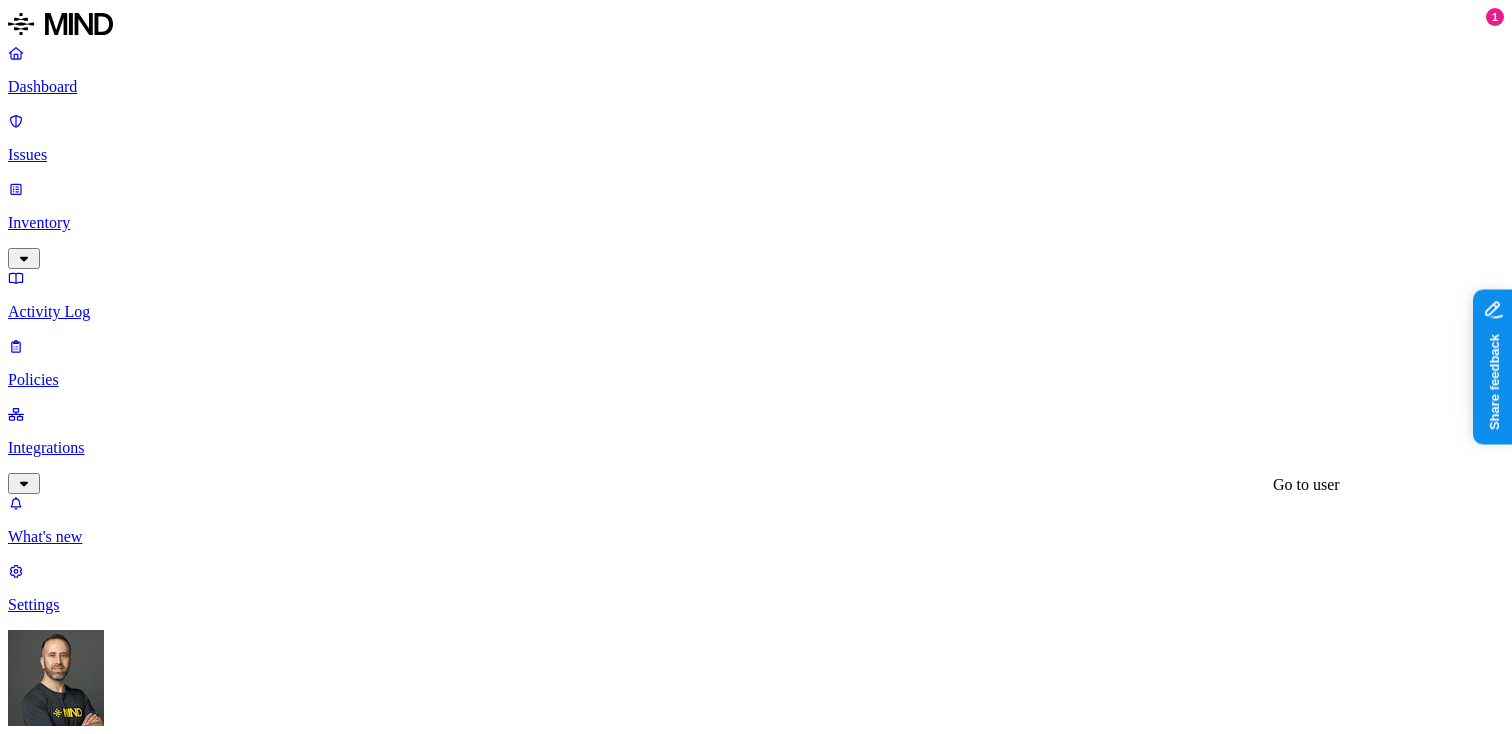 click on "Karan Kharay" at bounding box center (87, 3222) 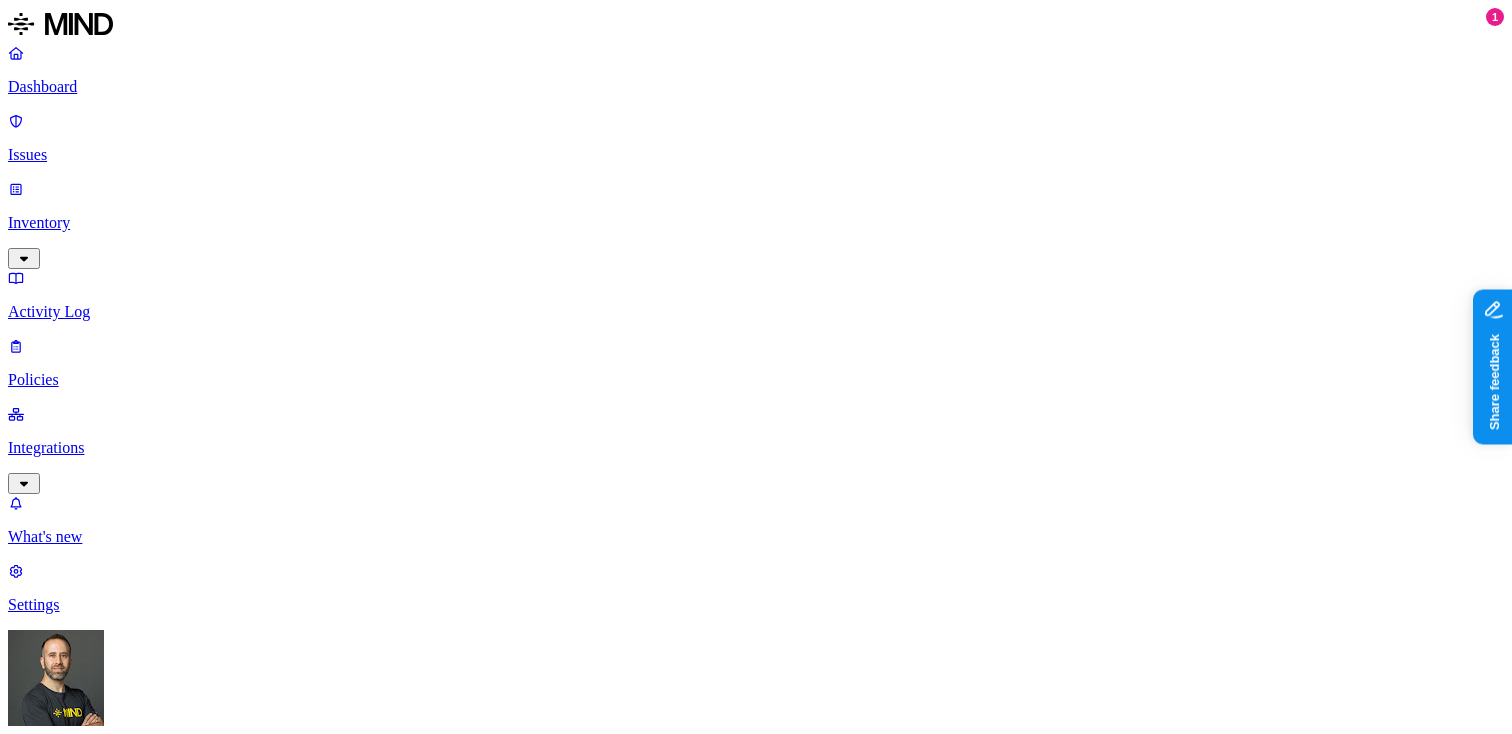 click on "kkharay@plaid.com" at bounding box center [462, 1562] 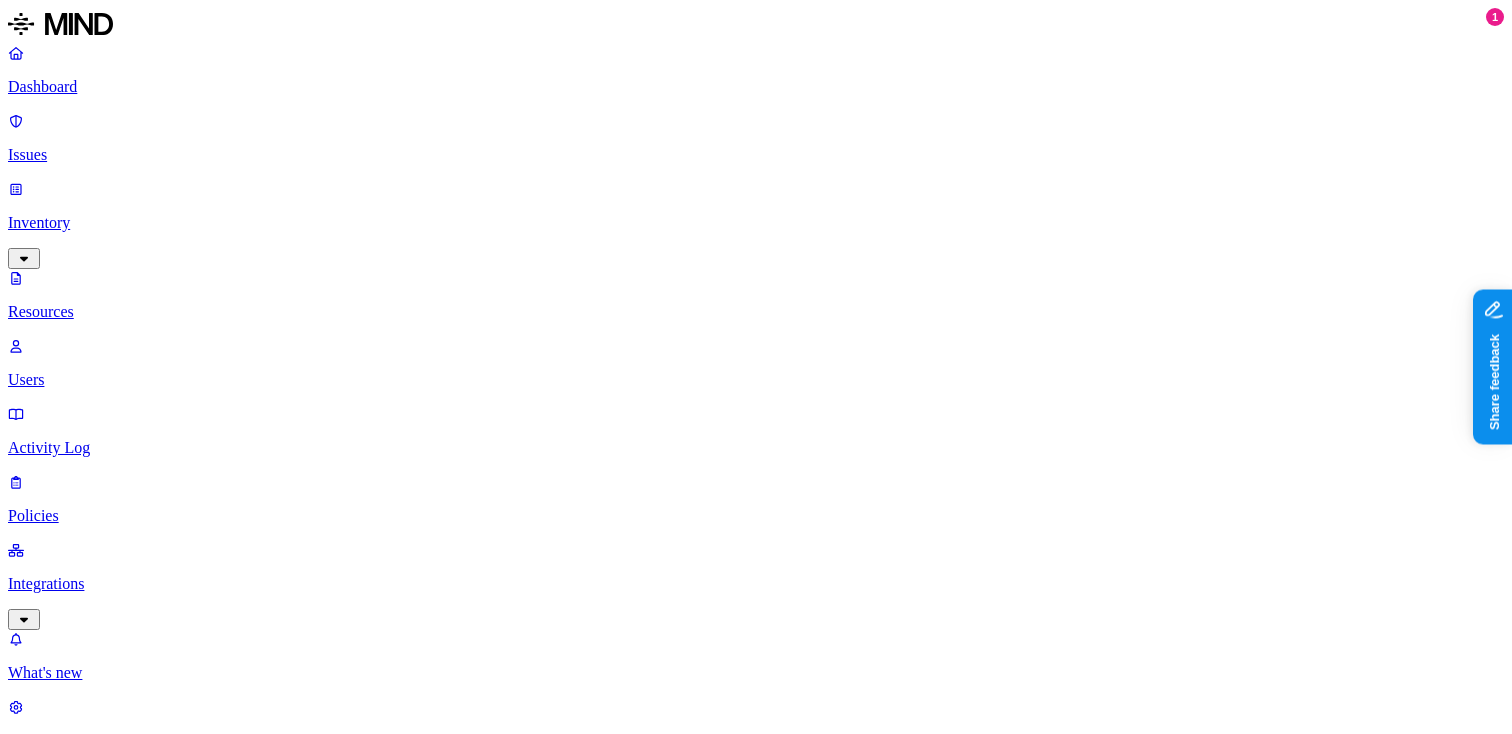 click on "Dashboard" at bounding box center (756, 87) 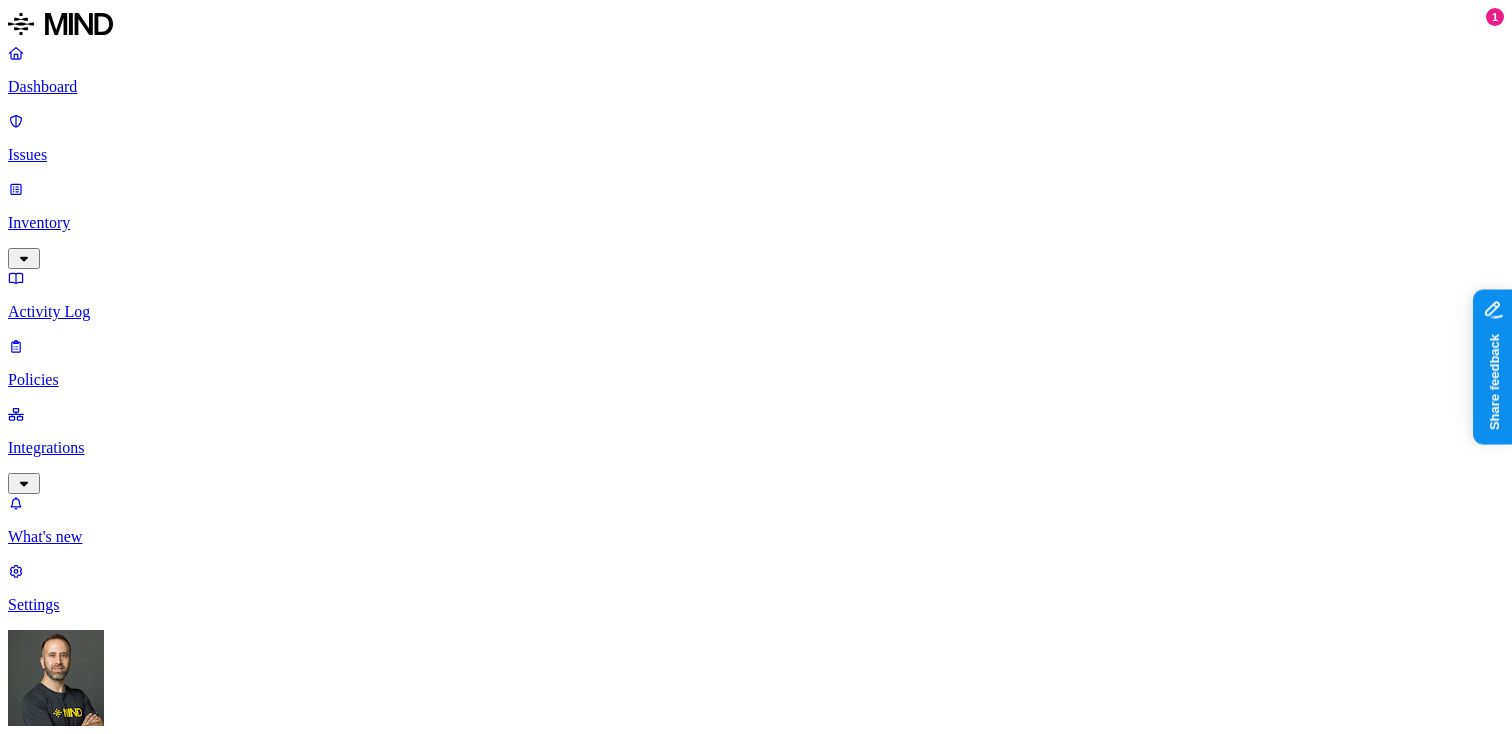 click 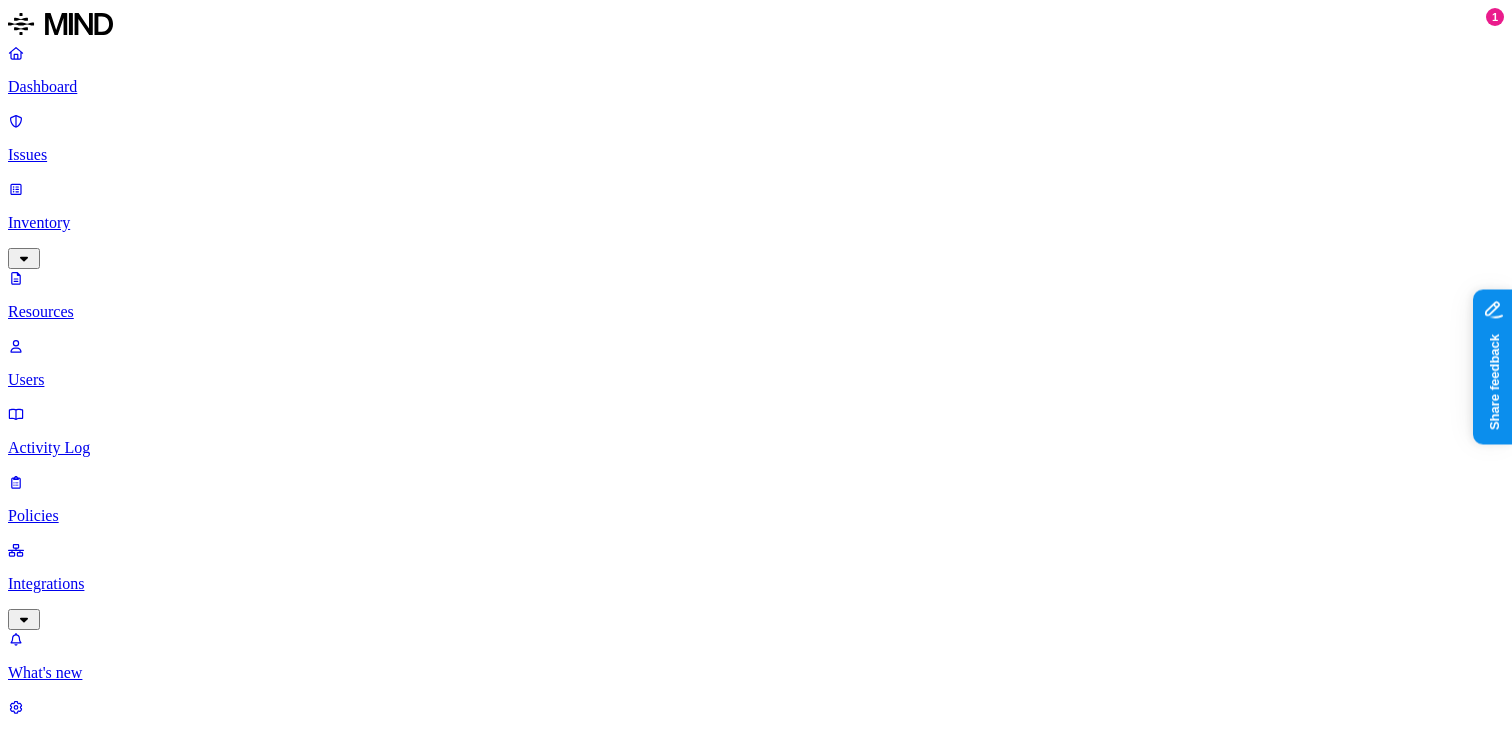 scroll, scrollTop: 0, scrollLeft: 0, axis: both 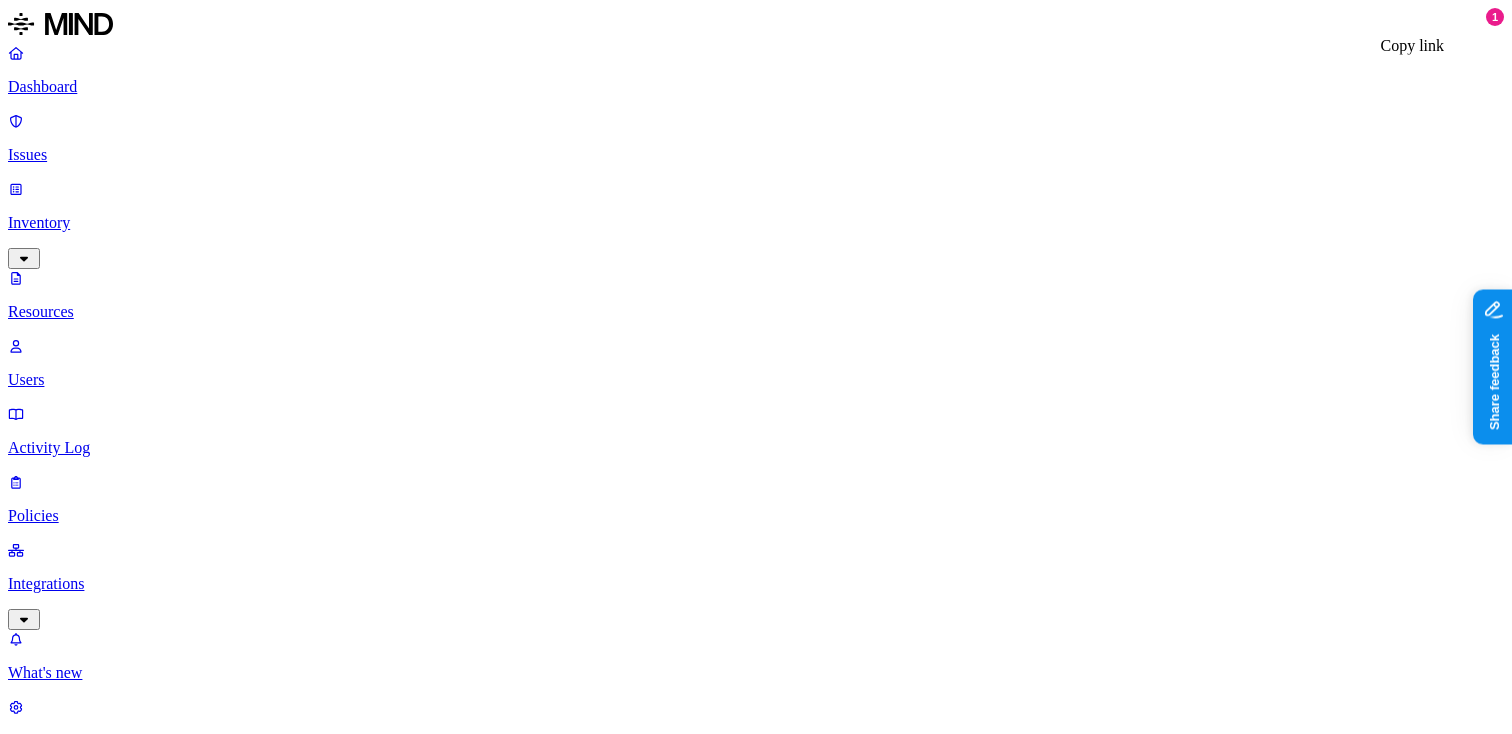click 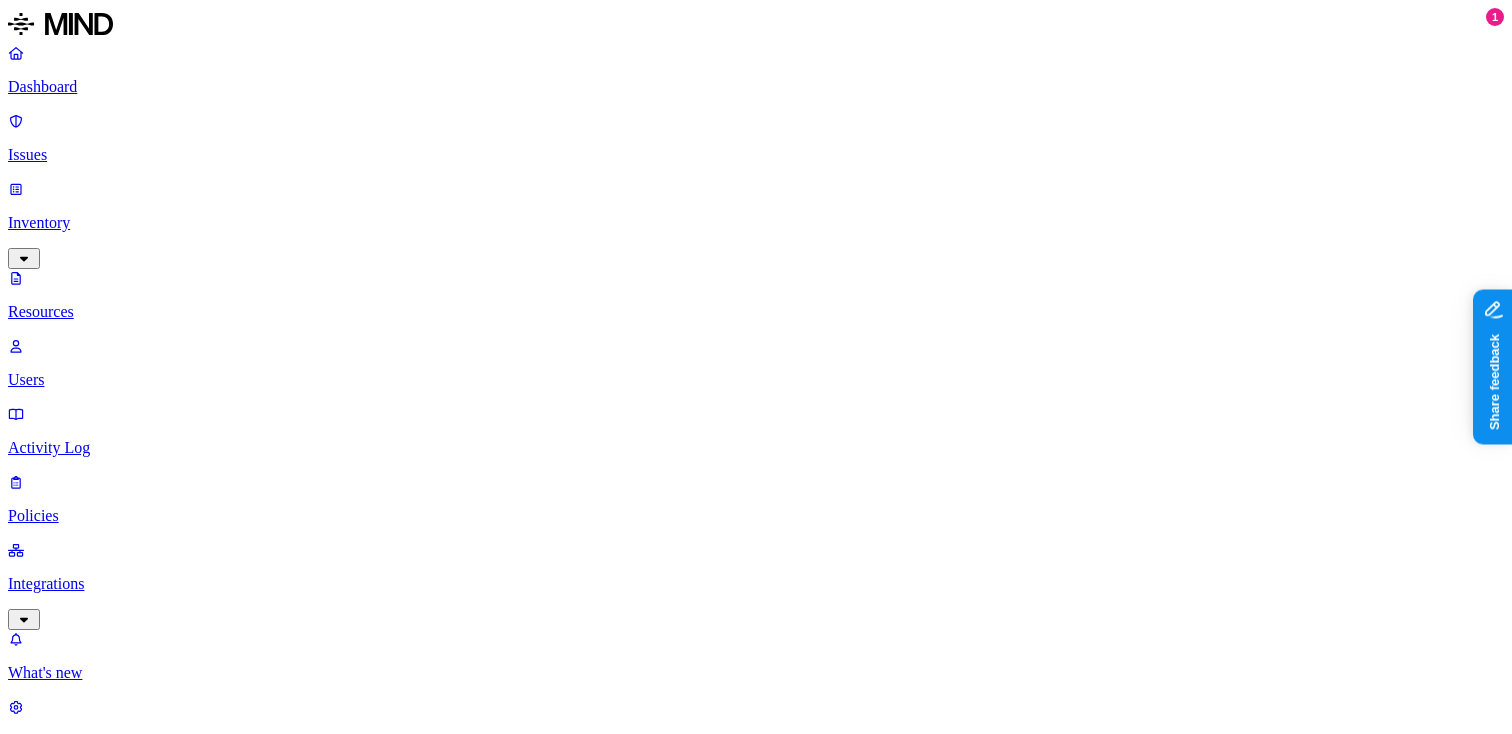 scroll, scrollTop: 0, scrollLeft: 0, axis: both 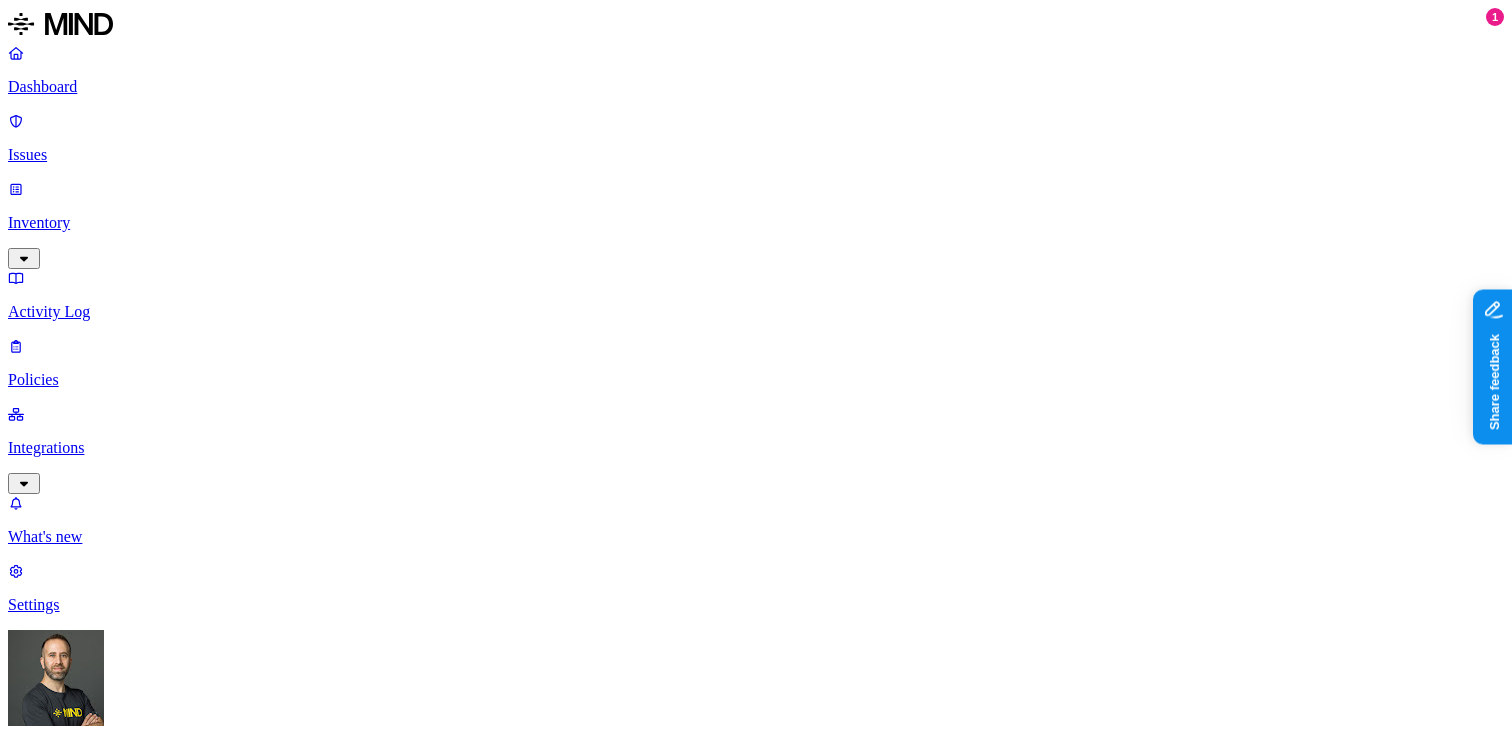 drag, startPoint x: 515, startPoint y: 489, endPoint x: 587, endPoint y: 492, distance: 72.06247 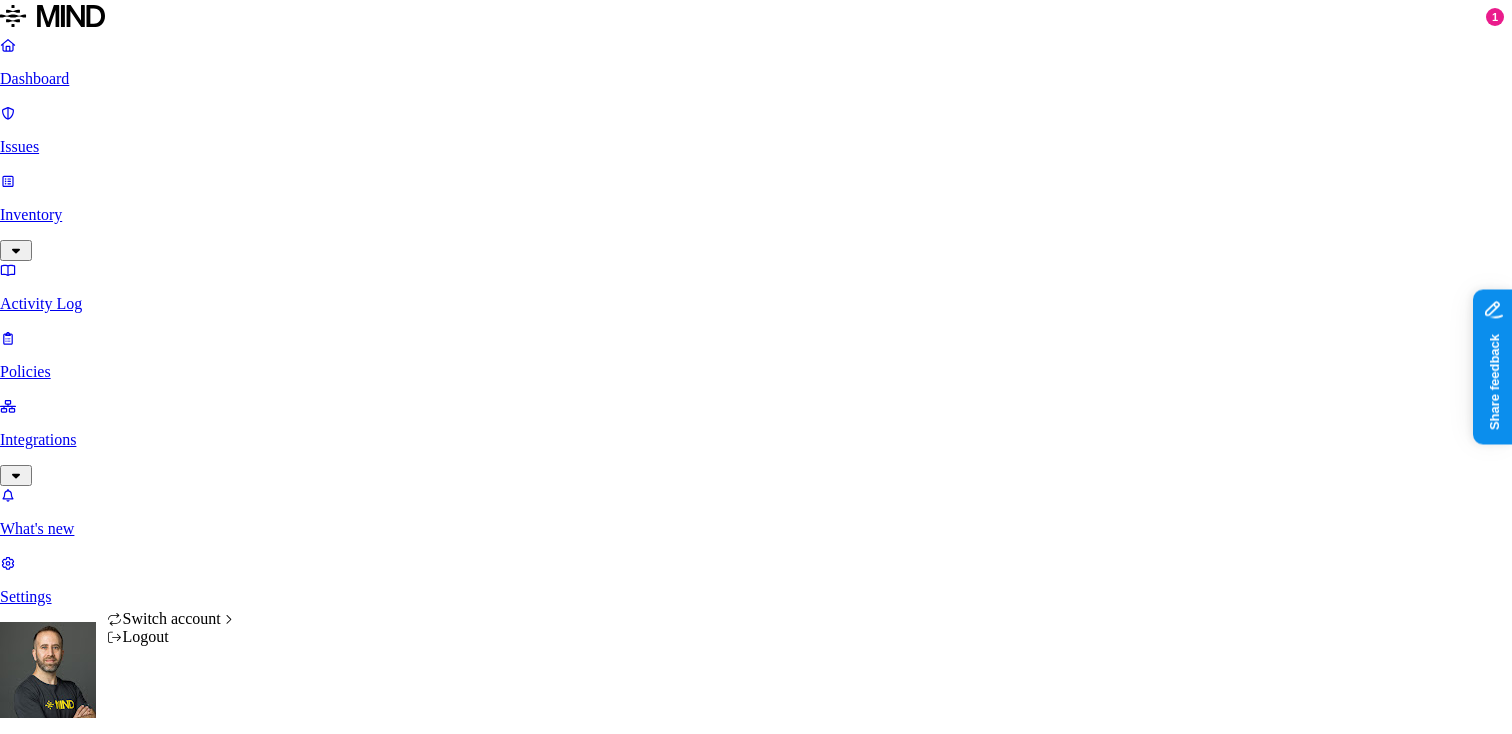 click on "Dashboard Issues Inventory Activity Log Policies Integrations What's new 1 Settings Tom Mayblum Plaid Dashboard 0 Discovery Detection Prevention Last update: Jul 3, 2025, 11:02 PM Scanned resources 1.08M Resources by integration 1.05M MIND_drive_poc 16.2K Plaid Confluence 12.7K Plaid PII 164K Person Name 146K Email address 127K Address 46.9K Phone number 41.6K Date of birth 2.29K IBAN 1.46K PCI 569 Credit card 569 Secrets 612 Password 334 Encryption Key 212 AWS credentials 25 Github credentials 20 OpenAI API Key 14 GCP credentials 10 Other 130K Source code 130K Top resources with sensitive data Resource Sensitive records Owner Last access CampaignMembers_2020-5-6_1815.csv Credit card 1 SSN 1 Email address 5000 IBAN 1 Person Name 128 Address 3643 Phone number 5000 Salesforce Contact.xlsx SSN 1 Email address 5000 Person Name 521 Address 3050 Phone number 5000 Jun 11, 2025, 07:50 PM RAW_DATA-mvelopes-institution-top20000.xml Email address 3248 Address 5000 Phone number 5000 Finicity Institutions 2957 1" at bounding box center (756, 1692) 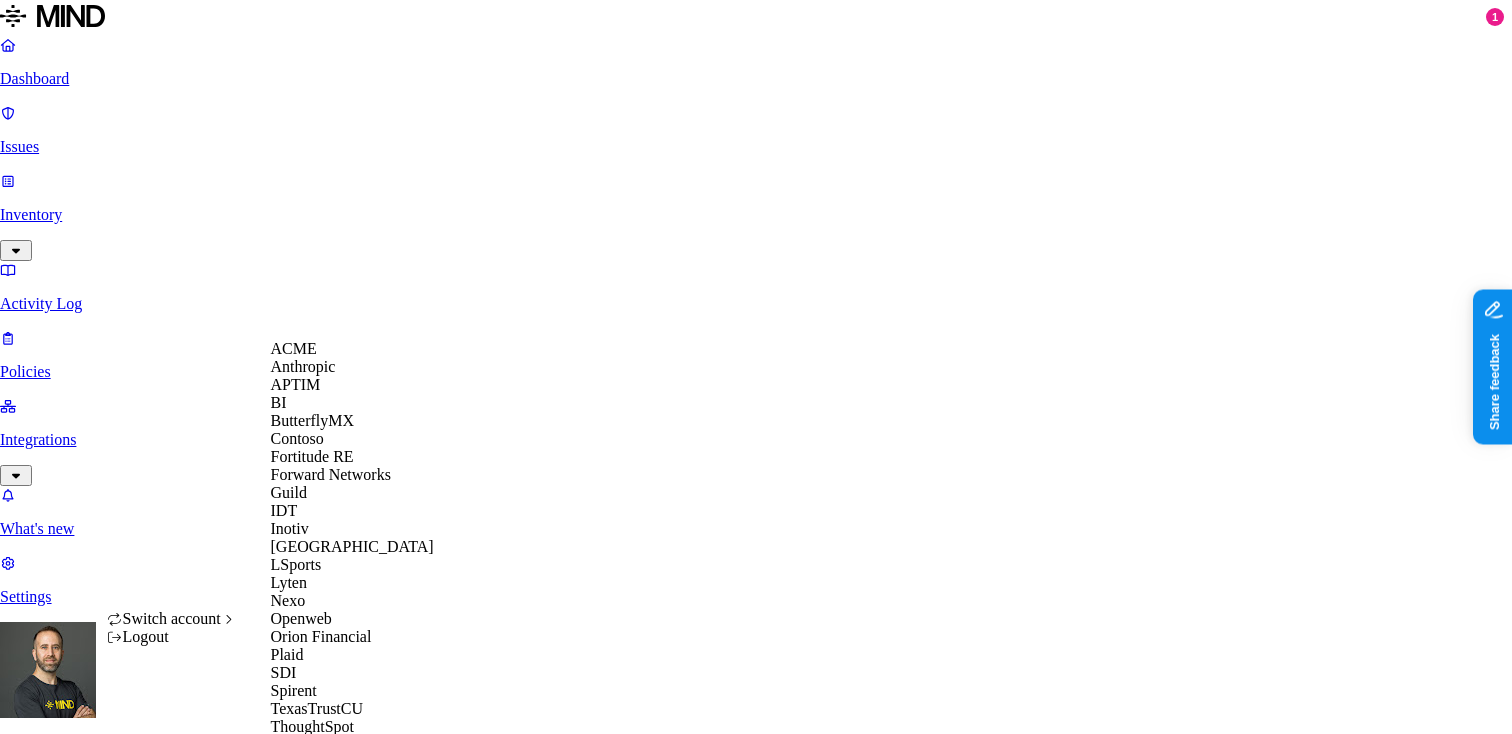 scroll, scrollTop: 0, scrollLeft: 0, axis: both 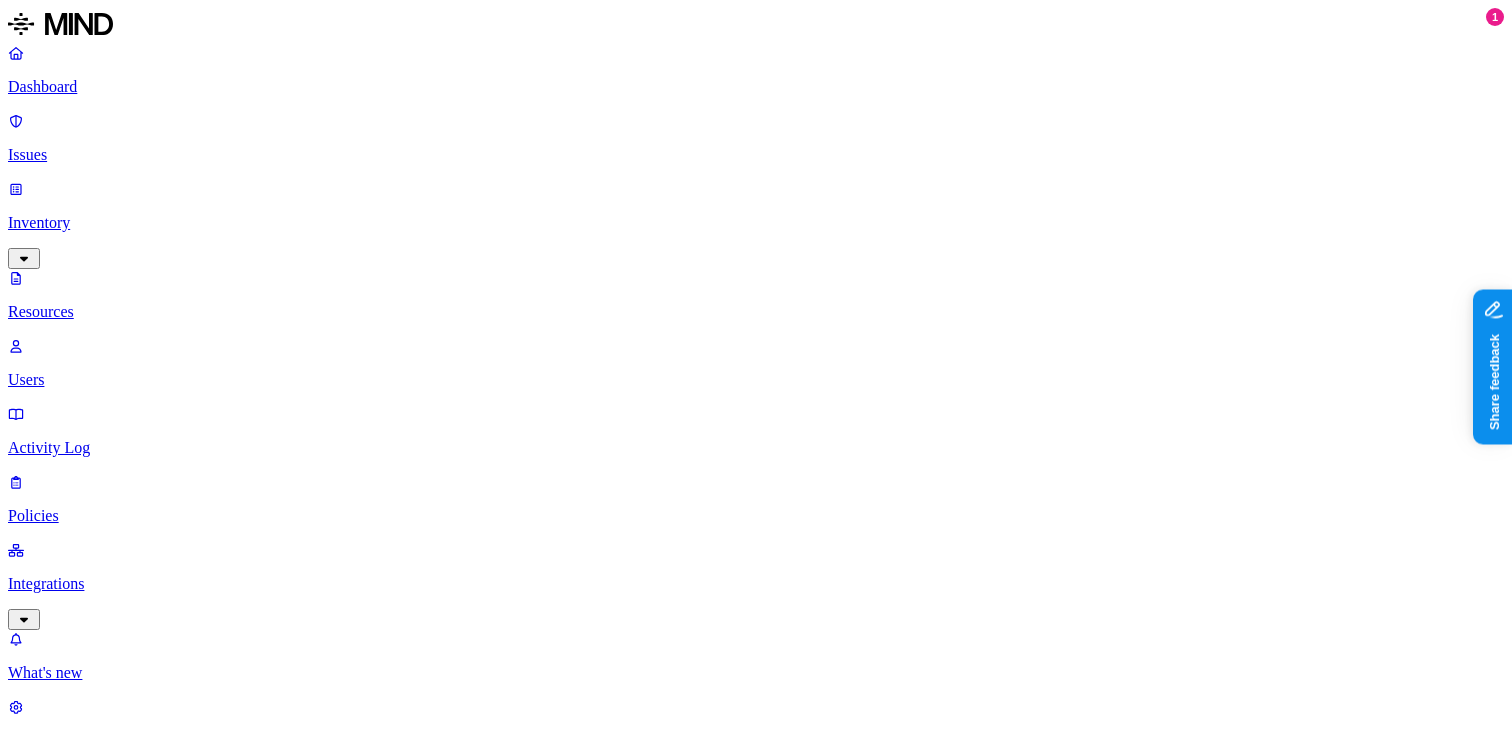 click on "[EMAIL_ADDRESS][DOMAIN_NAME]" at bounding box center [145, 8462] 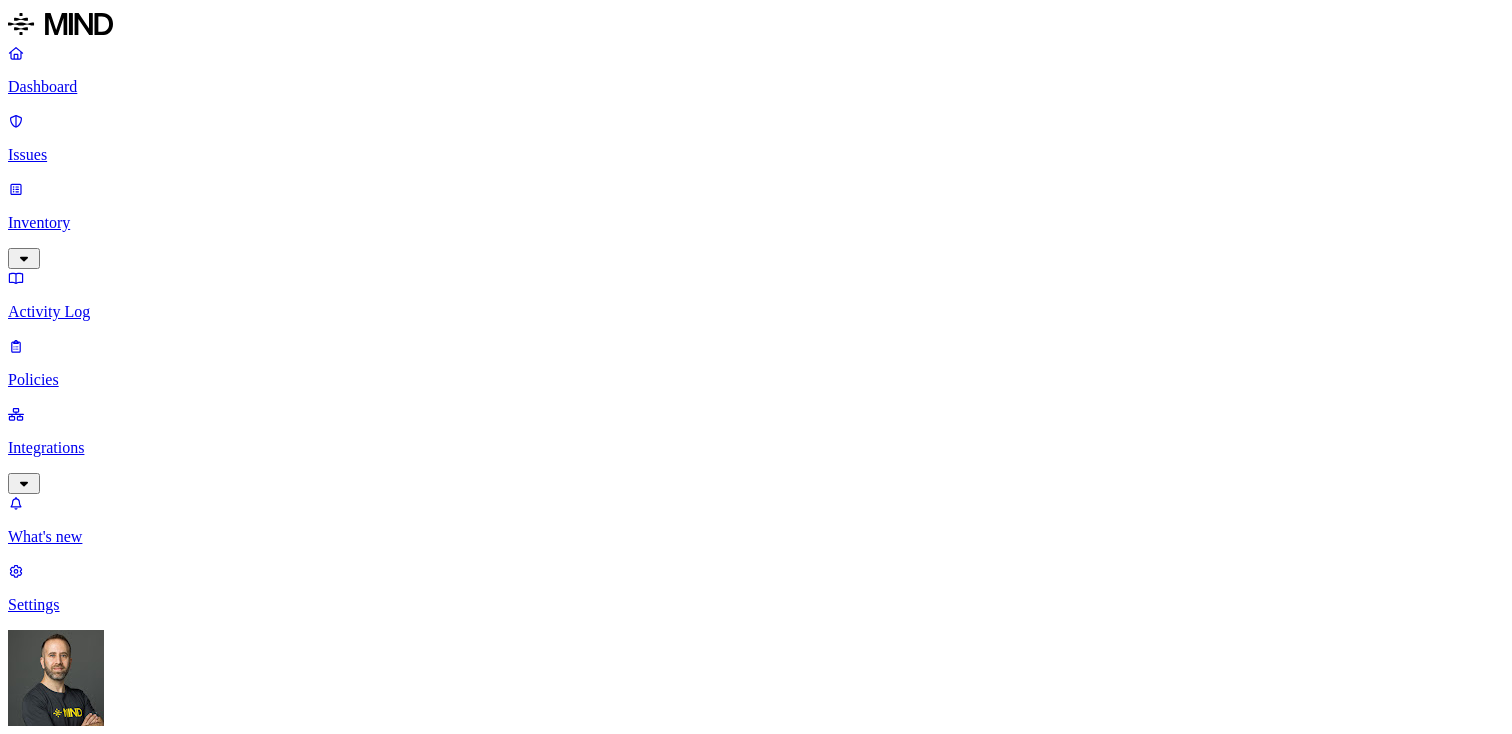 scroll, scrollTop: 0, scrollLeft: 0, axis: both 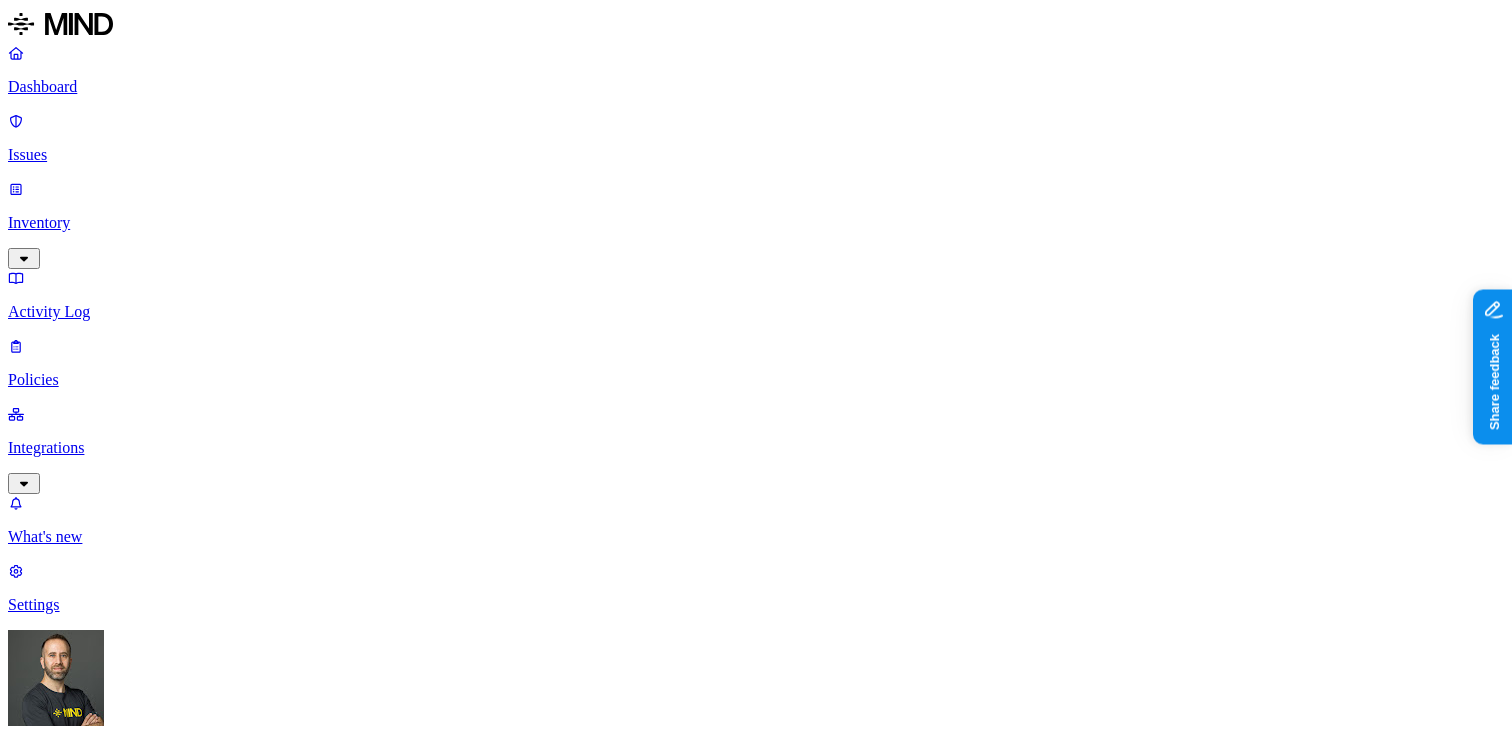 click on "Integrations" at bounding box center (756, 448) 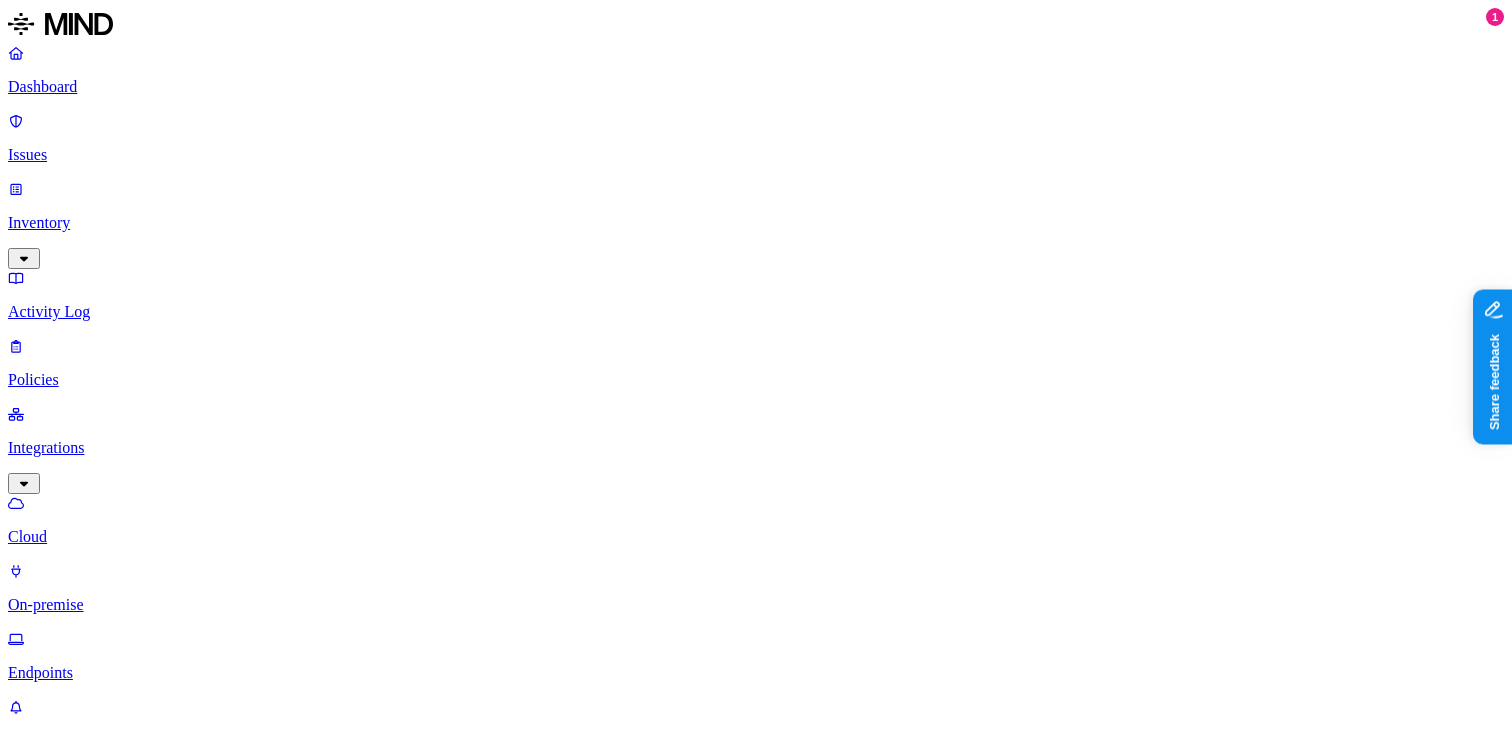 click on "Endpoints" at bounding box center [756, 673] 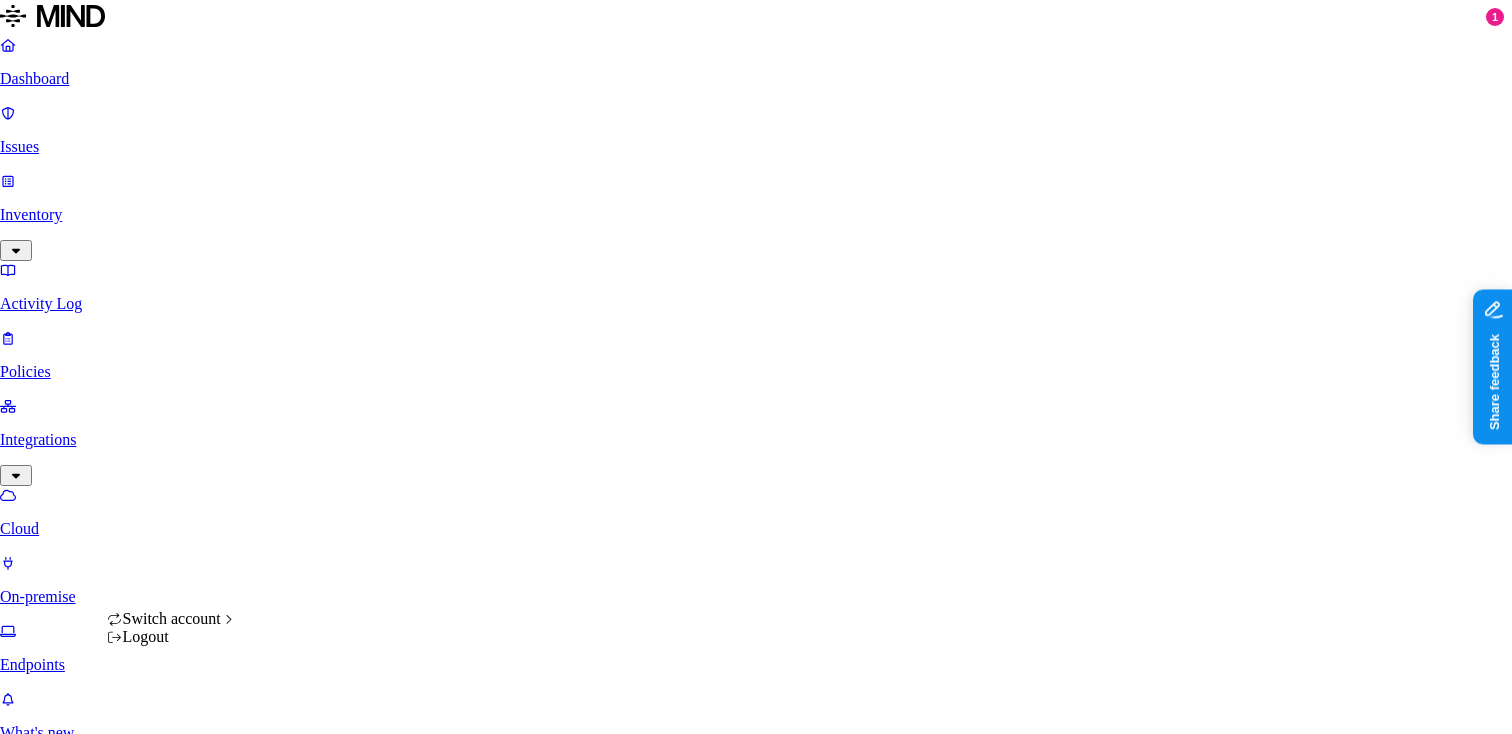 click on "Dashboard Issues Inventory Activity Log Policies Integrations Cloud On-premise Endpoints What's new 1 Settings Tom Mayblum ACME Endpoints Deploy Deployment status Agent status Browser Last seen 50 Endpoints Hostname Deployment status Agent status Browsers Users Last seen Agent version ep_intune_test_uswest Deployed Online EP_INTUNE_TEST_\user  + 1 Jul 4, 2025, 12:38 AM 1.211.0 itai_demo1 Deployed Online mikkel.hansen@k14d.onmicrosoft.com Jul 4, 2025, 12:37 AM 1.211.0 moparmachine Deployed Paused MOPARMACHINE\gregw Jul 4, 2025, 12:37 AM 1.211.0 Resume mac.lan Deployed Online radomarina  + 1 Jul 4, 2025, 12:37 AM 1.211.0 toms-macbook-pro.local Deployed Online tommayblum Jul 4, 2025, 12:37 AM 1.211.0 mikkel-demo1 Deployed Online MIKKEL-DEMO1\user  + 1 Jul 4, 2025, 12:37 AM 1.211.0 mikkelhanse2d23 Deployed Online MIKKELHANSE2D23\mikkelhansen Jul 4, 2025, 12:36 AM 1.211.0 yuvals-macbook-pro.local Deployed Online mesh  + 1 Jul 4, 2025, 12:33 AM 3.2.1 gofstation Deployed Offline guygof 1.208.0 Deployed" at bounding box center [756, 1560] 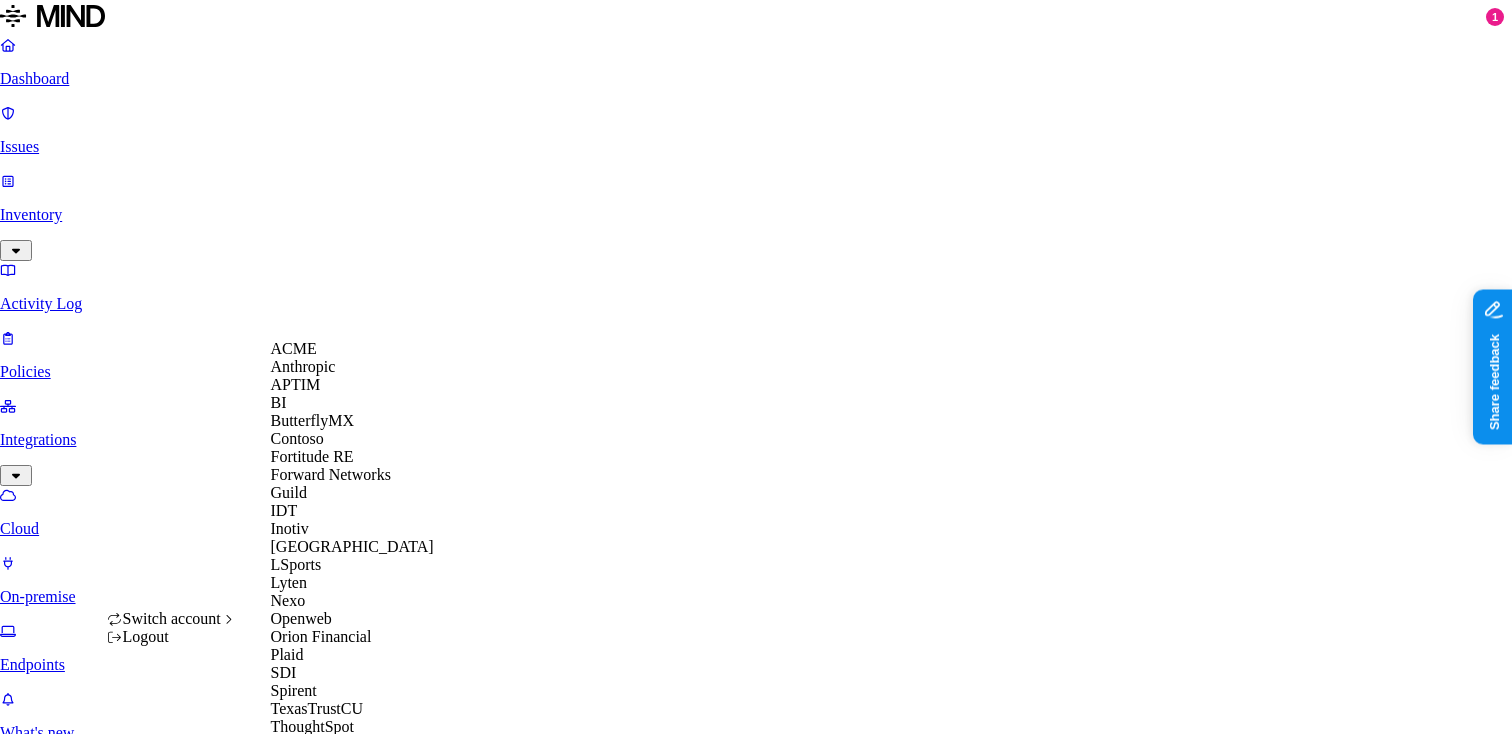 scroll, scrollTop: 560, scrollLeft: 0, axis: vertical 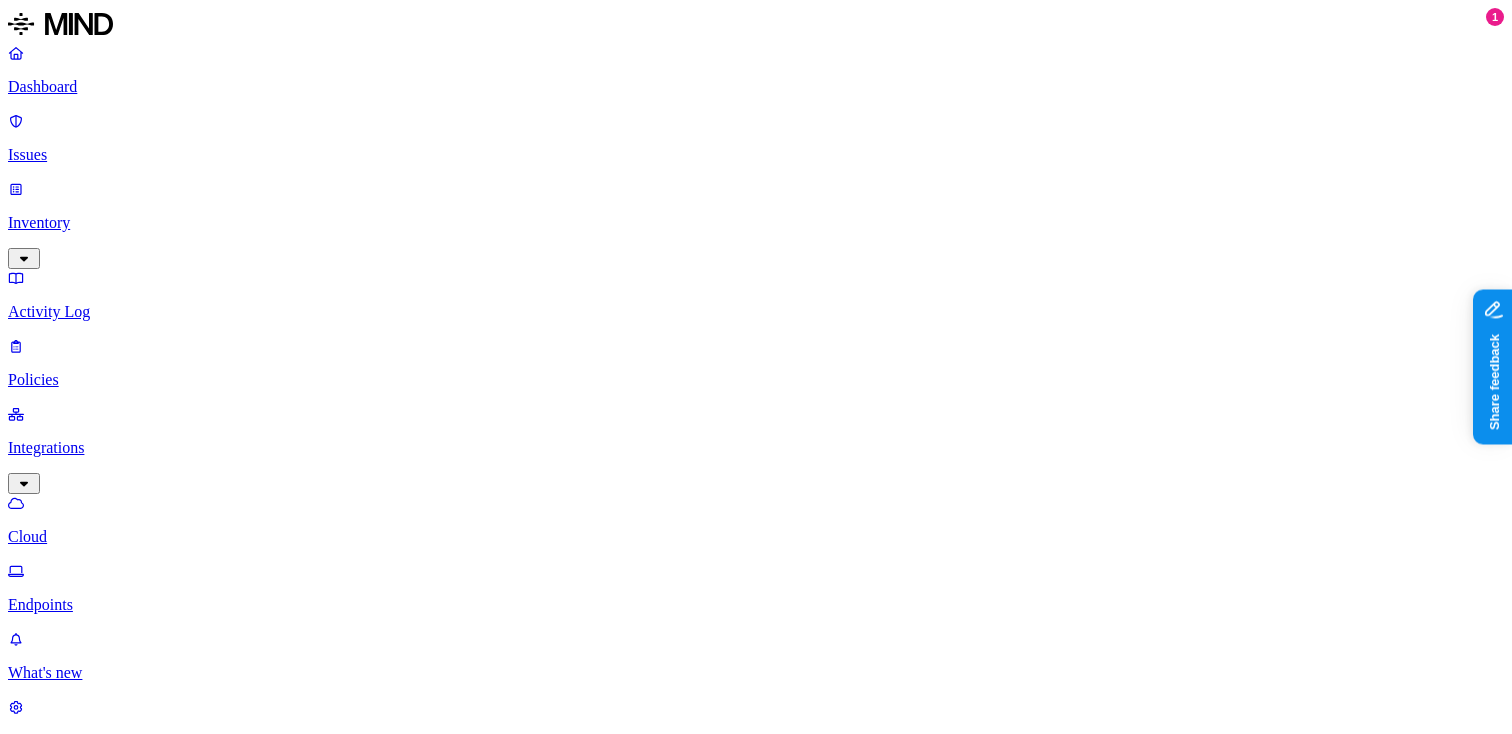 click on "Deployment status" at bounding box center [71, 1090] 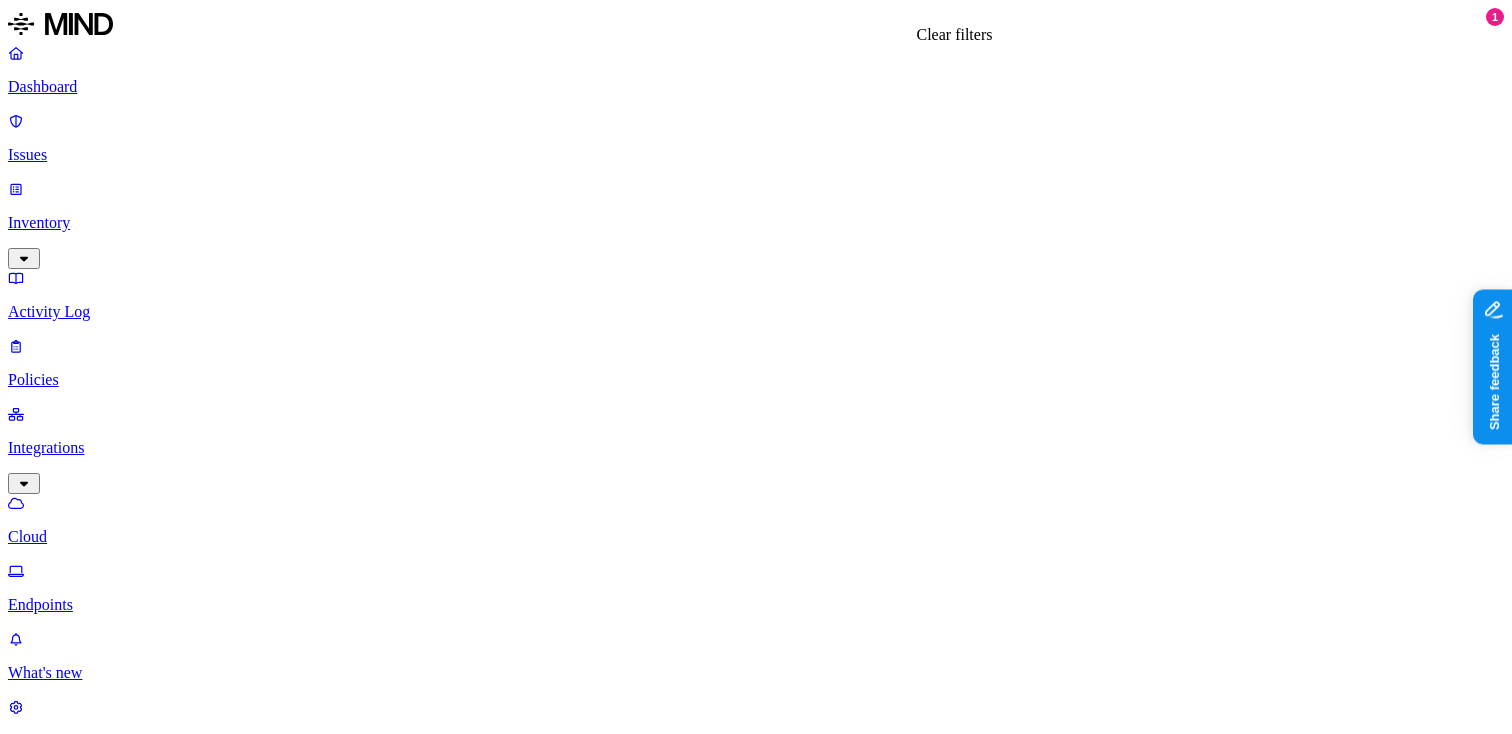click 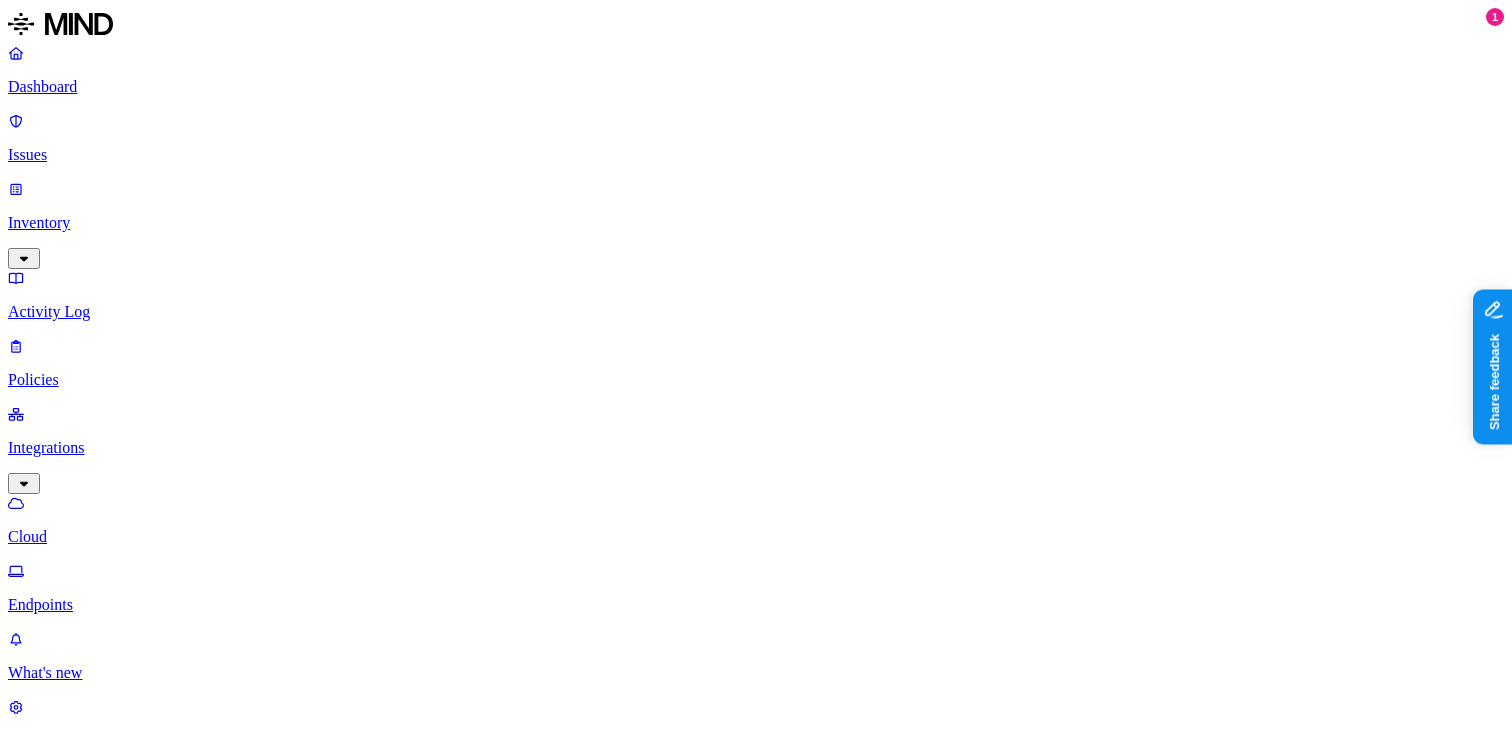 click on "Dashboard" at bounding box center [756, 87] 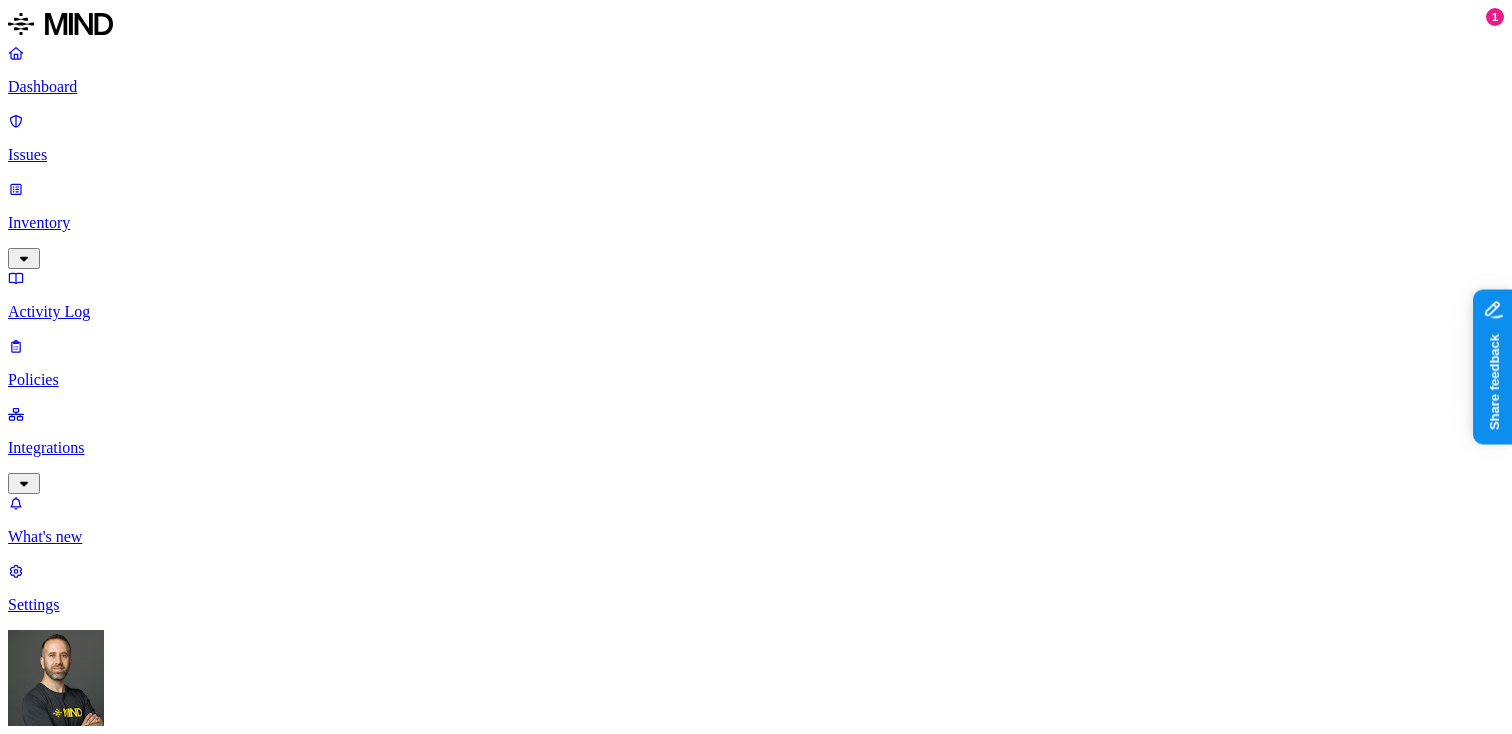 click 